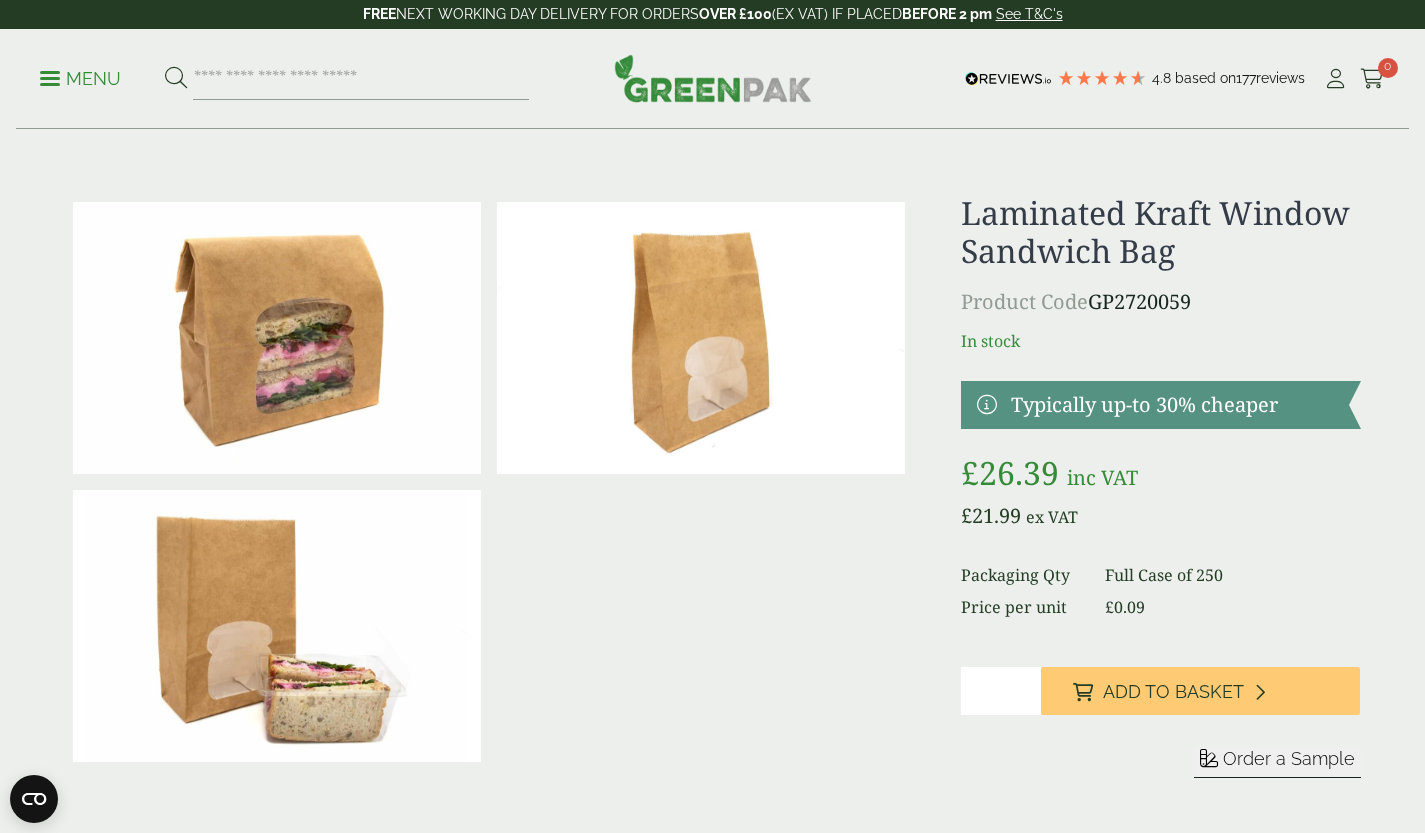 scroll, scrollTop: 0, scrollLeft: 0, axis: both 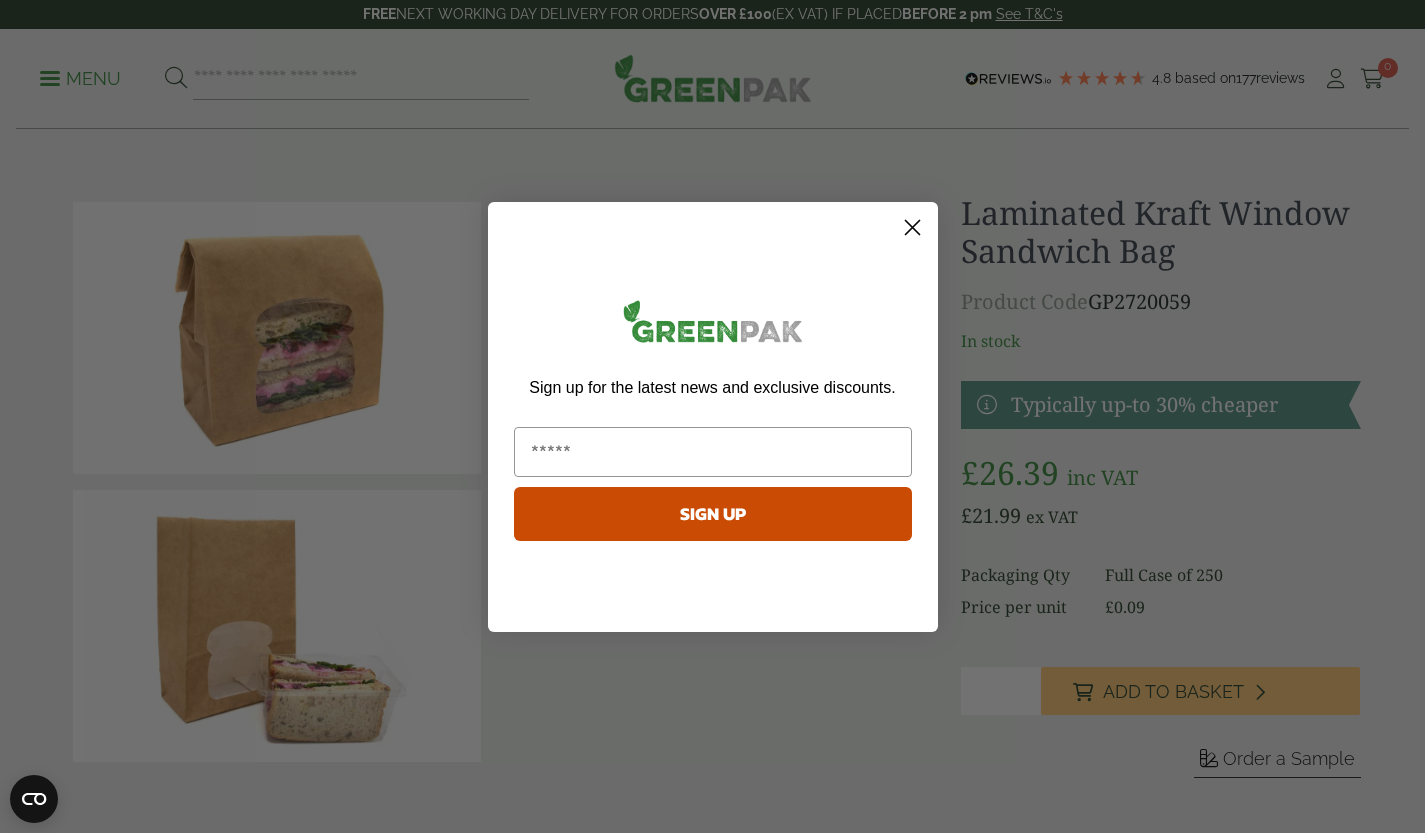 click 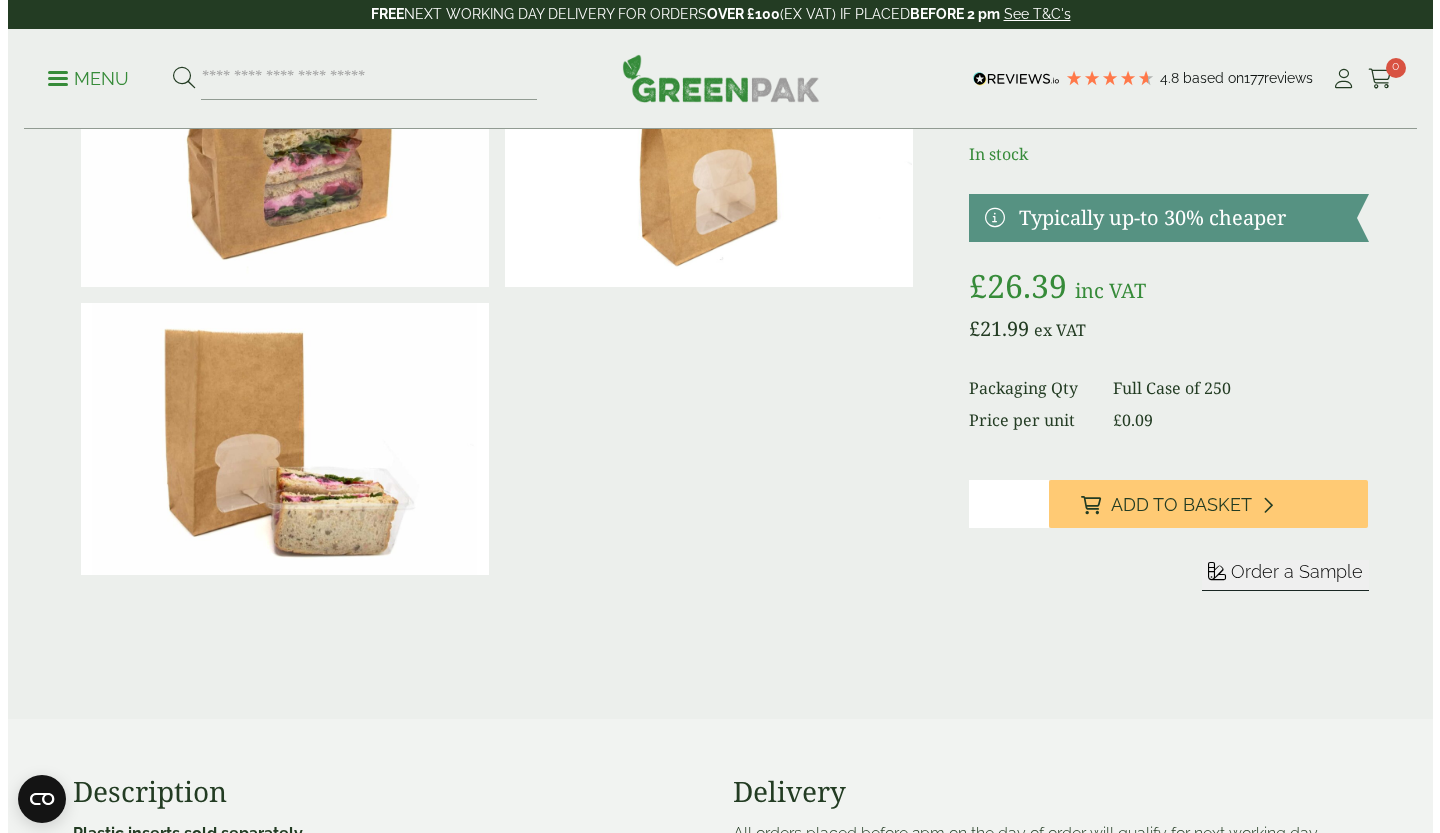 scroll, scrollTop: 152, scrollLeft: 0, axis: vertical 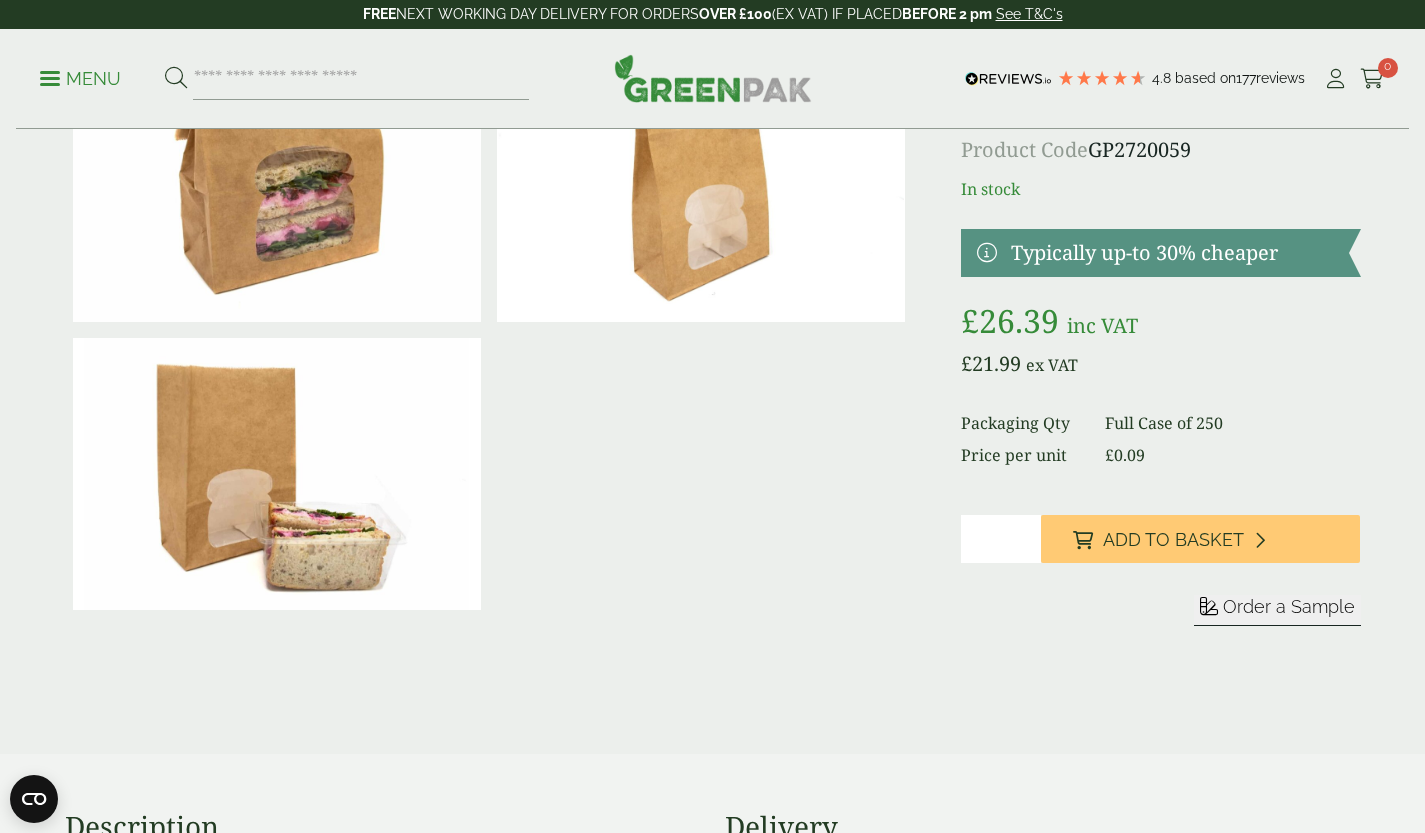 click on "*" at bounding box center (1001, 539) 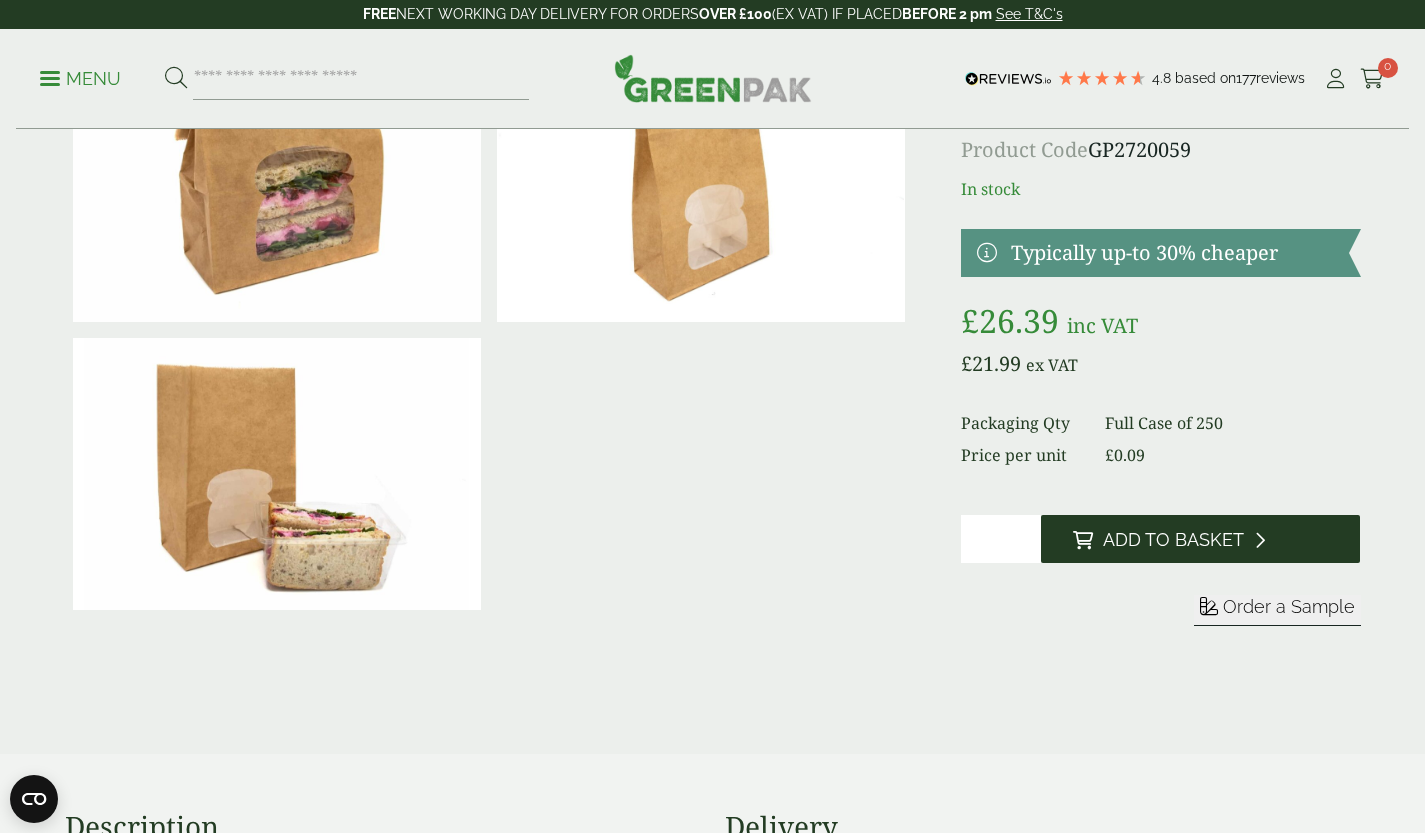 type on "**" 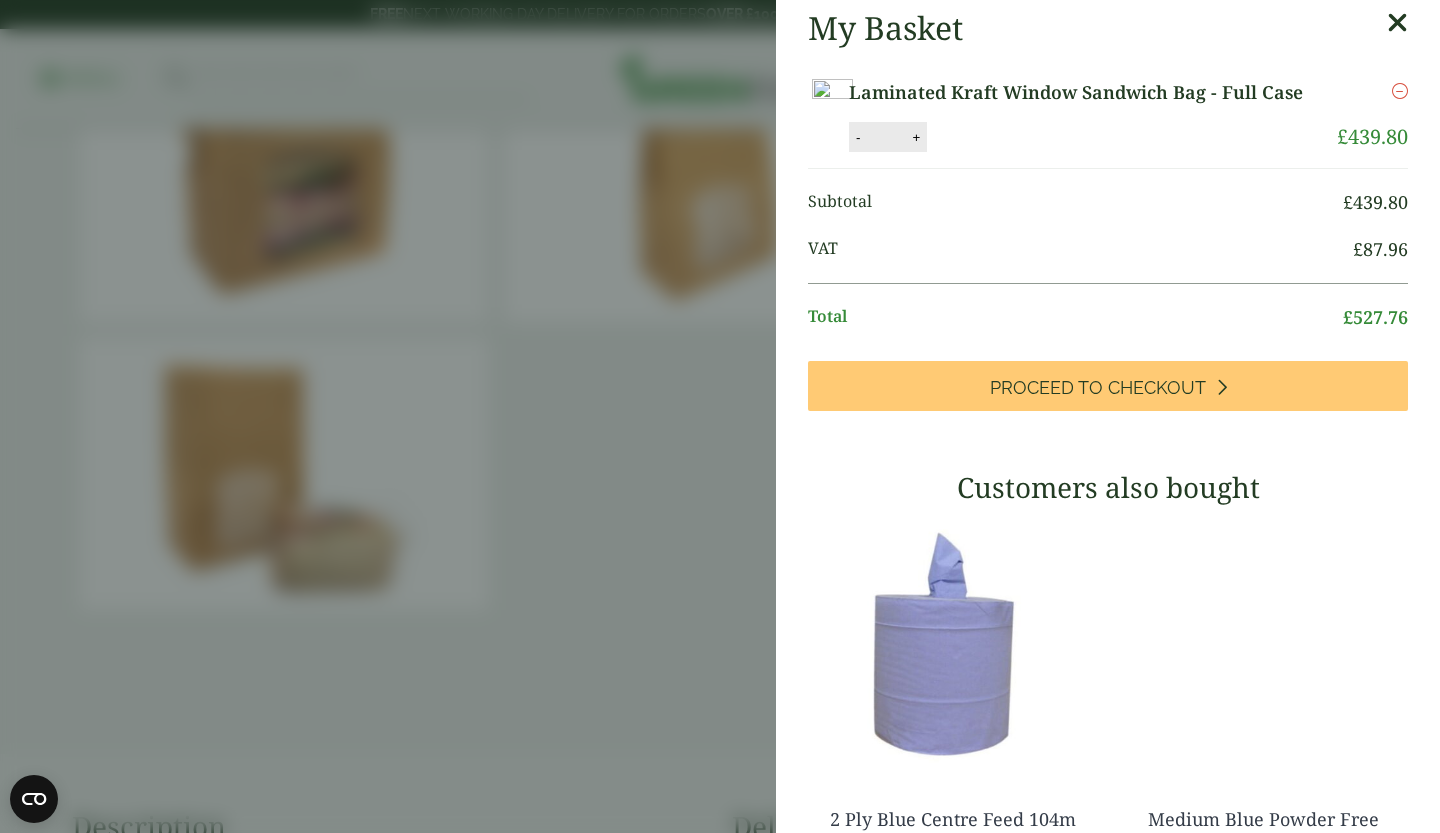 scroll, scrollTop: 0, scrollLeft: 0, axis: both 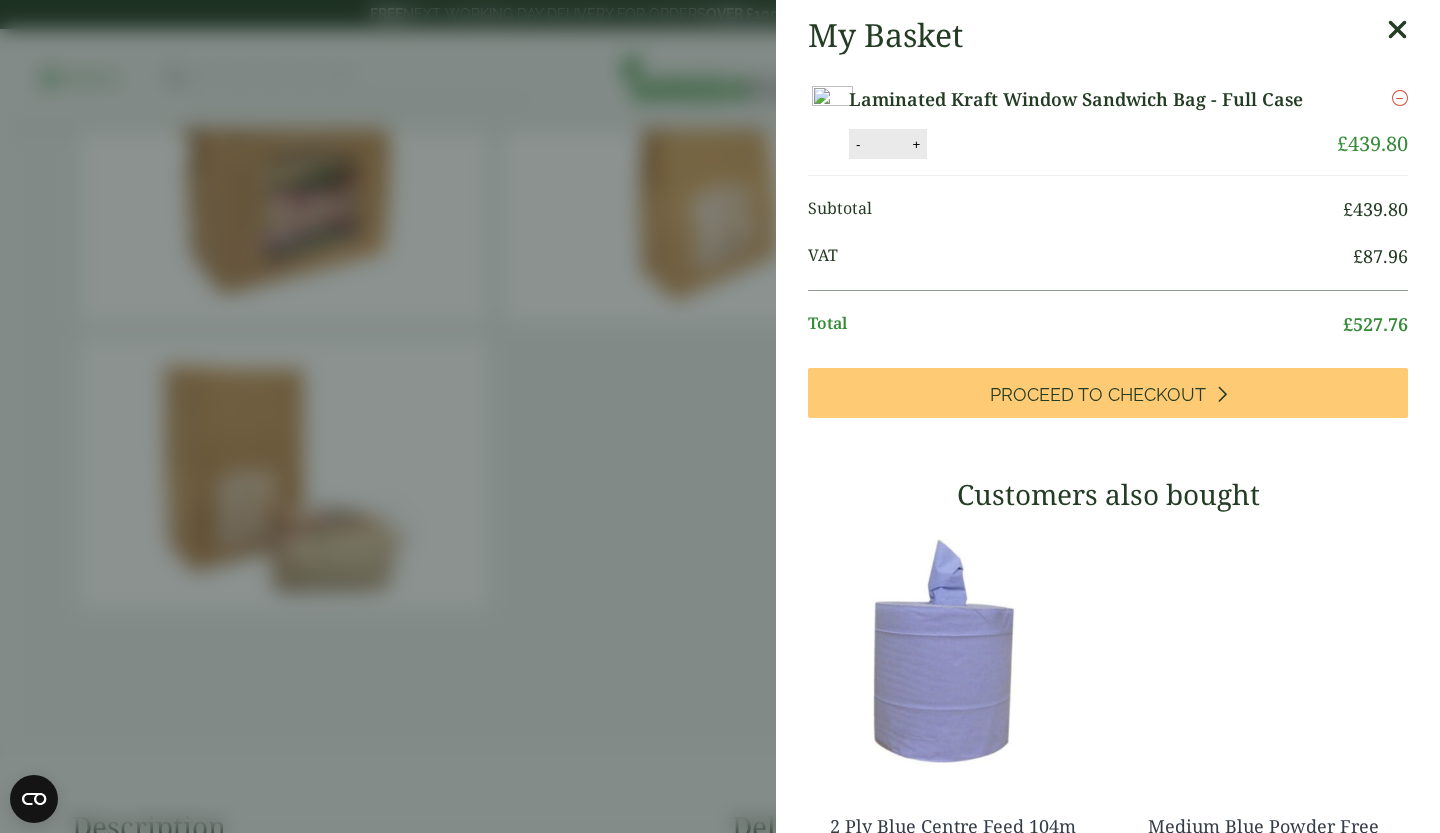 click on "VAT" at bounding box center (1080, 256) 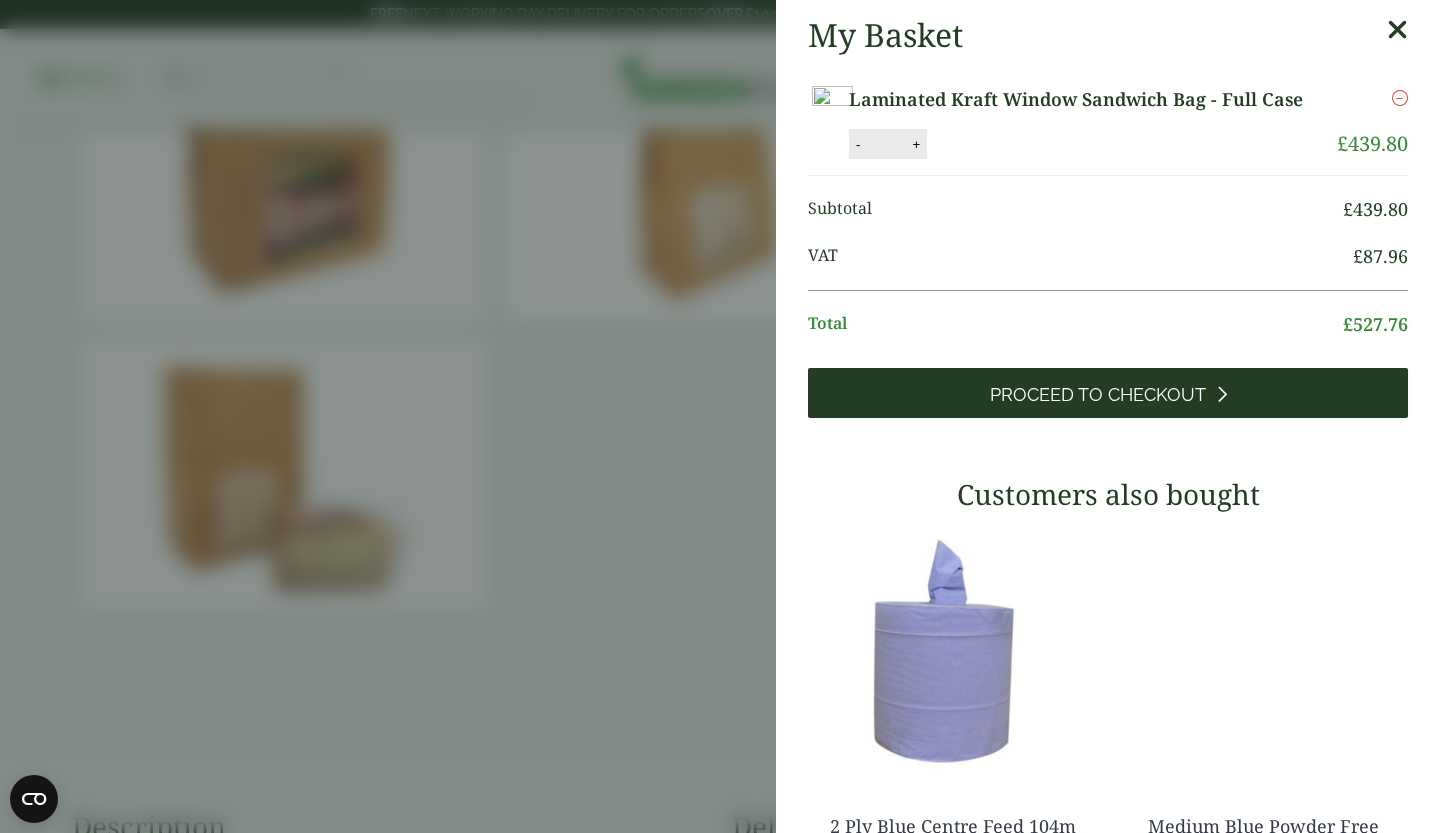 click on "Proceed to Checkout" at bounding box center [1098, 395] 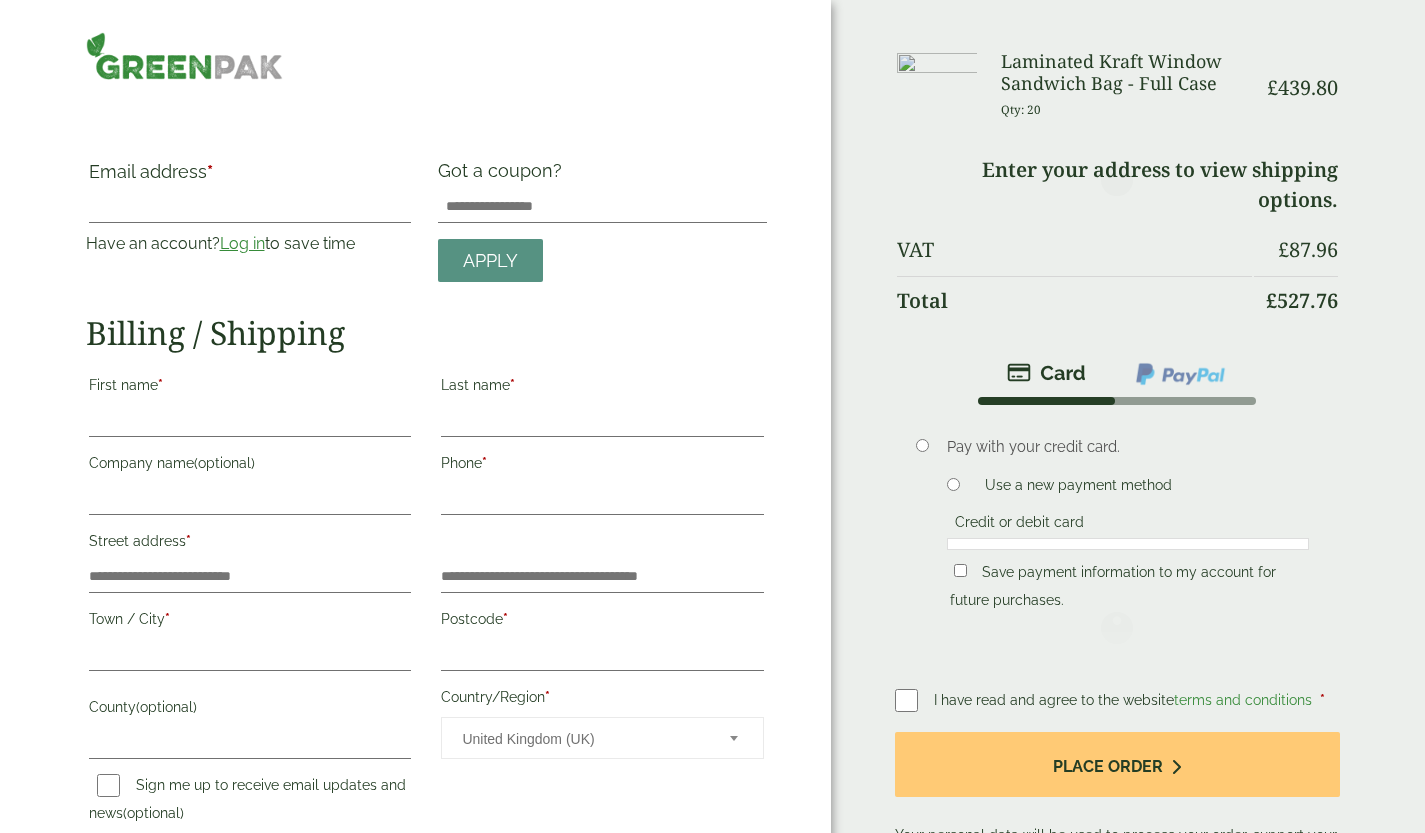scroll, scrollTop: 0, scrollLeft: 0, axis: both 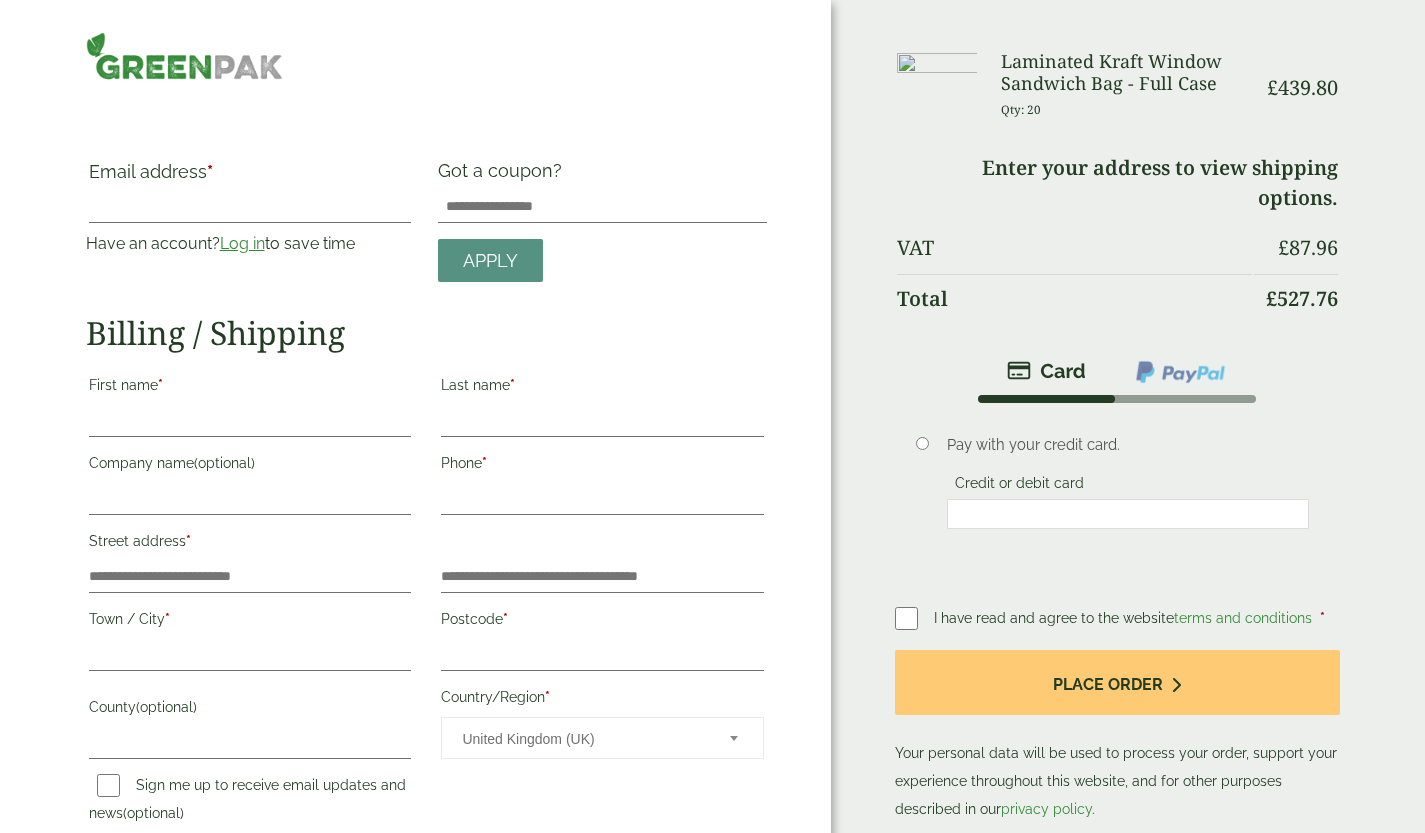 click on "Email address  *" at bounding box center [250, 177] 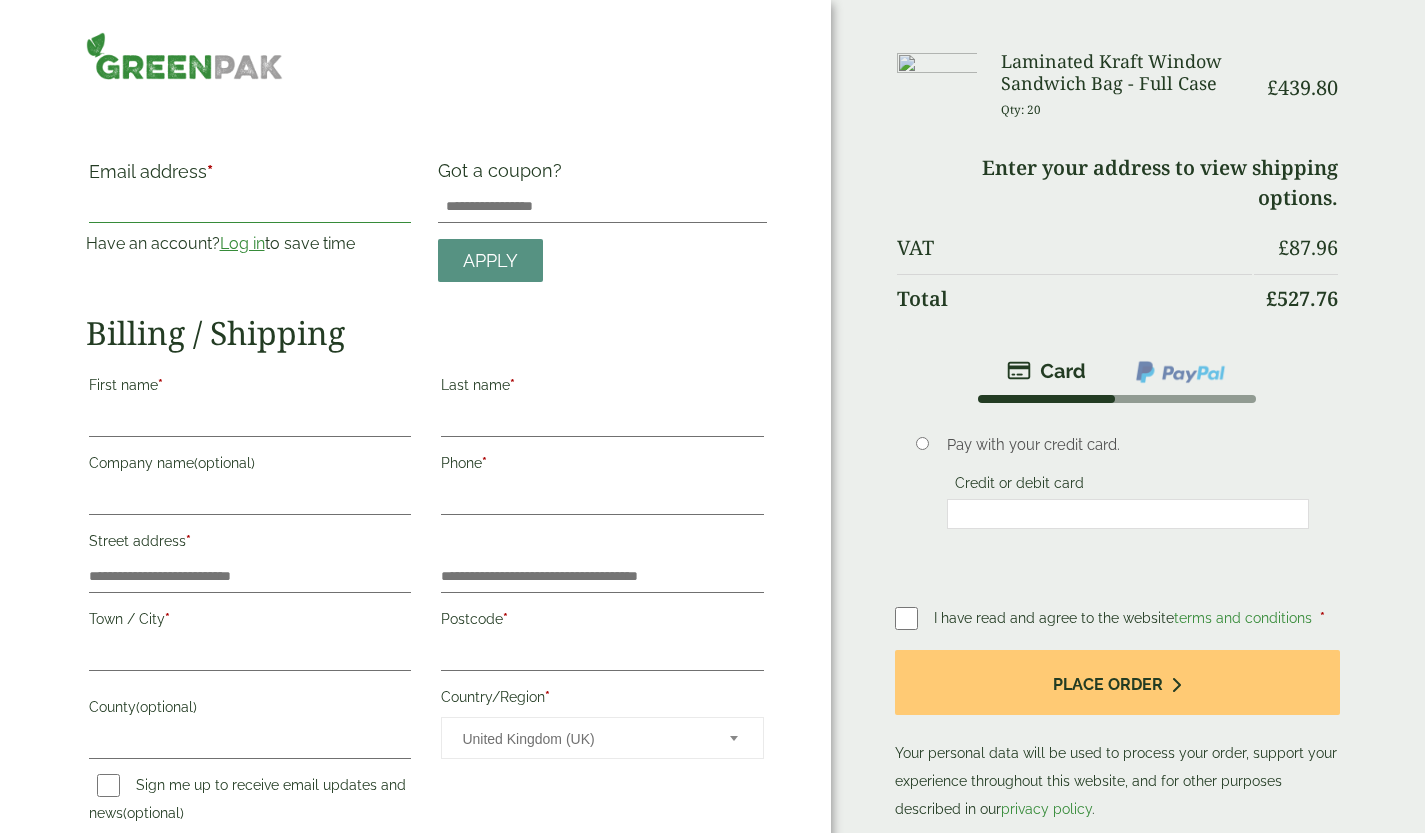 click on "Email address  *" at bounding box center [250, 207] 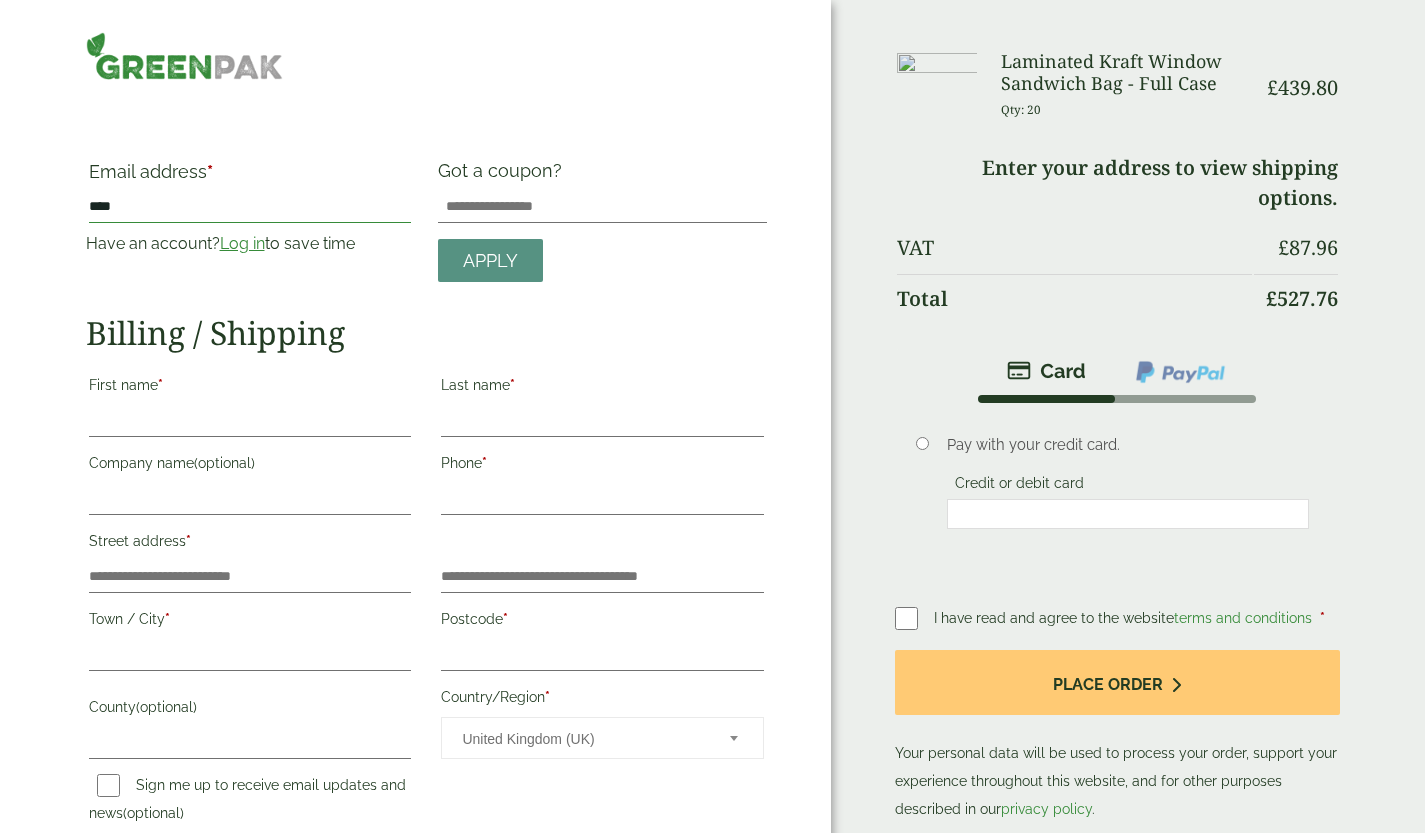 type on "**********" 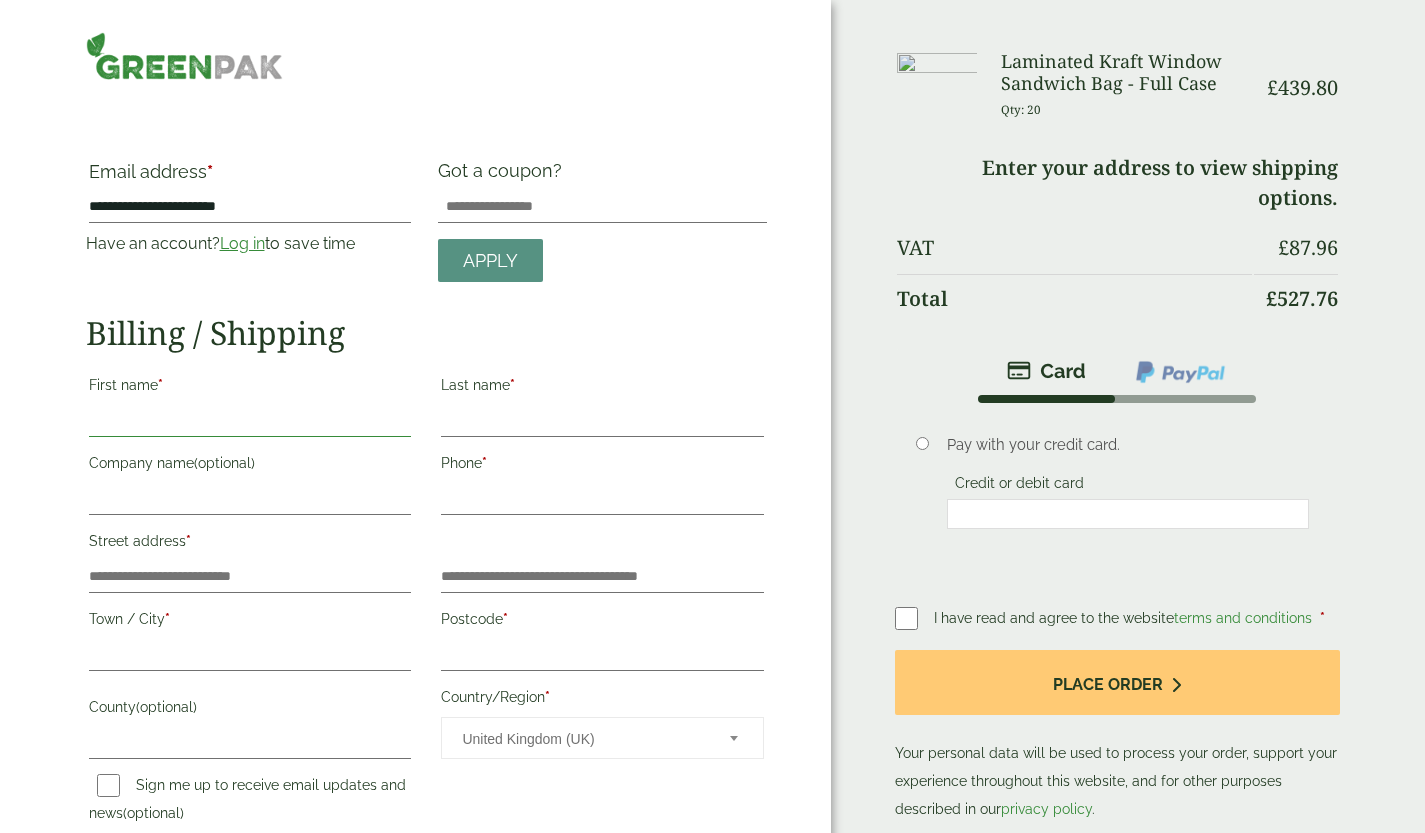 type on "****" 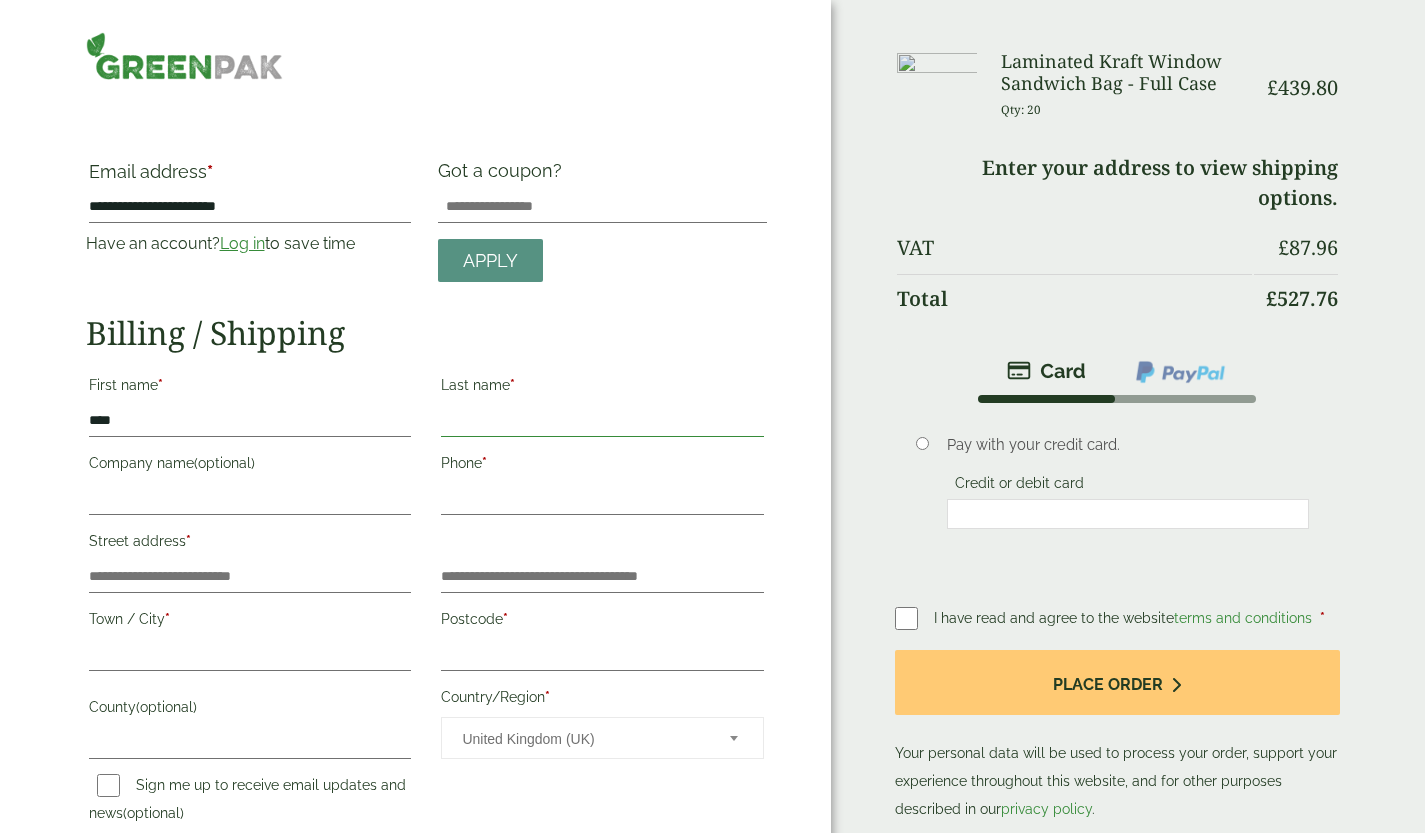 type on "*******" 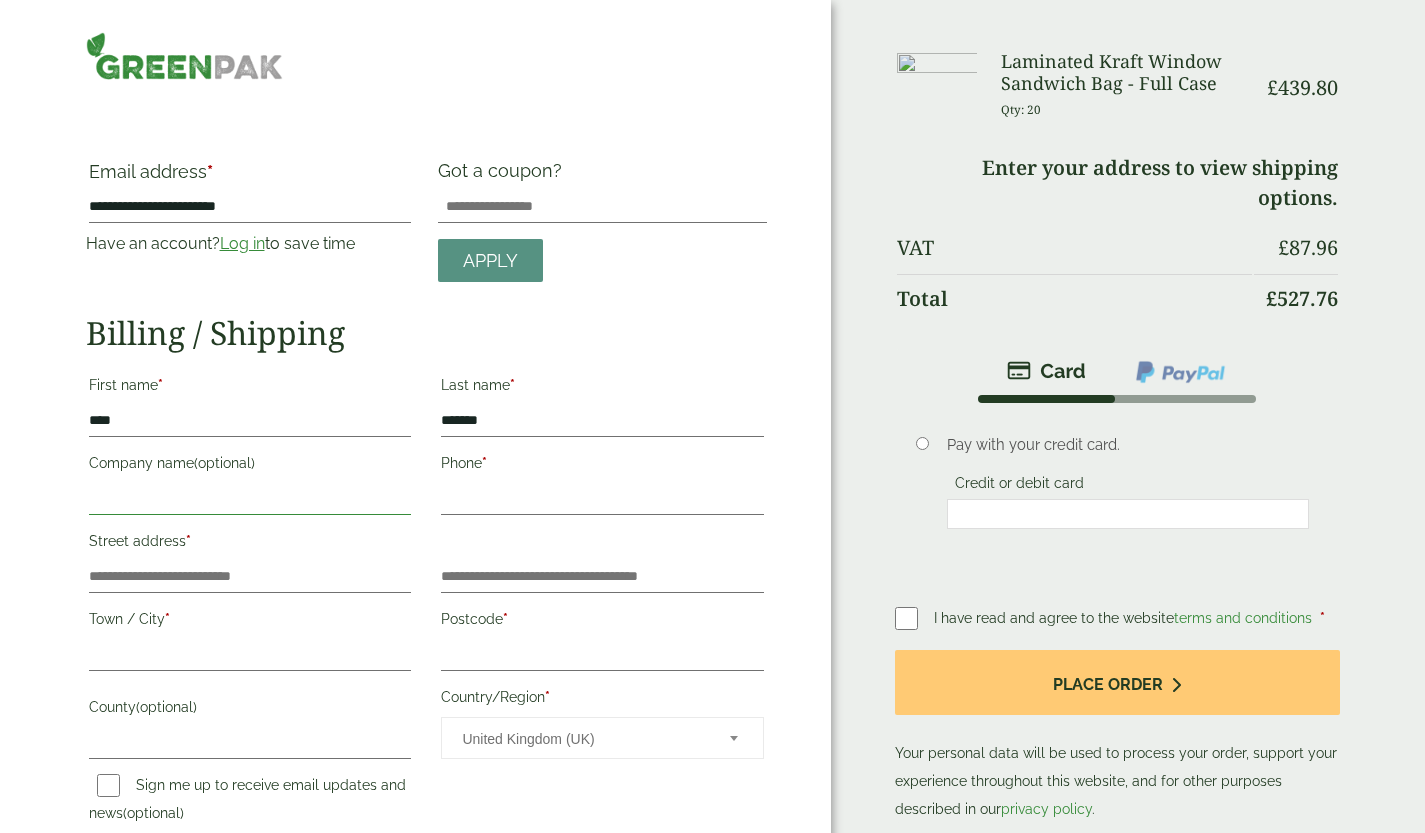 type on "***" 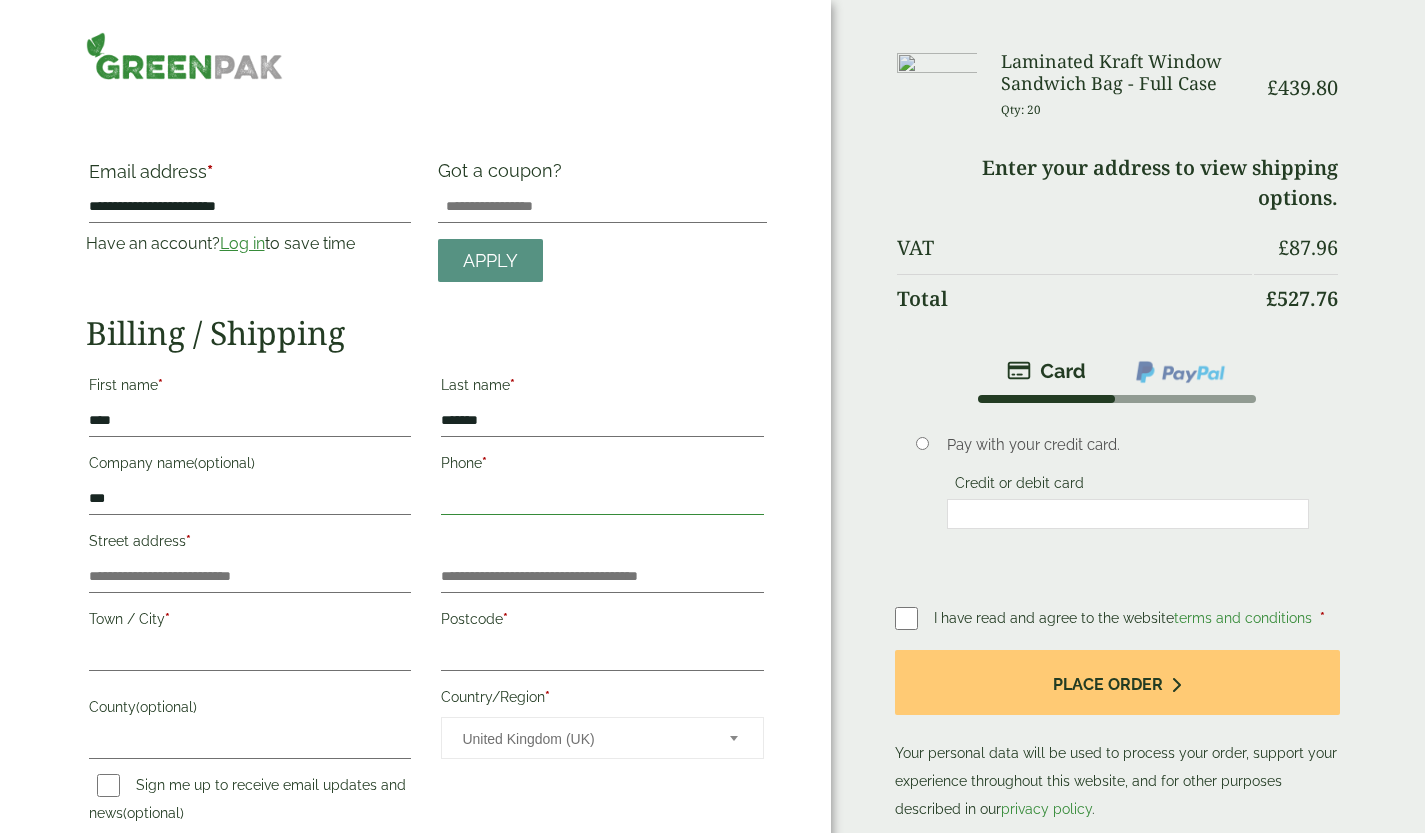 type on "**********" 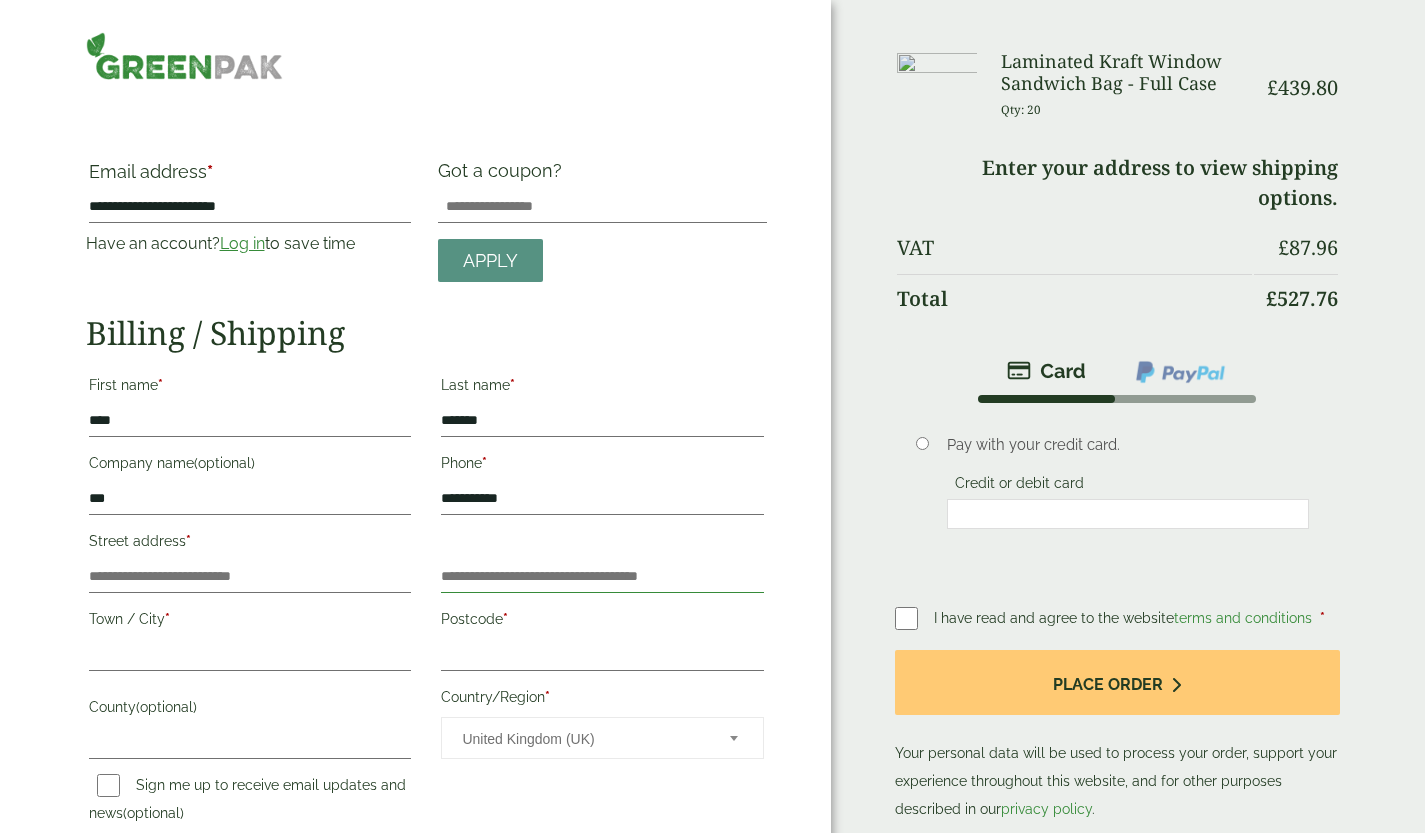 type on "**" 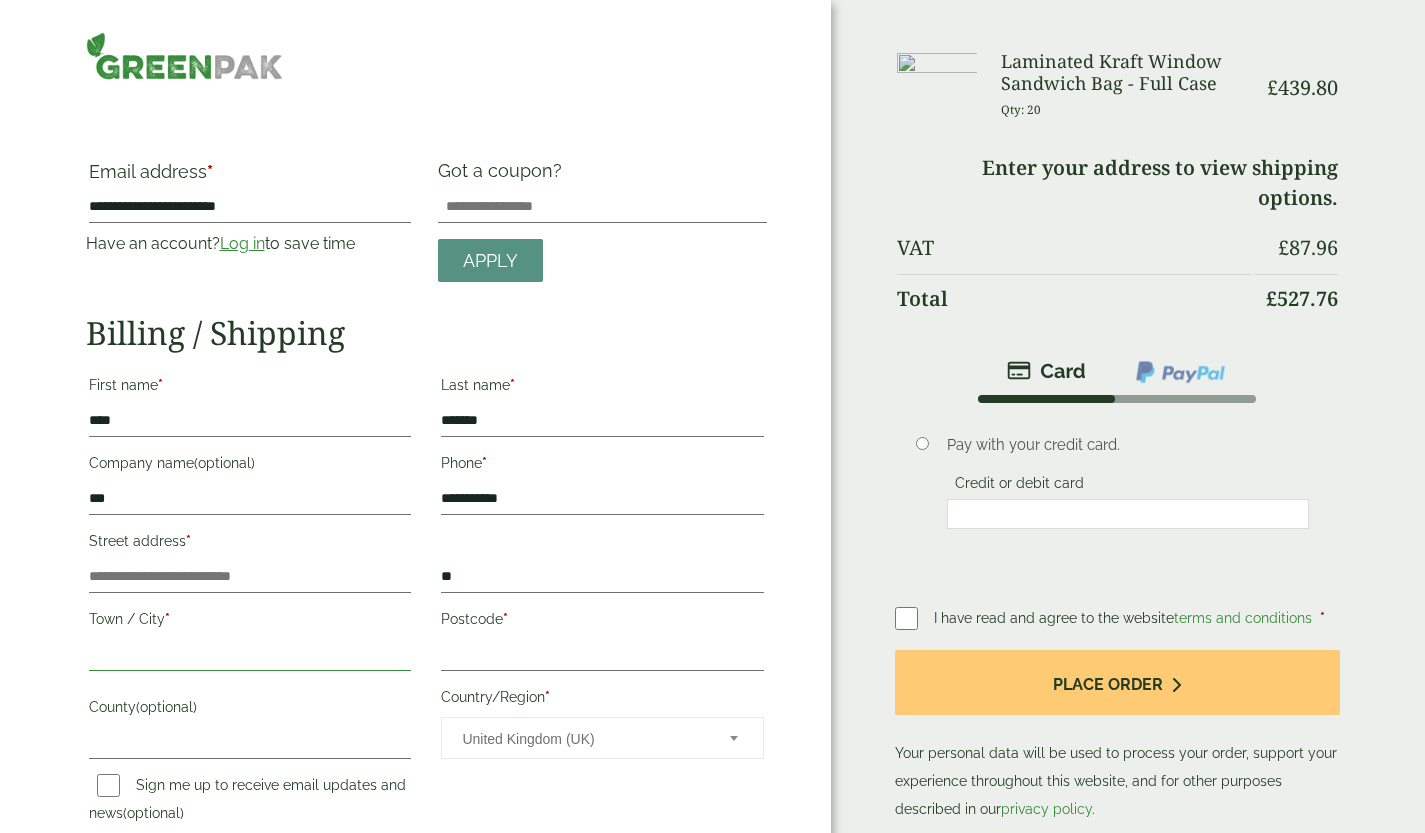 type on "******" 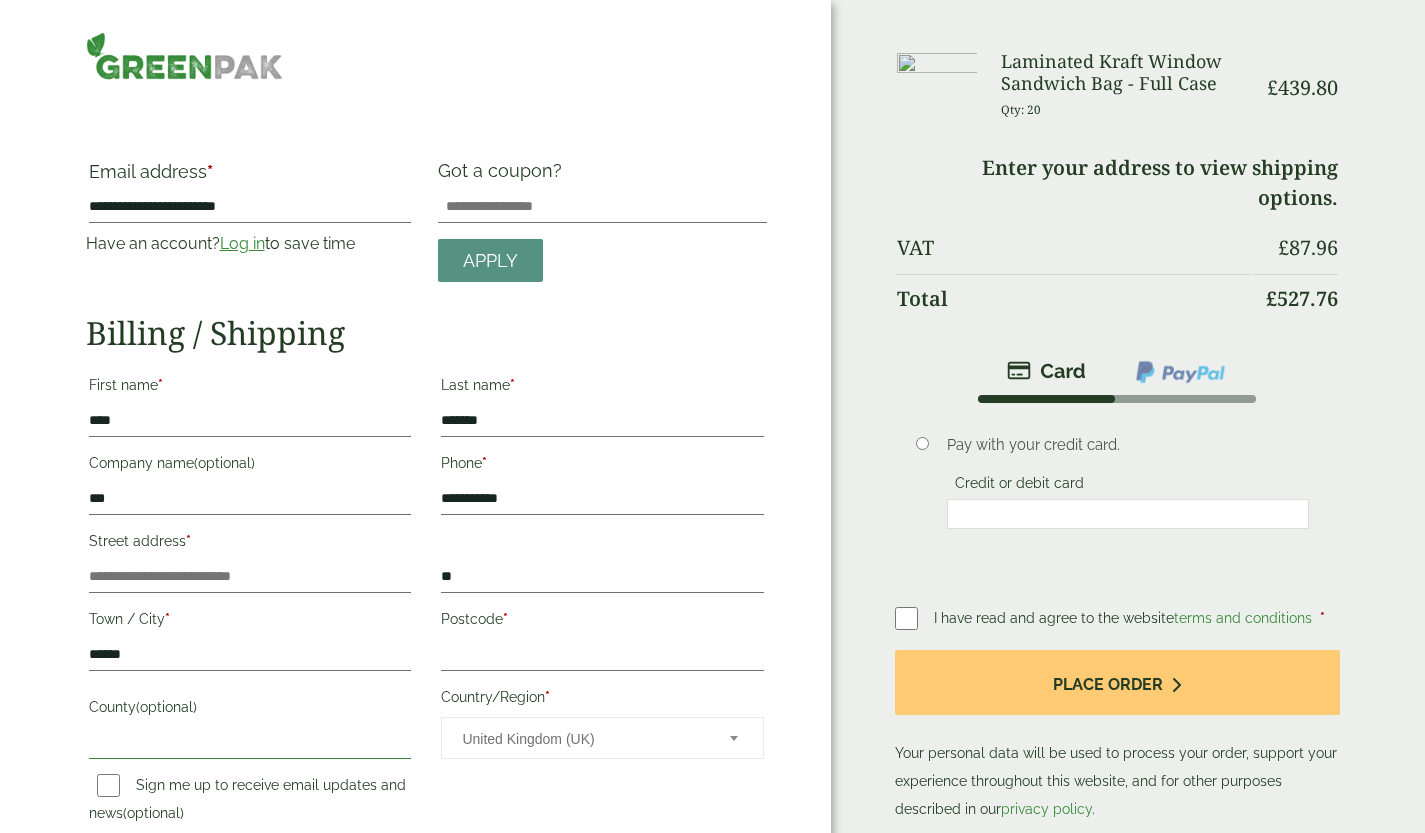 type on "**********" 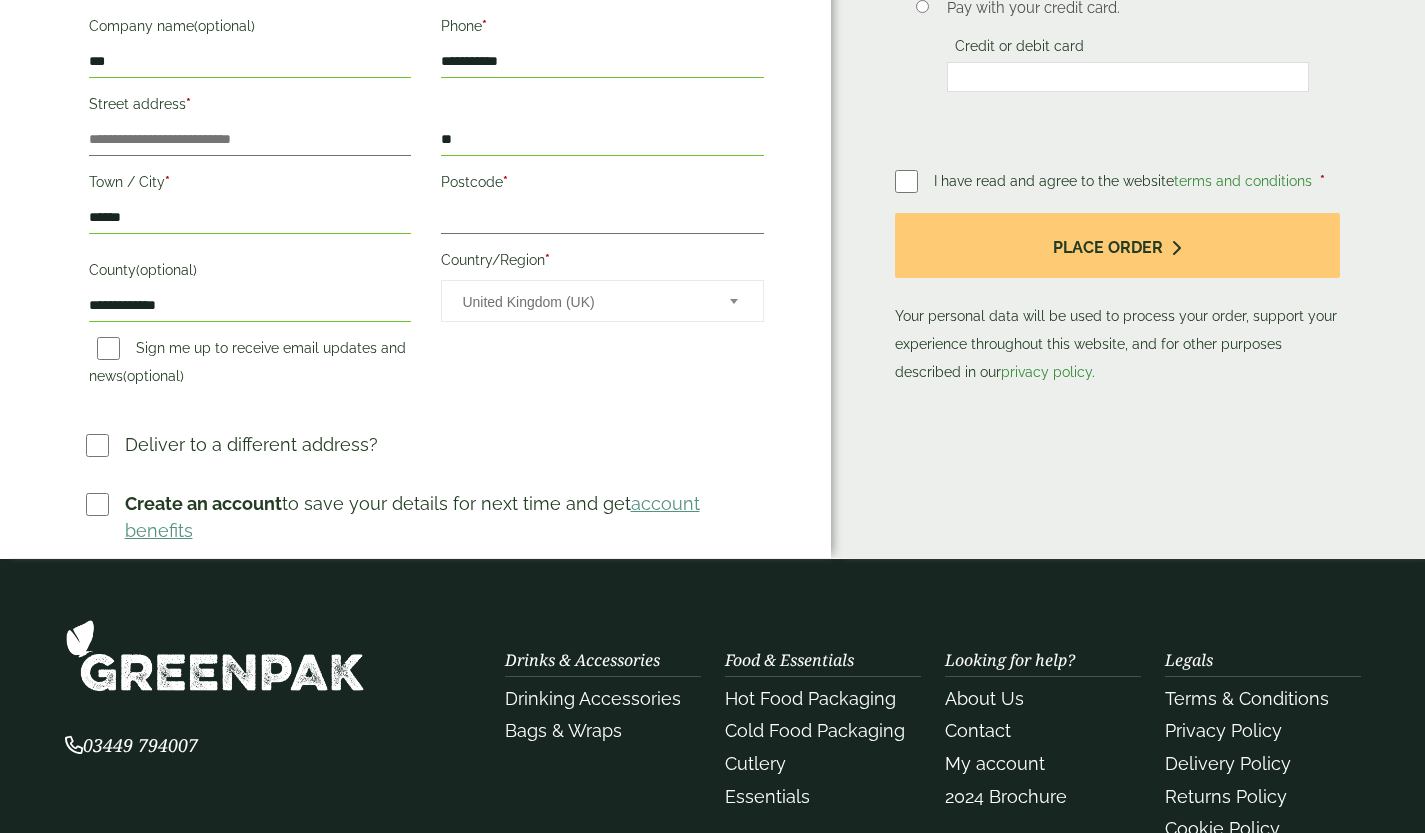 scroll, scrollTop: 430, scrollLeft: 0, axis: vertical 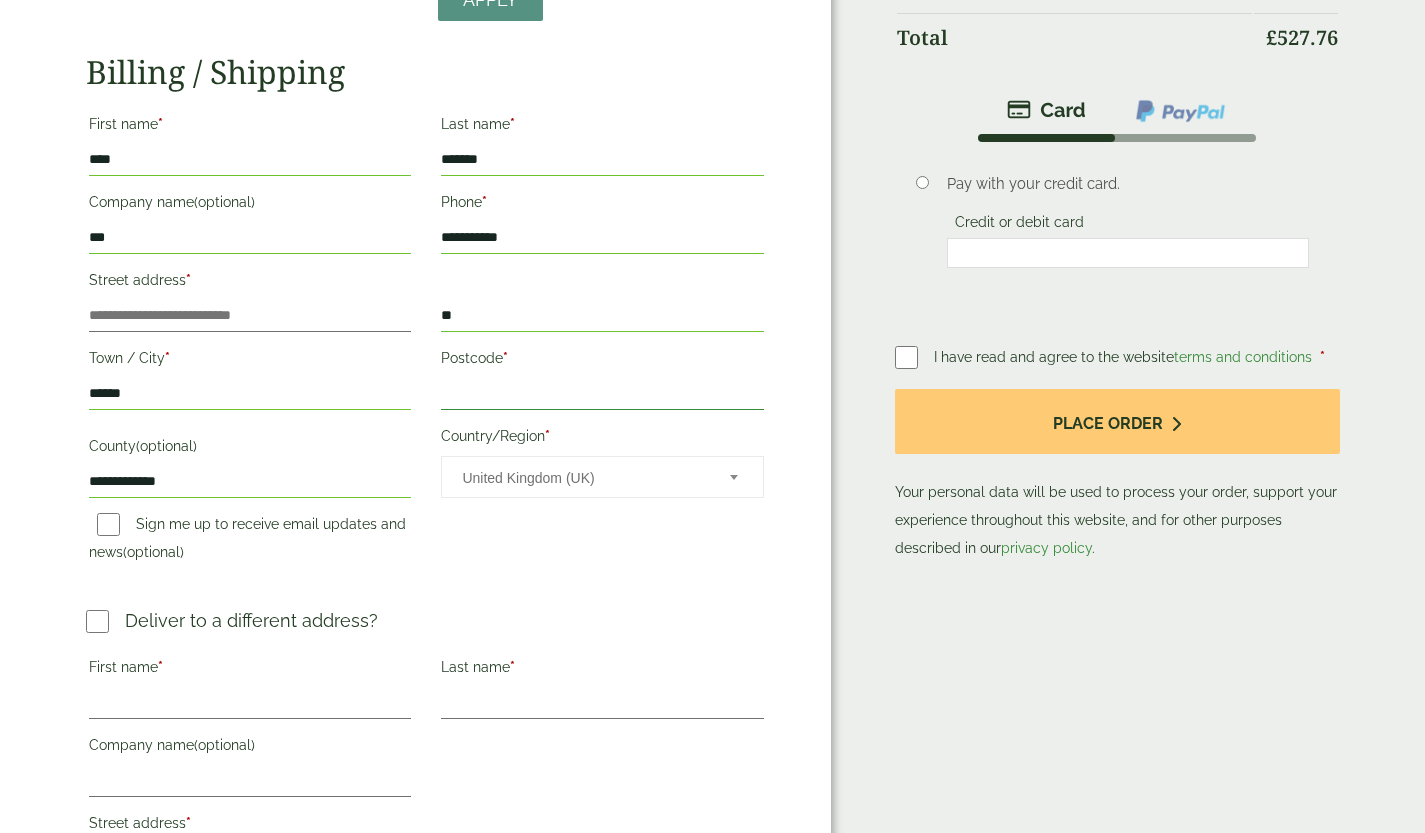 click on "Postcode  *" at bounding box center (602, 394) 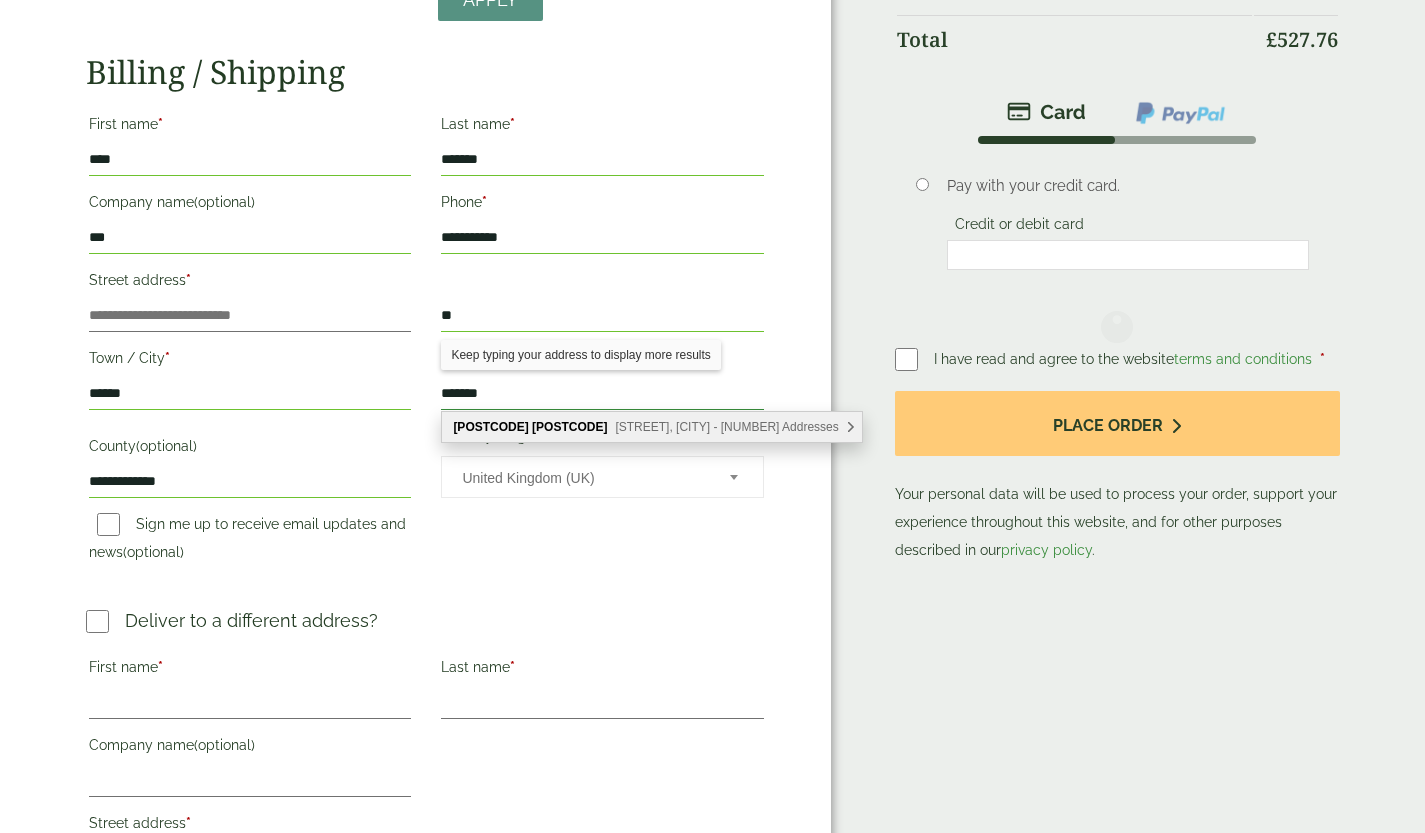 type on "*******" 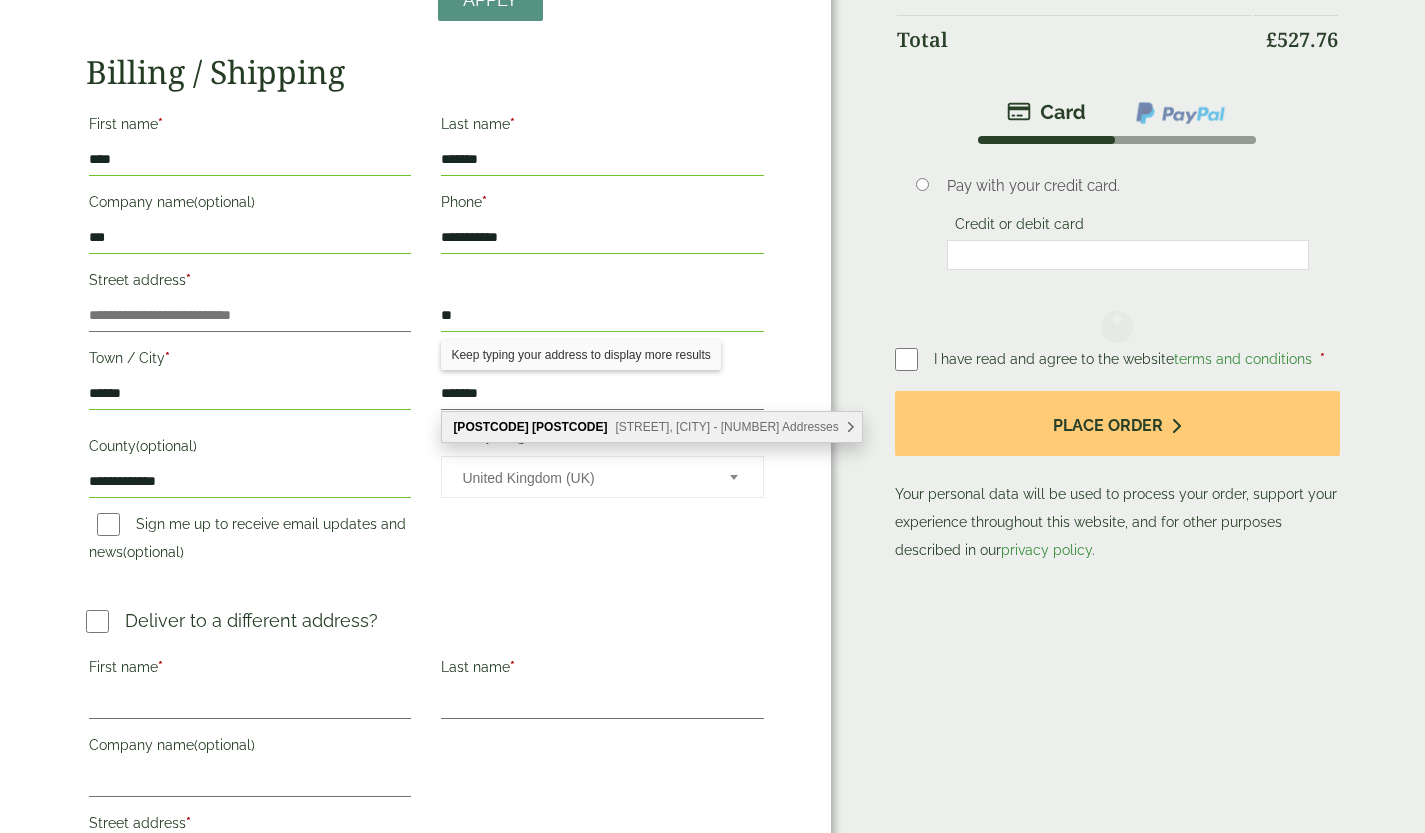 click on "[STREET], [CITY] - [NUMBER] Addresses" at bounding box center [726, 427] 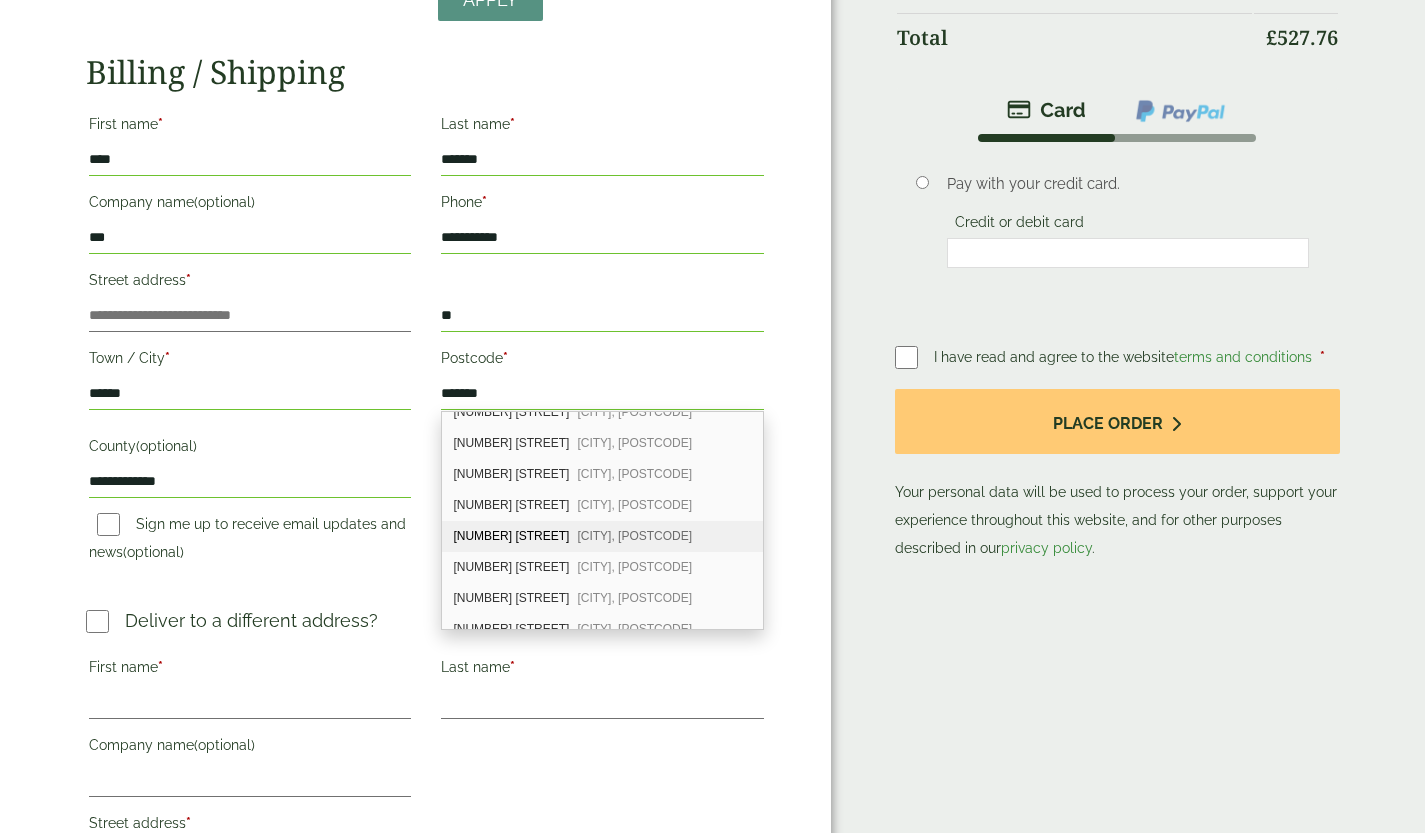 scroll, scrollTop: 120, scrollLeft: 0, axis: vertical 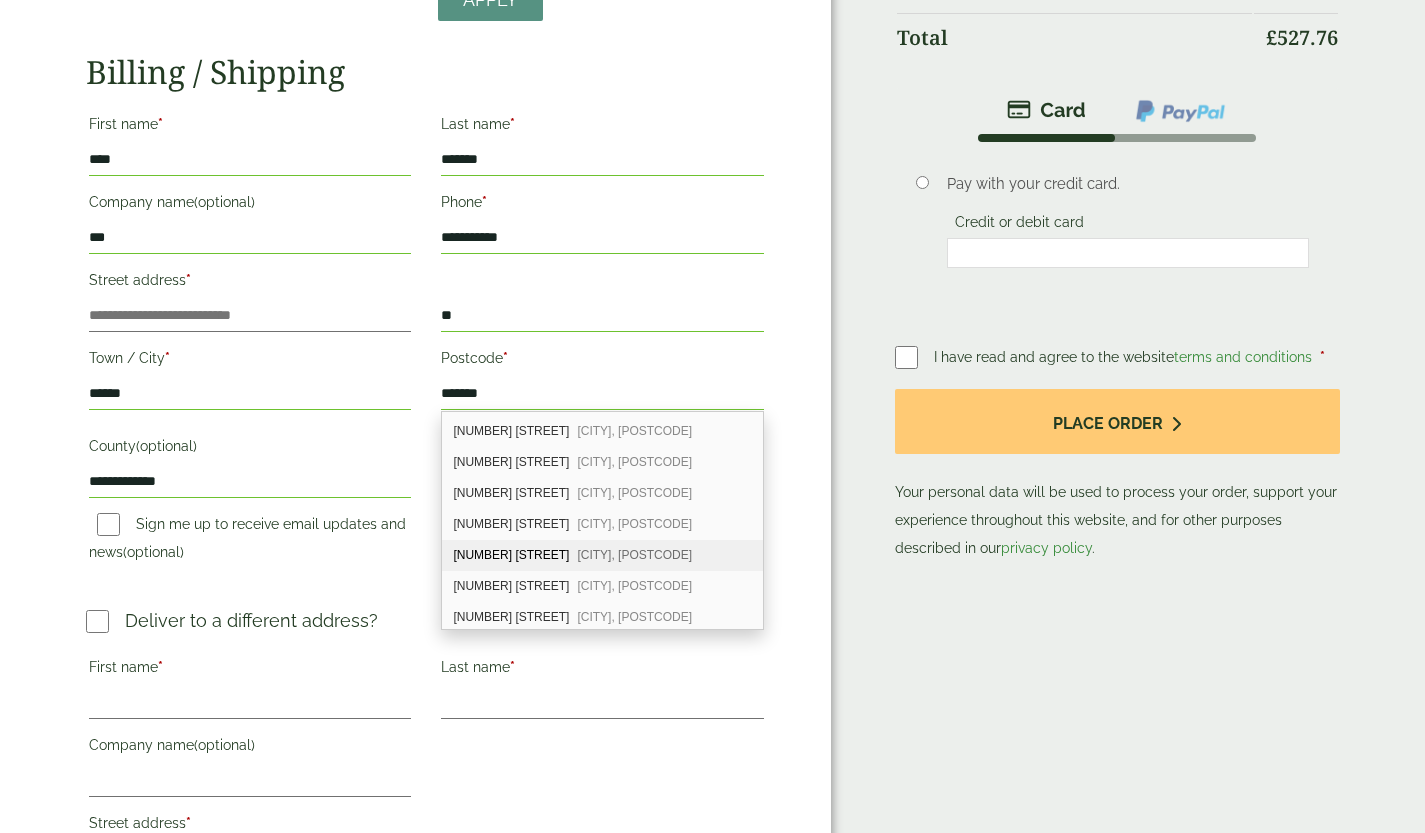 click on "[CITY], [POSTCODE]" at bounding box center [634, 555] 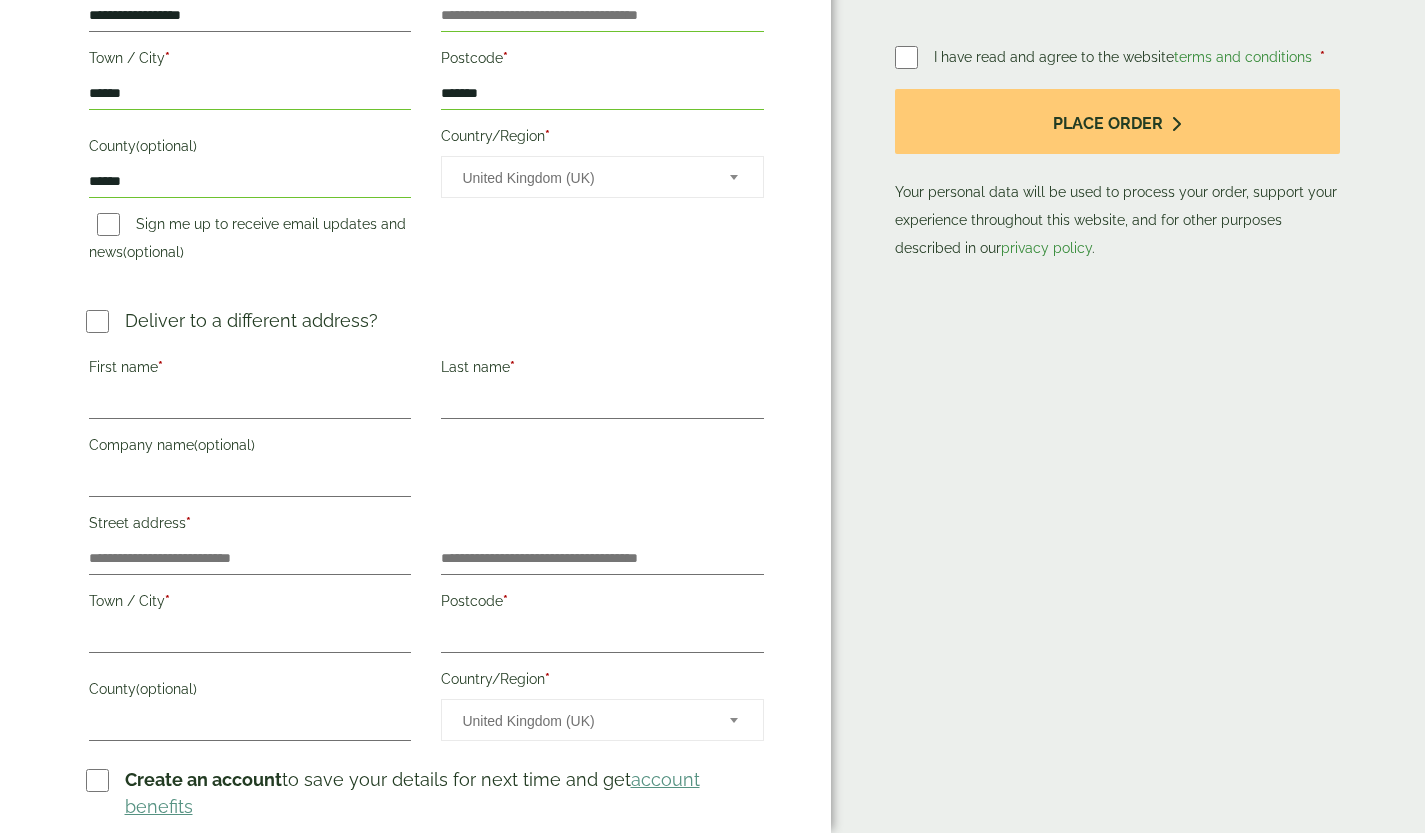 scroll, scrollTop: 557, scrollLeft: 0, axis: vertical 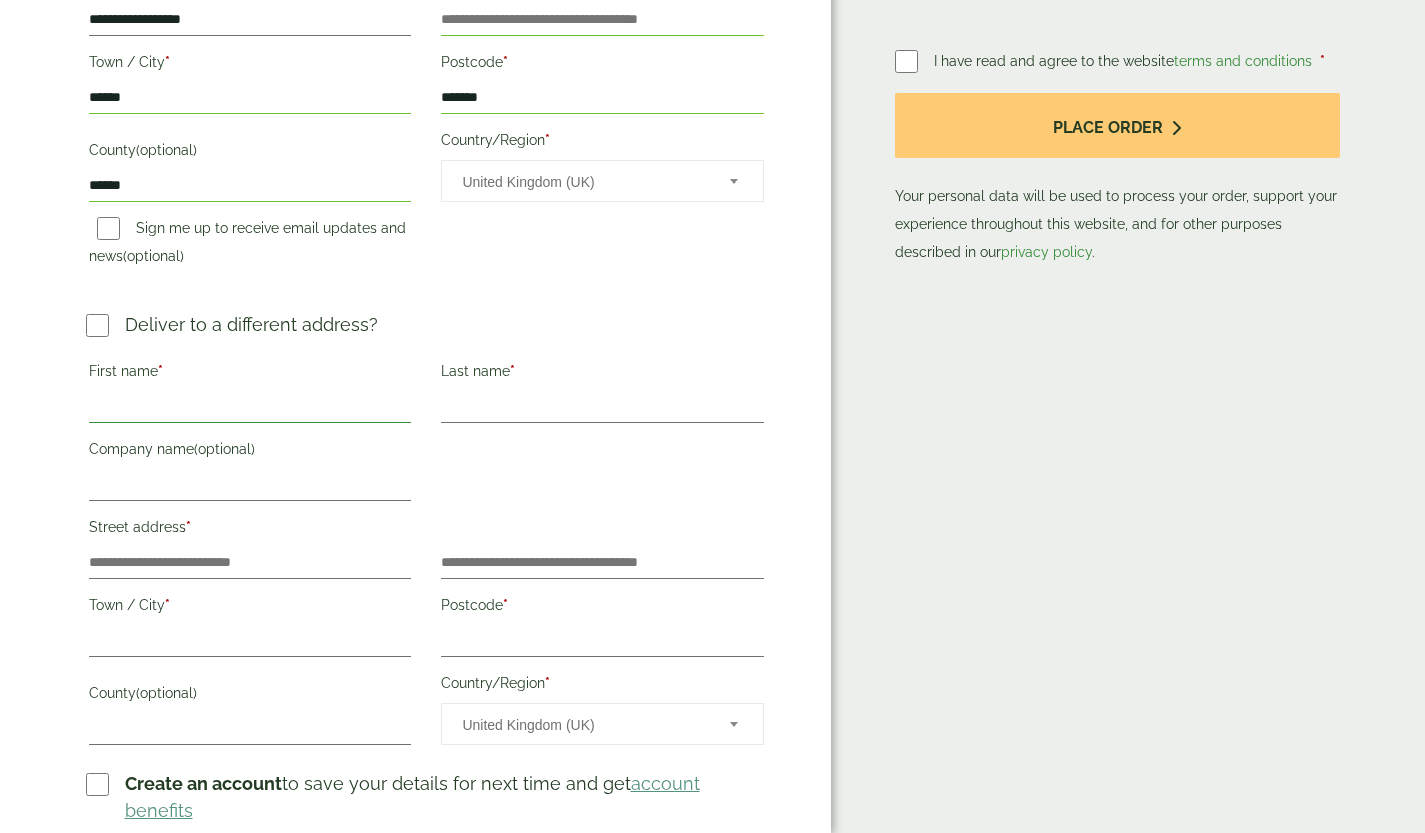 click on "First name  *" at bounding box center [250, 407] 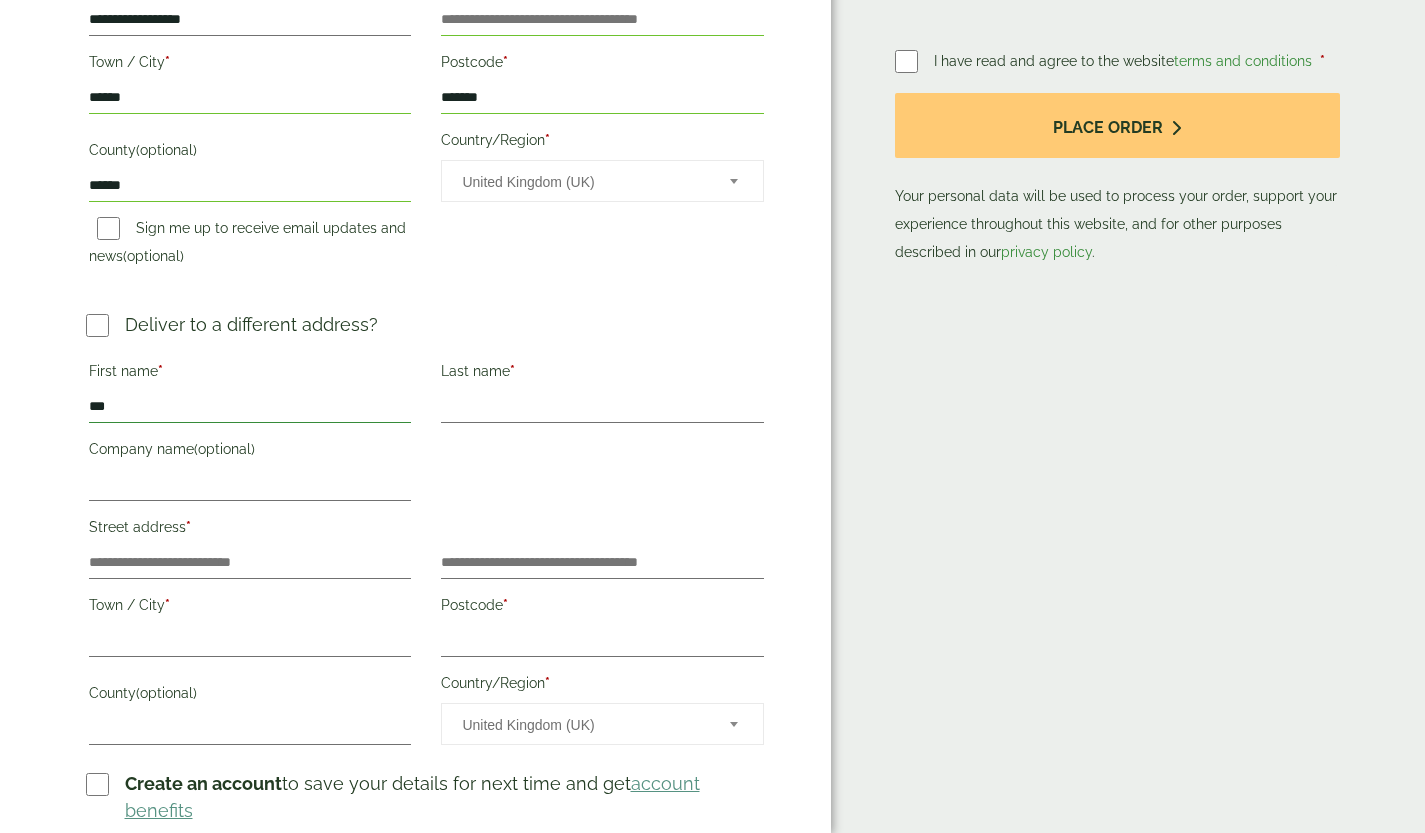 type on "****" 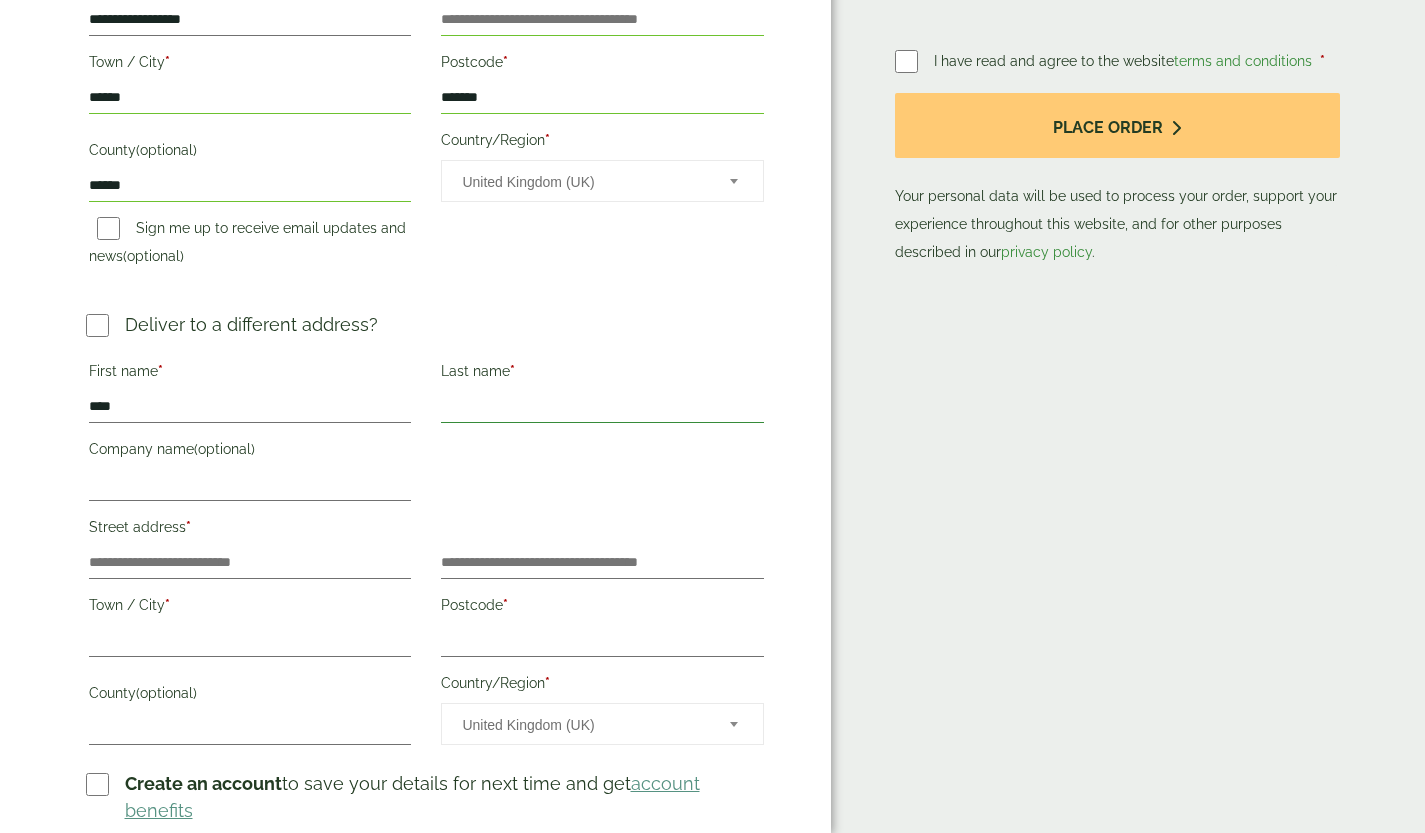 type on "*******" 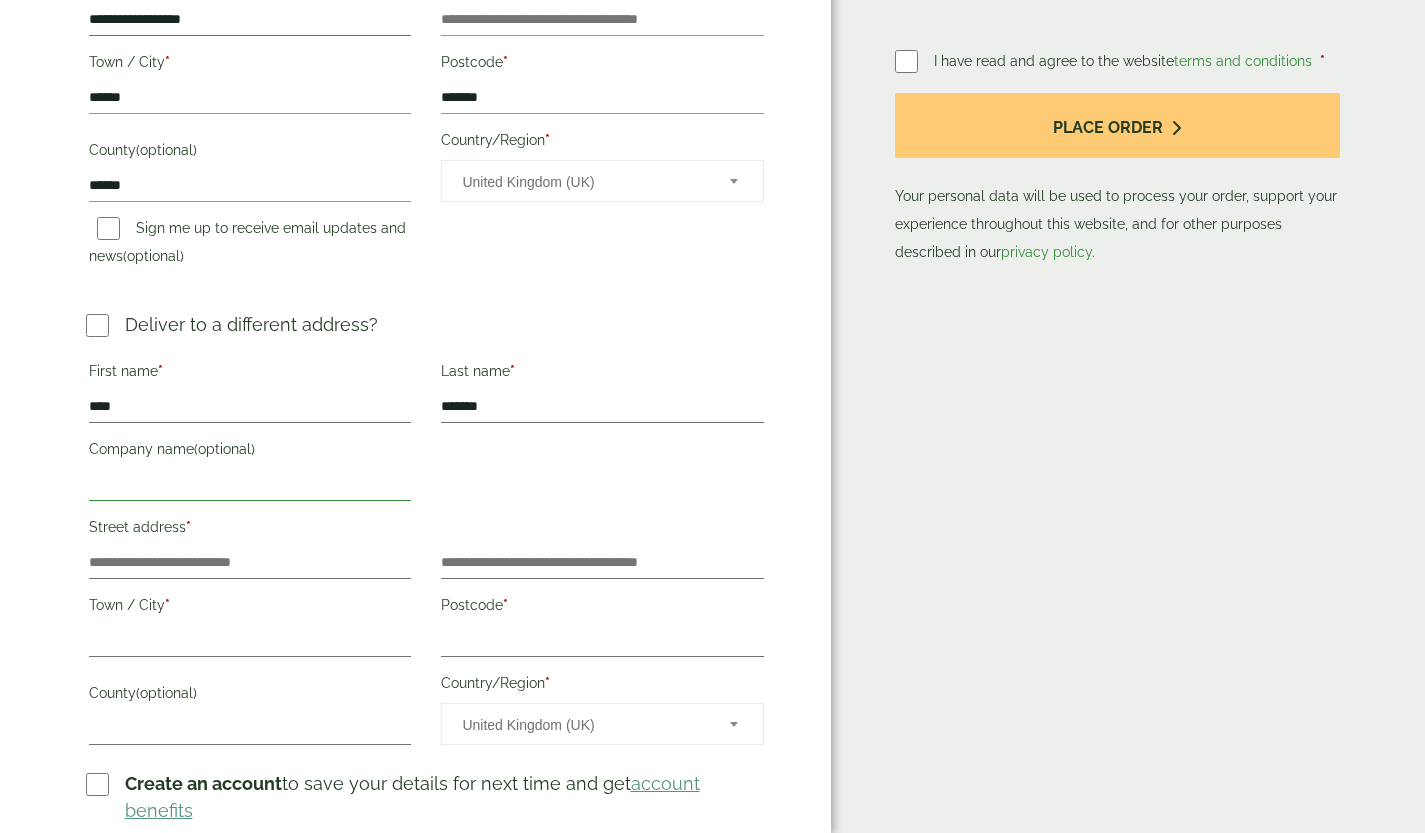 type on "*******" 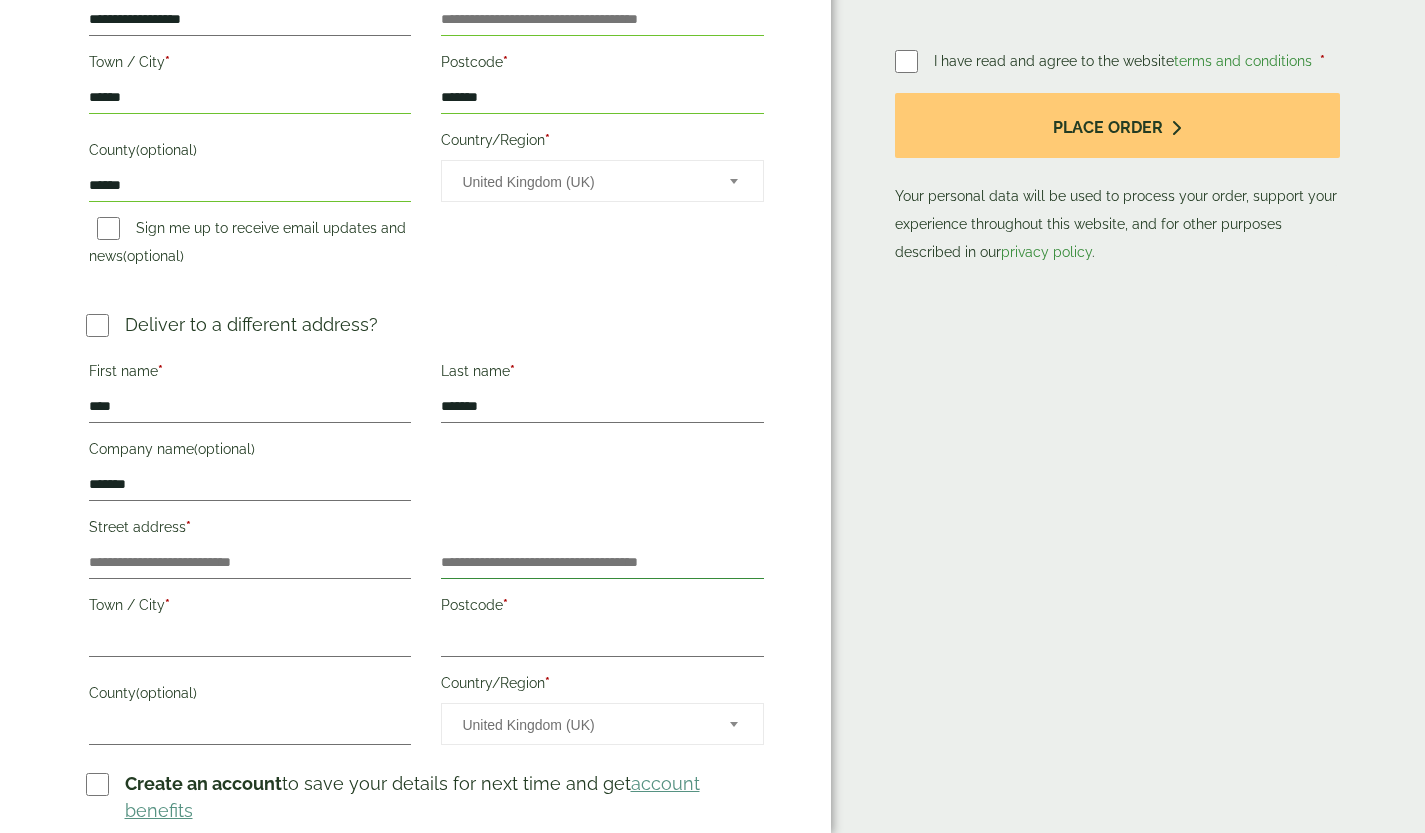 type on "**********" 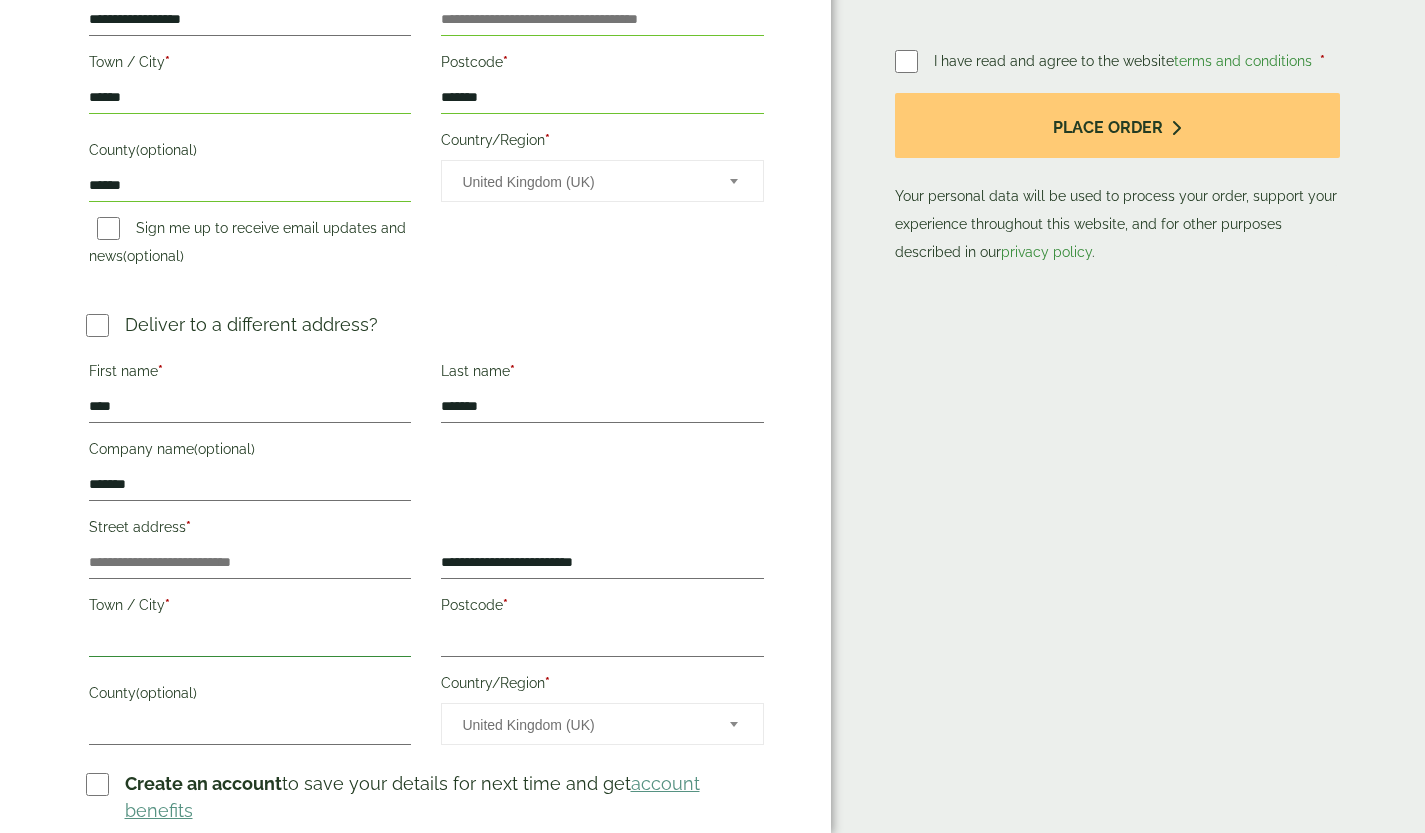 type on "*******" 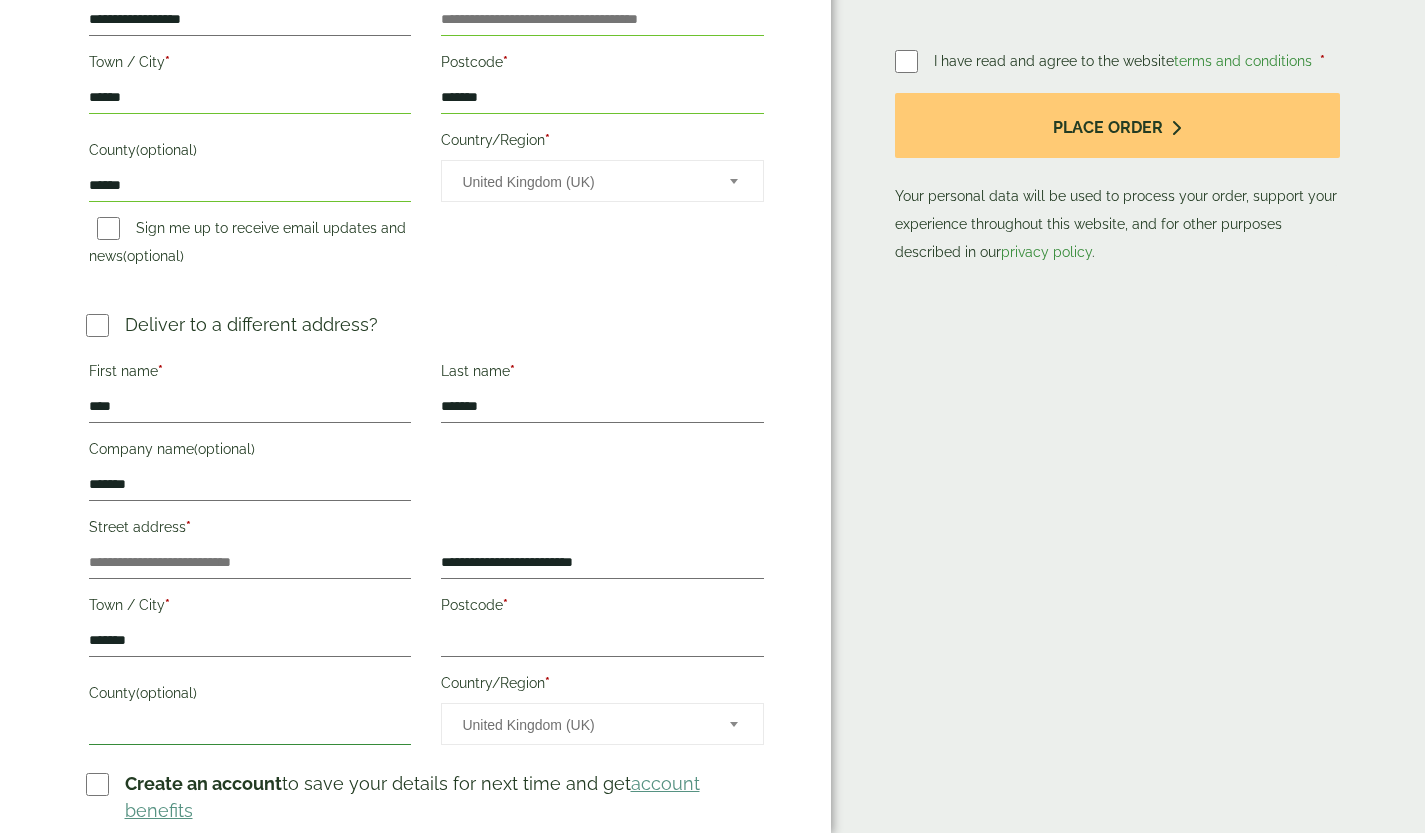 type on "*******" 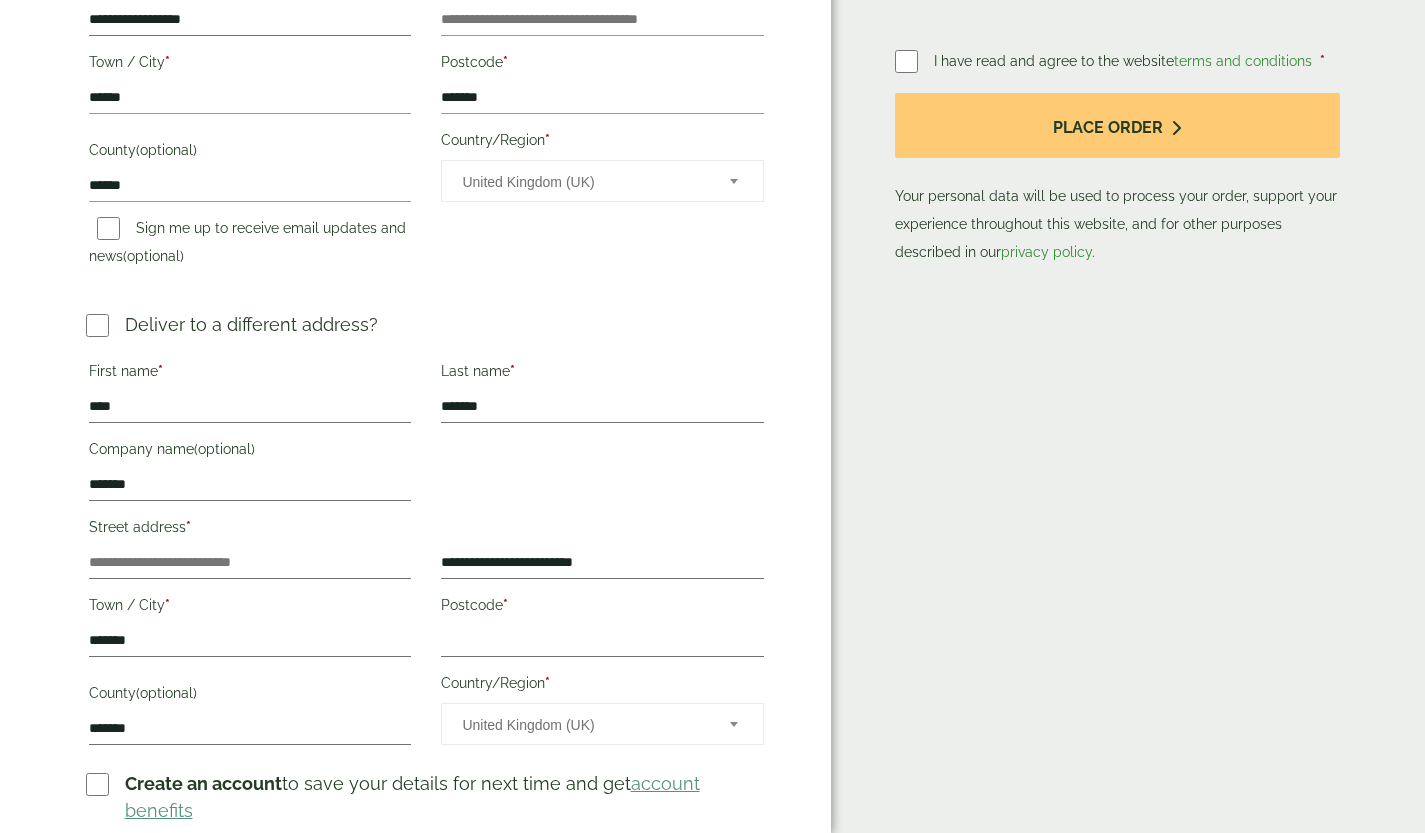 type on "****" 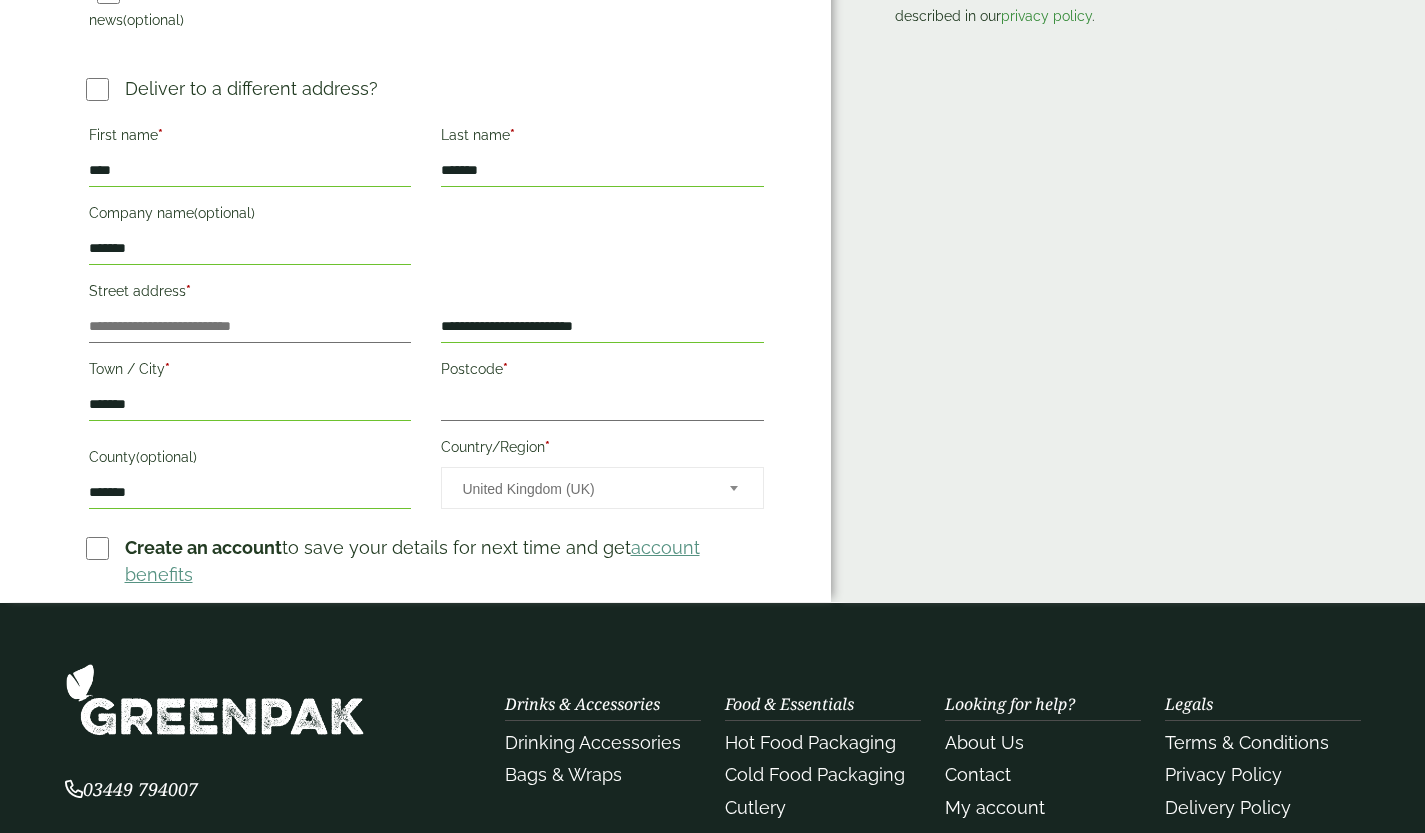 scroll, scrollTop: 789, scrollLeft: 0, axis: vertical 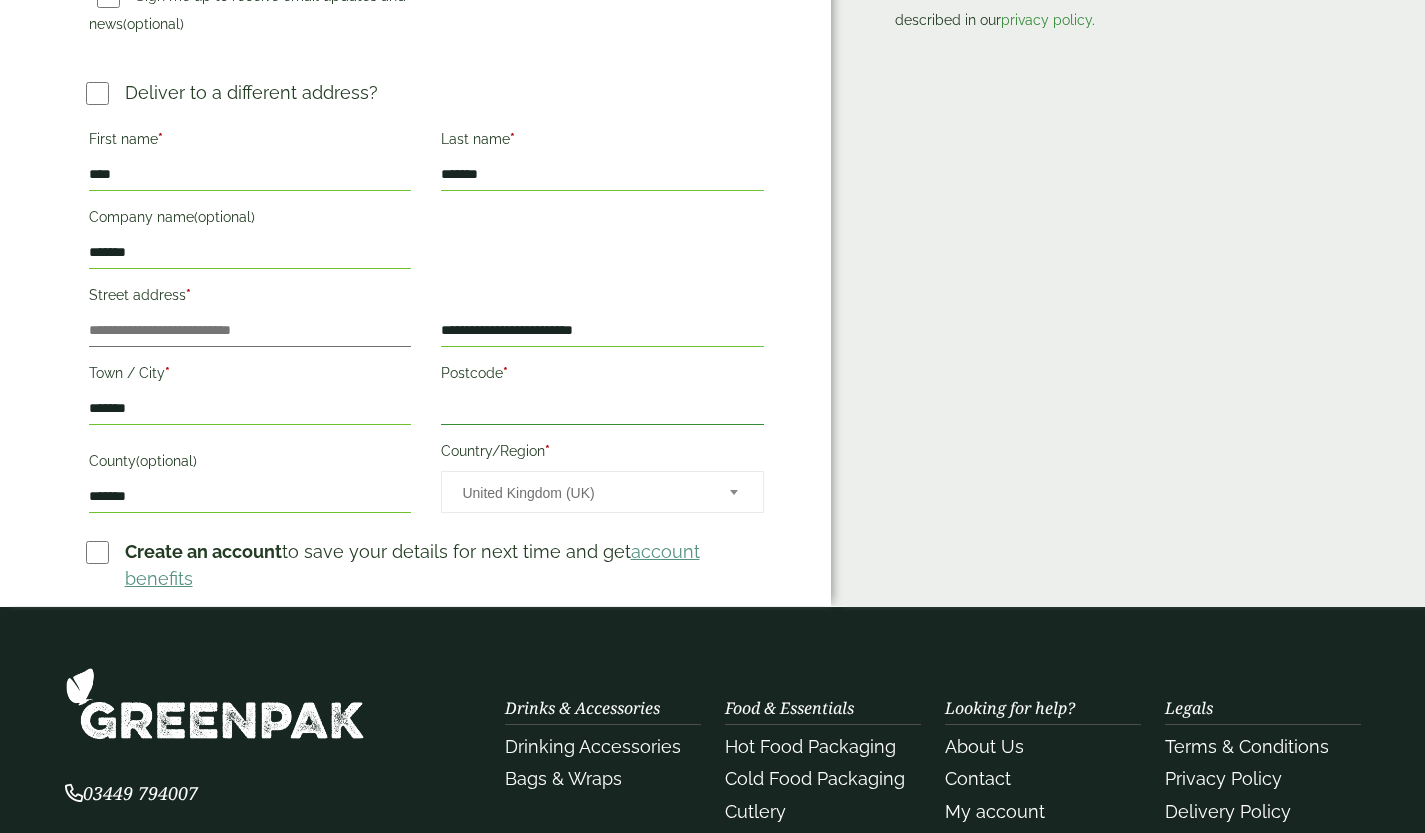 click on "Postcode  *" at bounding box center (602, 409) 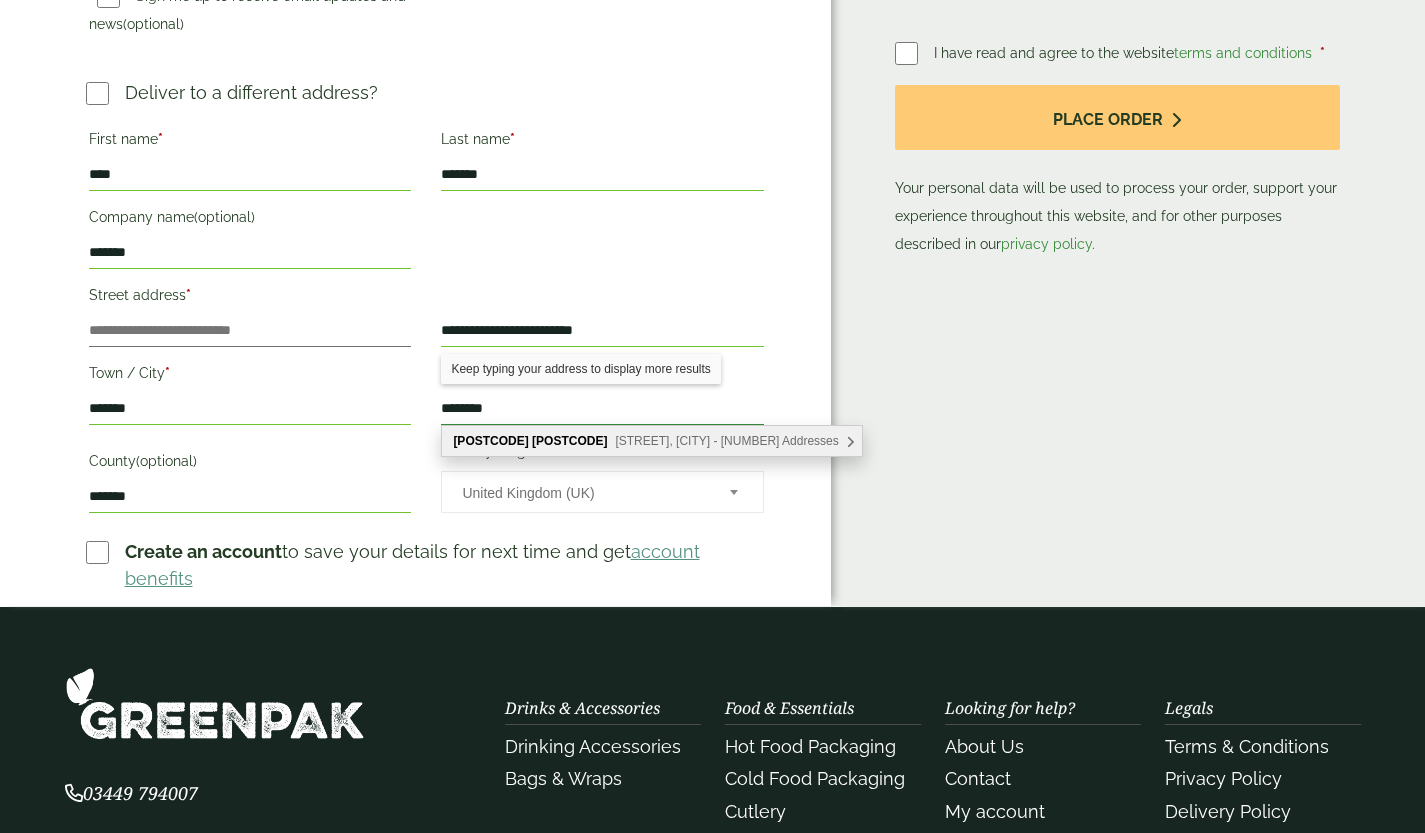 type on "********" 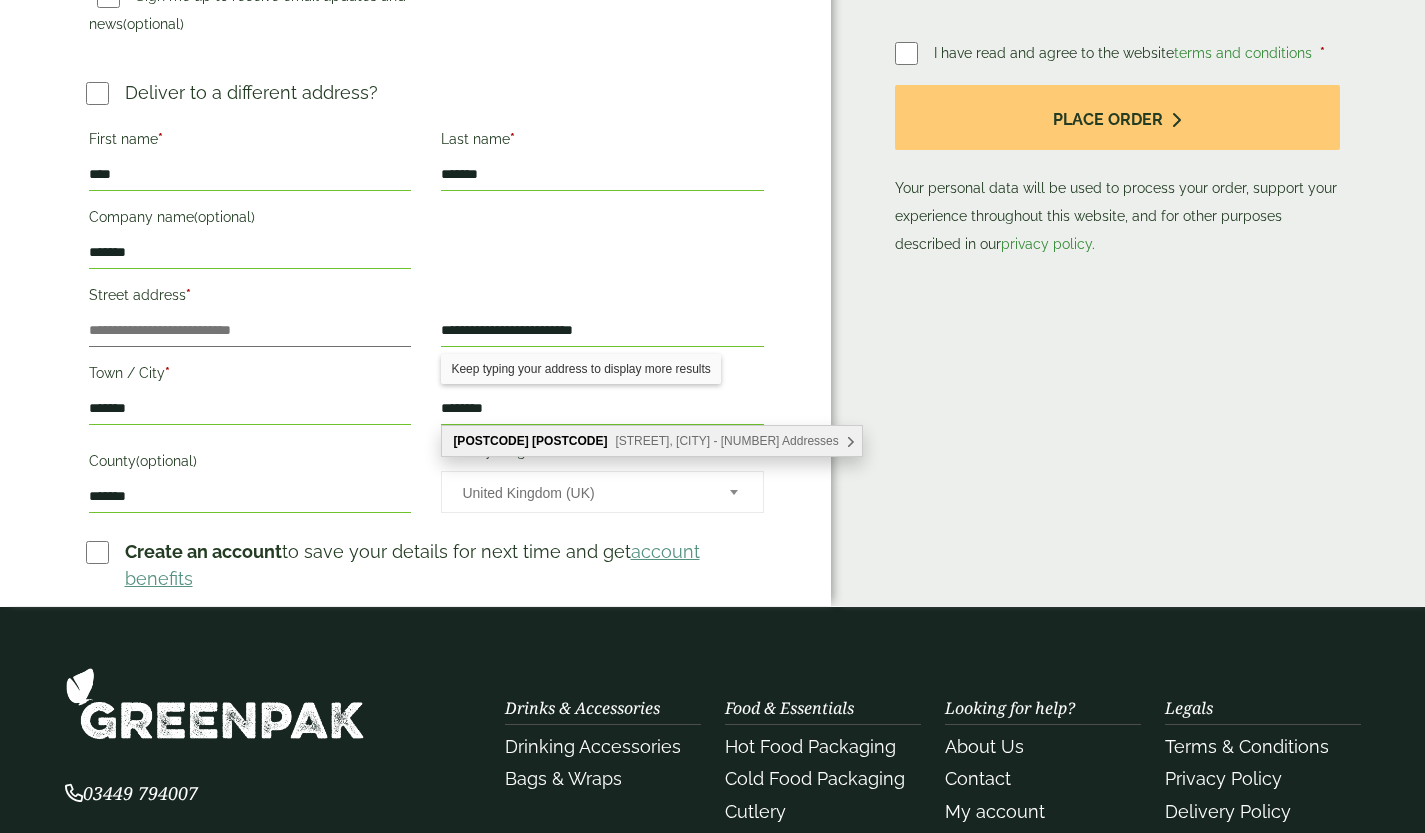 click on "Gilwilly Road, Penrith - 27 Addresses" at bounding box center [726, 441] 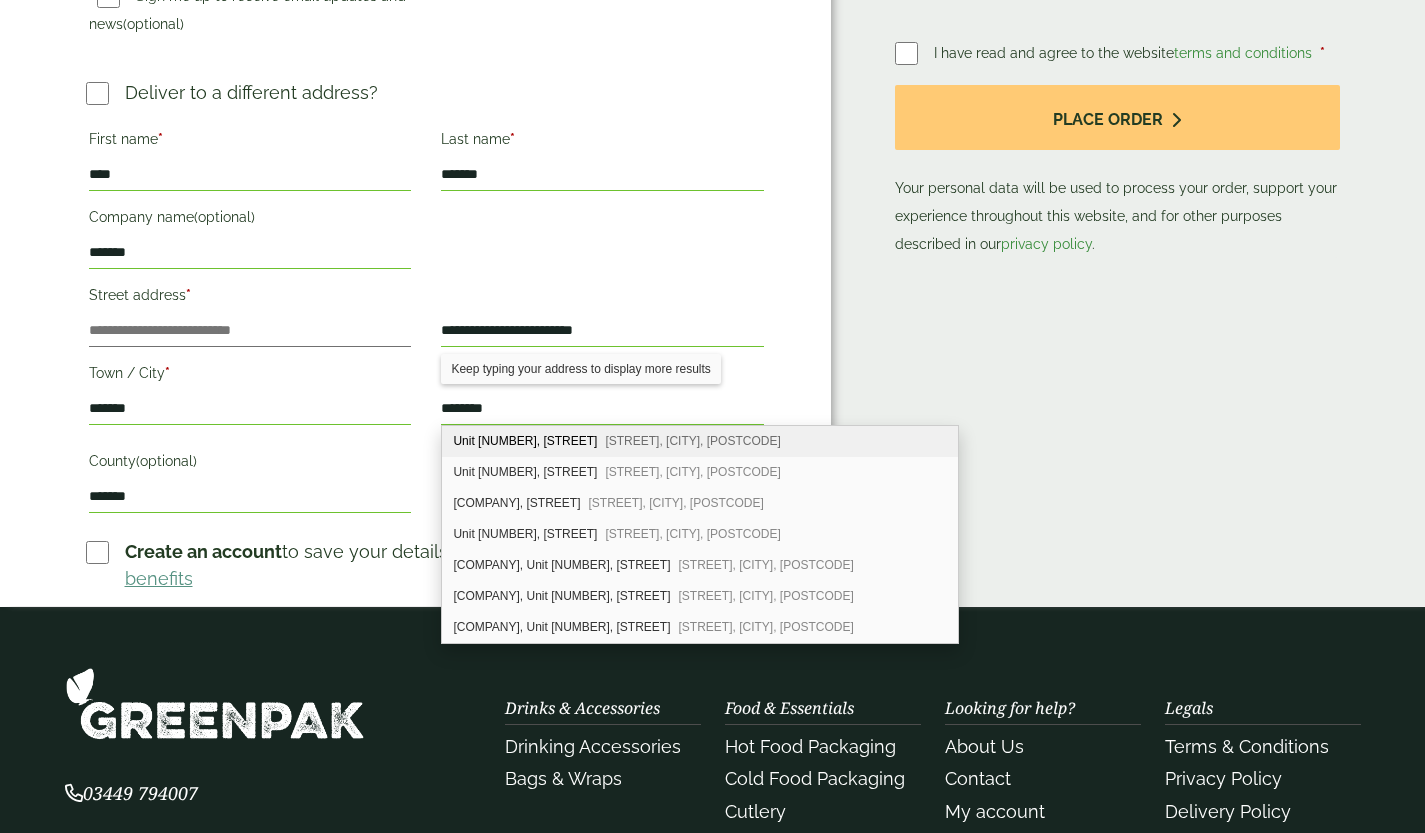 click on "Unit 53, Gilwilly Road Gilwilly Industrial Estate, Penrith, CA11 9BL" at bounding box center (700, 441) 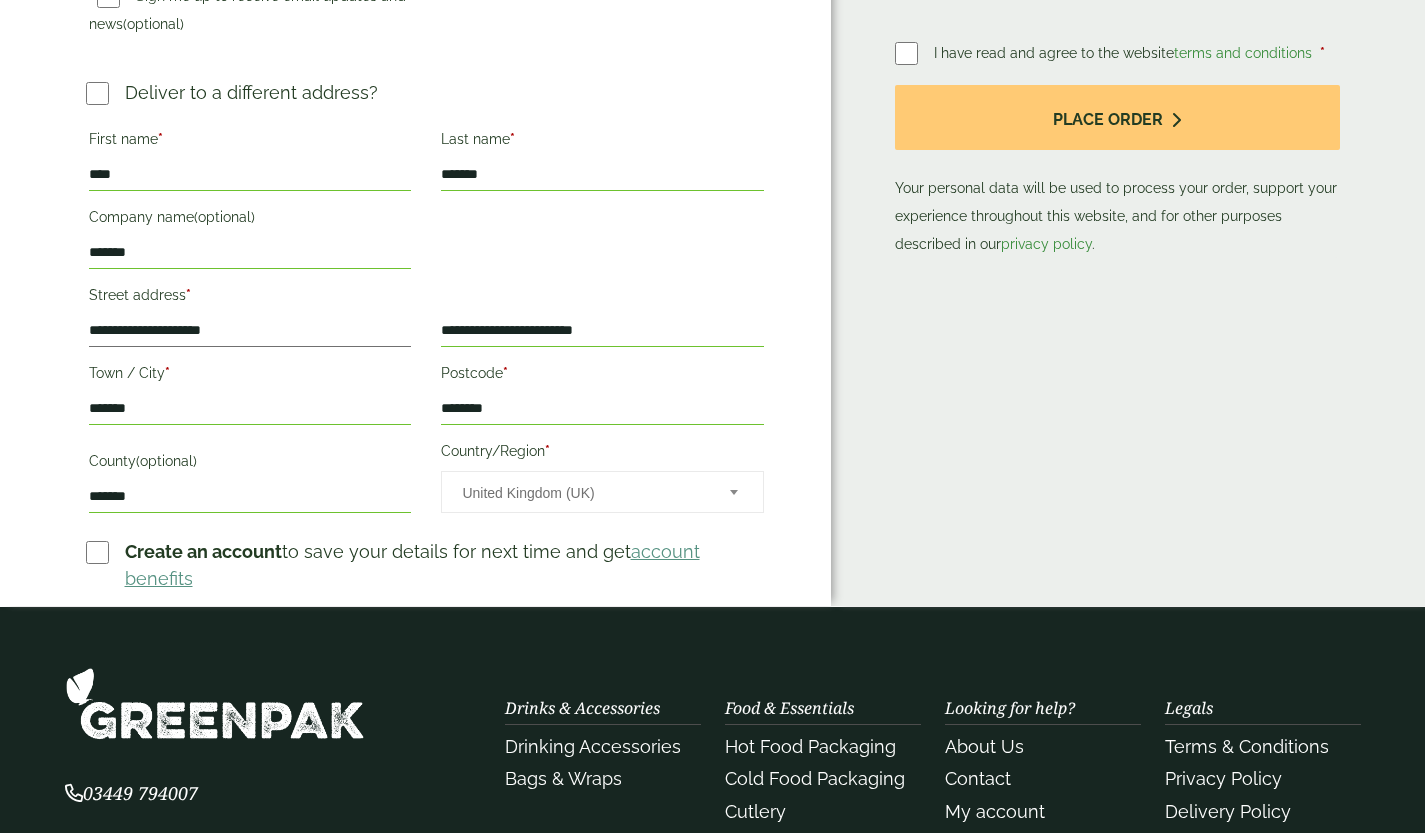 click on "First name  * ****
Last name  * *******
Company name  (optional) *******
* * * *" at bounding box center [427, 322] 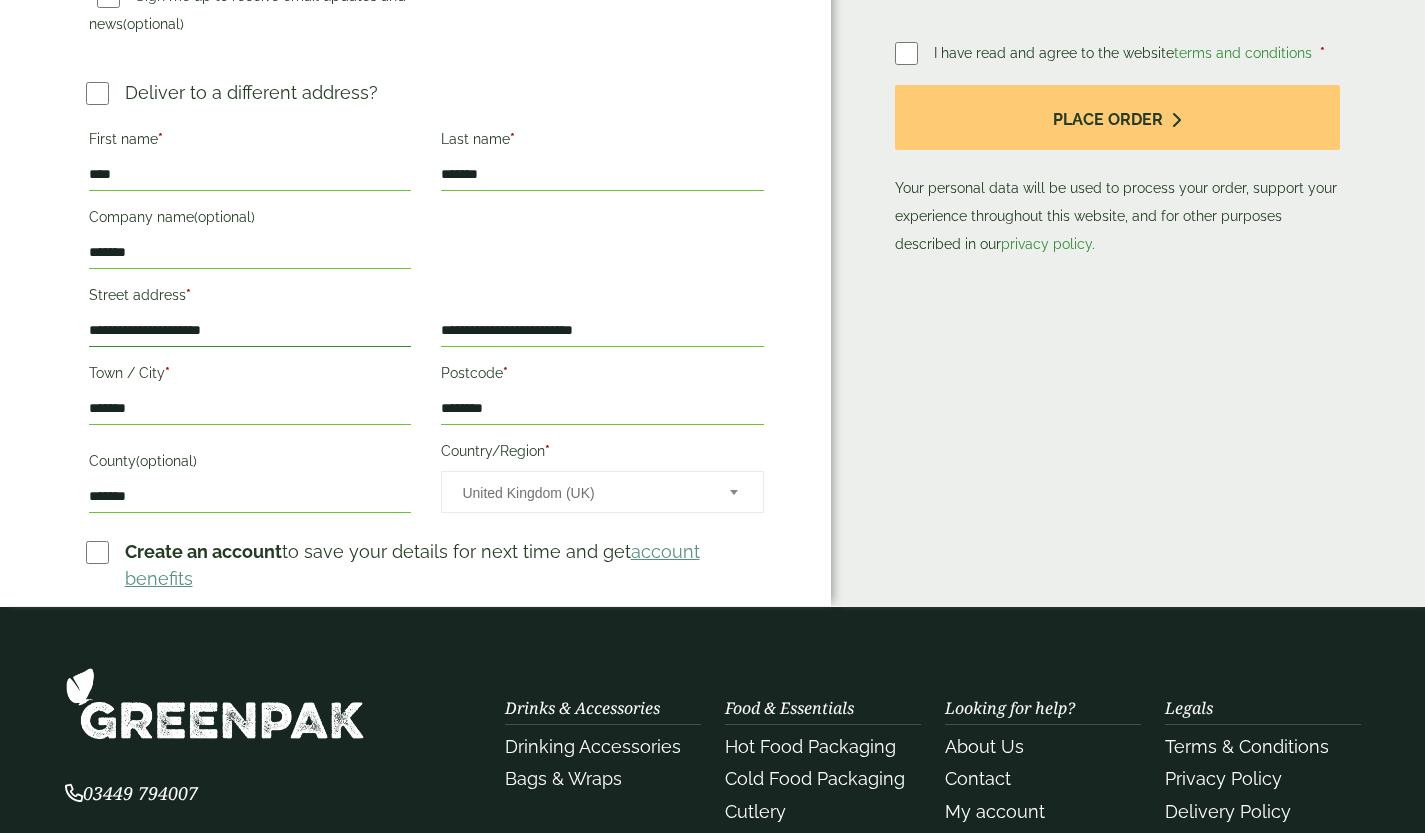 click on "**********" at bounding box center (250, 331) 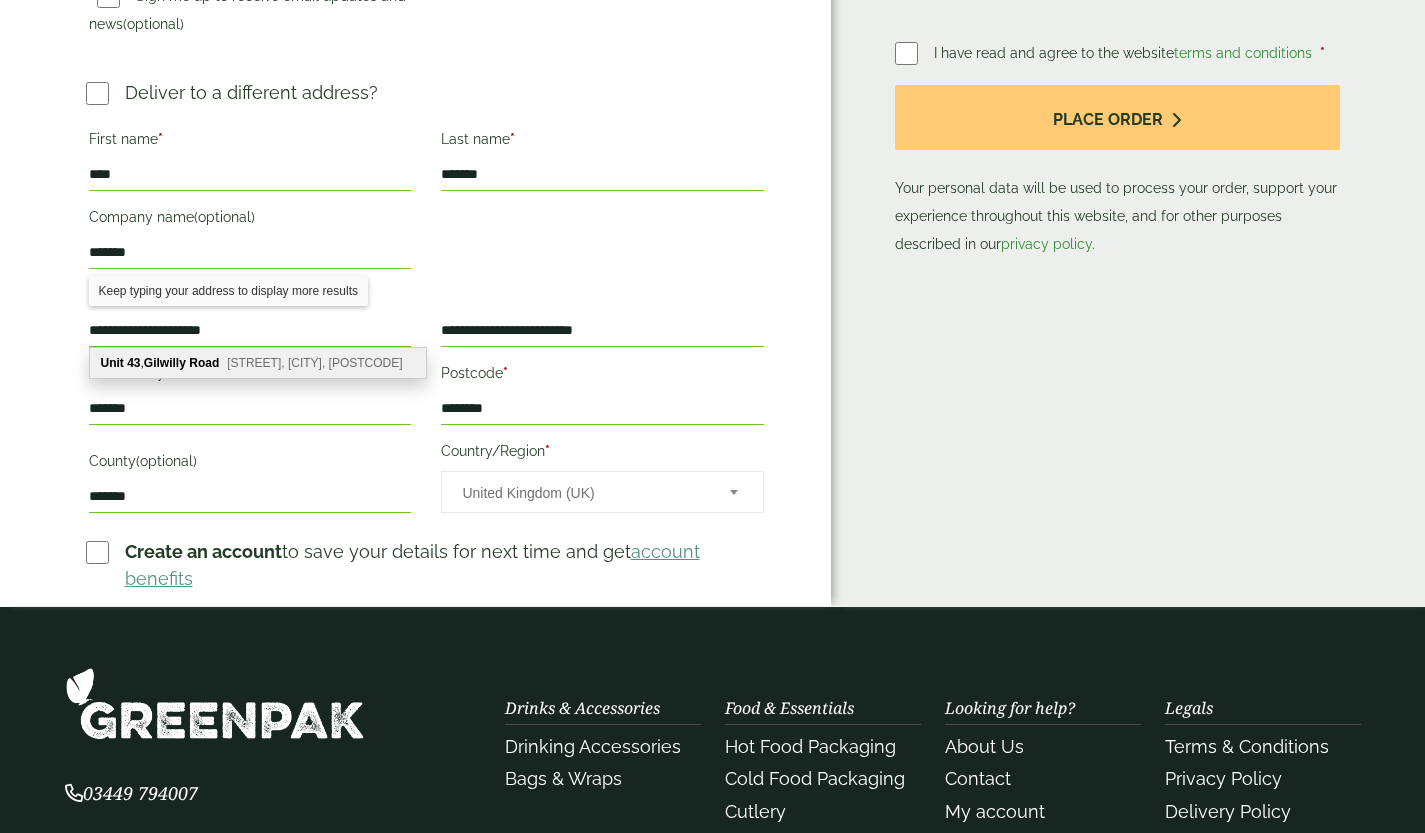 click on "Gilwilly Industrial Estate, Penrith, CA11 9BL" at bounding box center (314, 363) 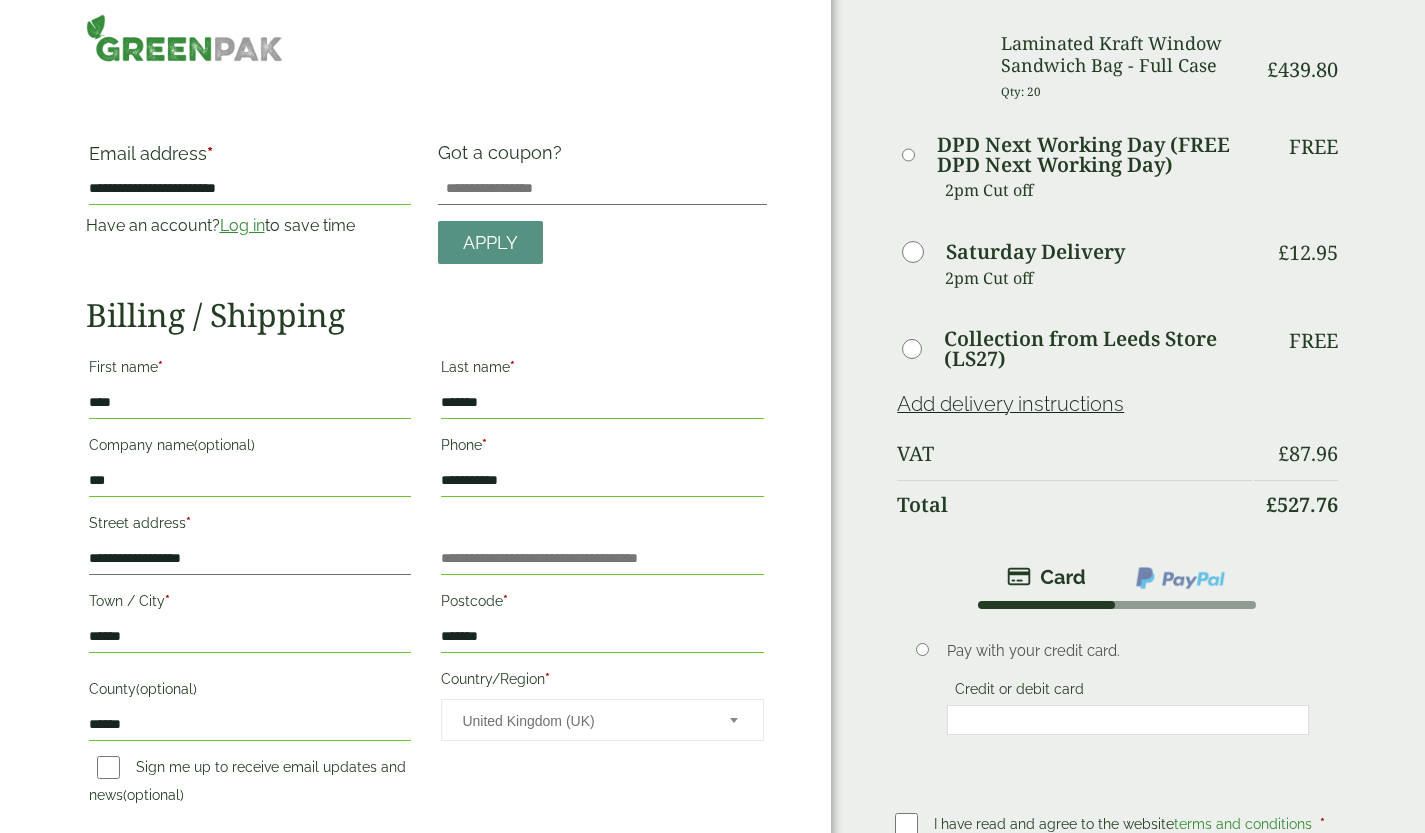 scroll, scrollTop: 0, scrollLeft: 0, axis: both 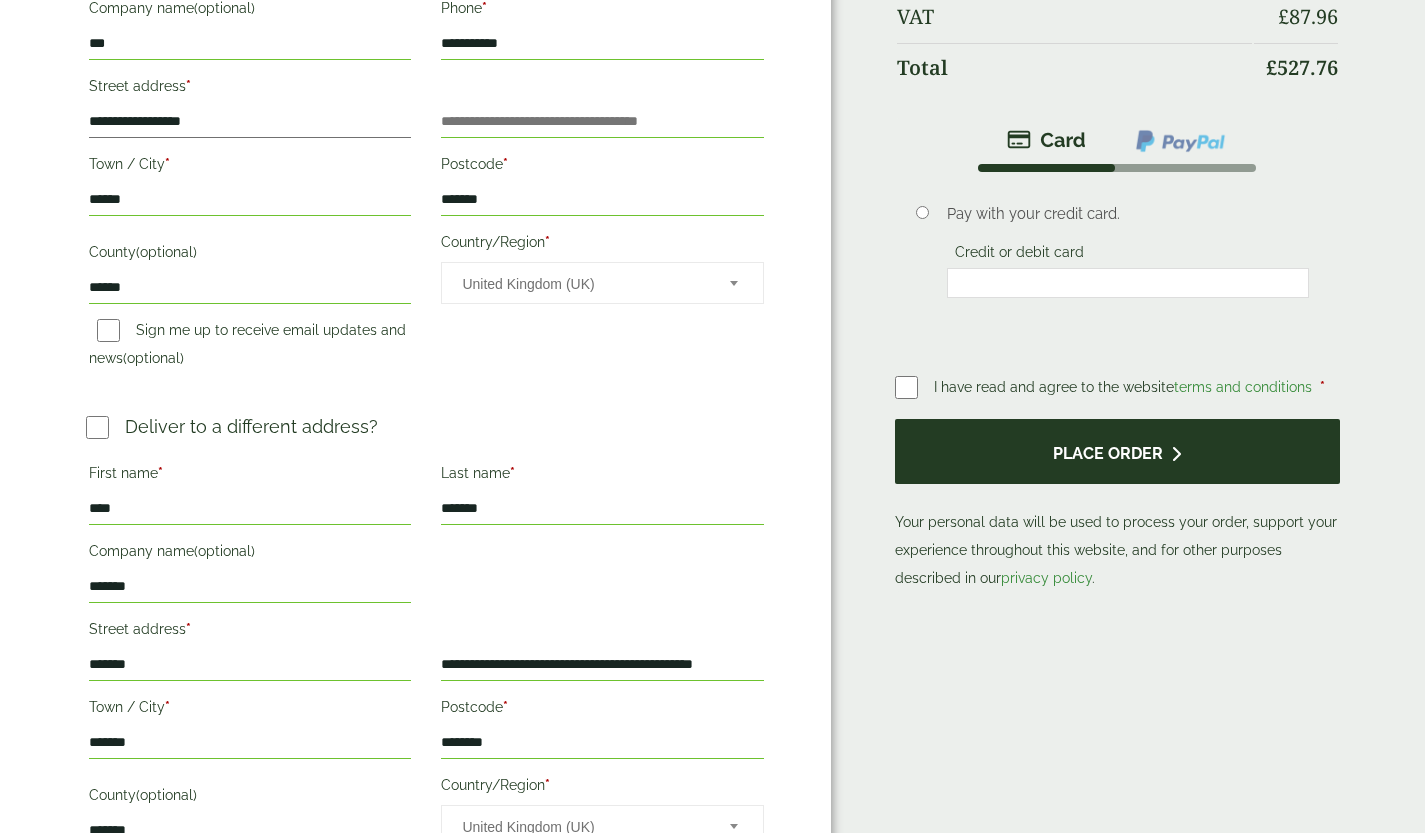click on "Place order" at bounding box center (1117, 451) 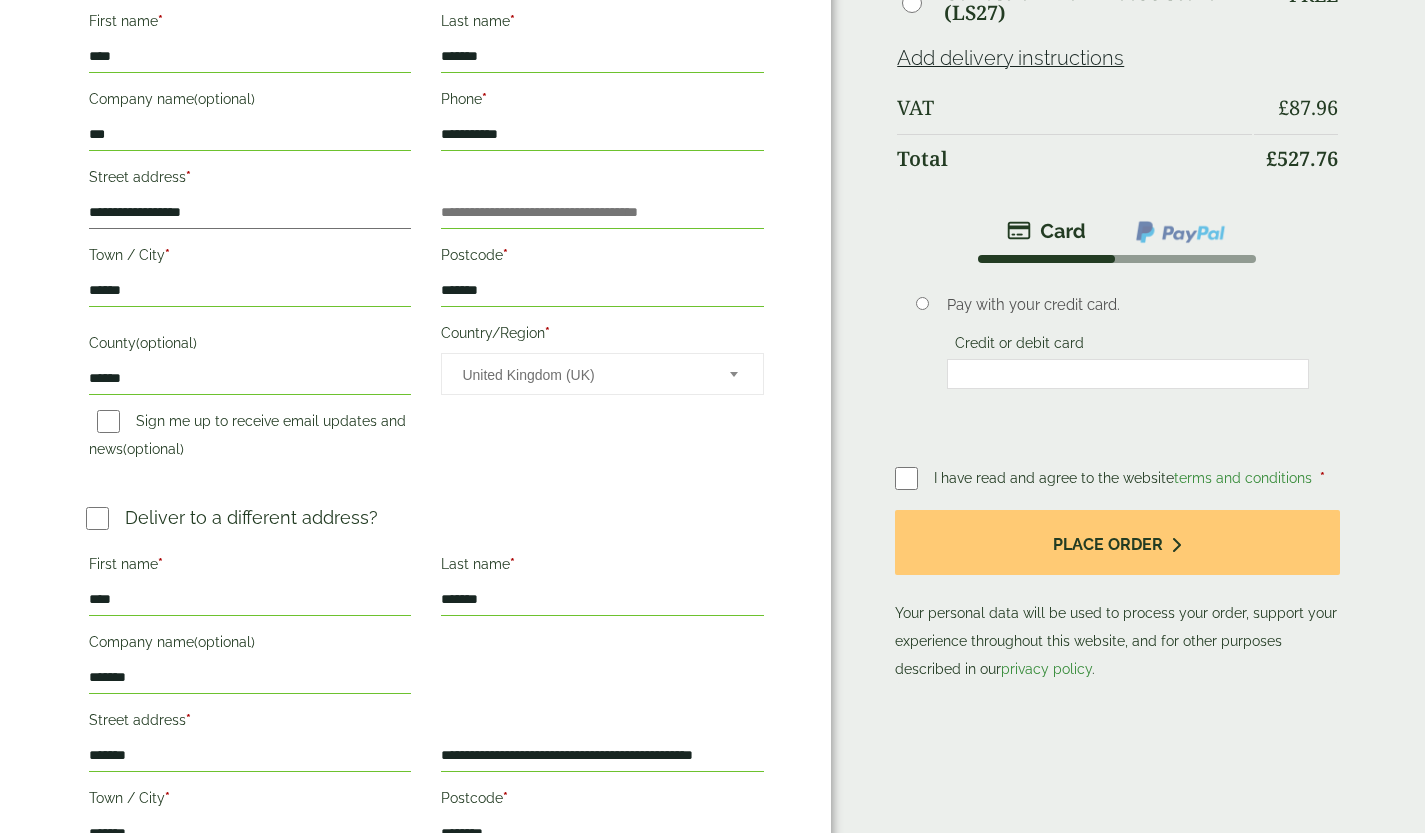 scroll, scrollTop: 0, scrollLeft: 0, axis: both 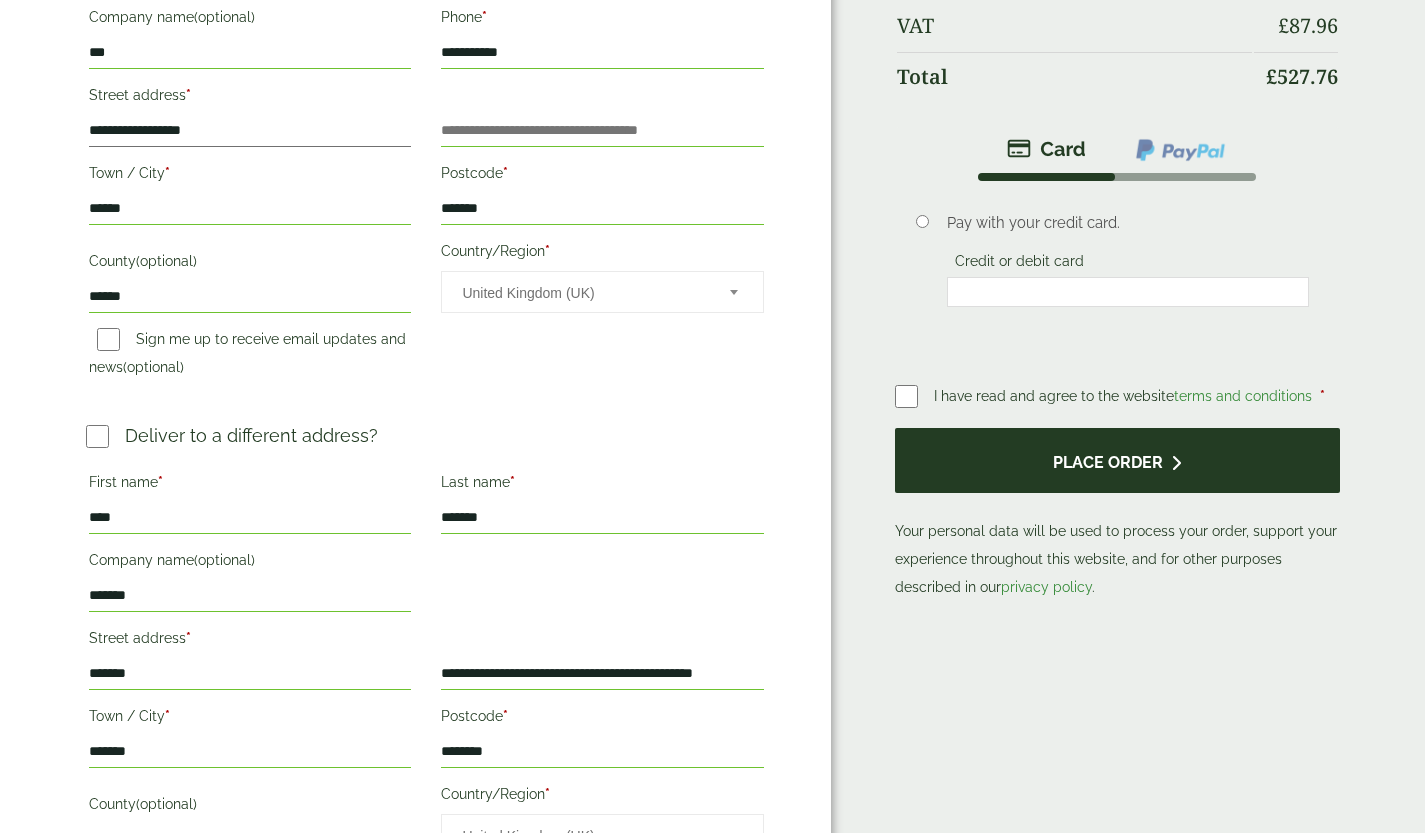 click on "Place order" at bounding box center [1117, 460] 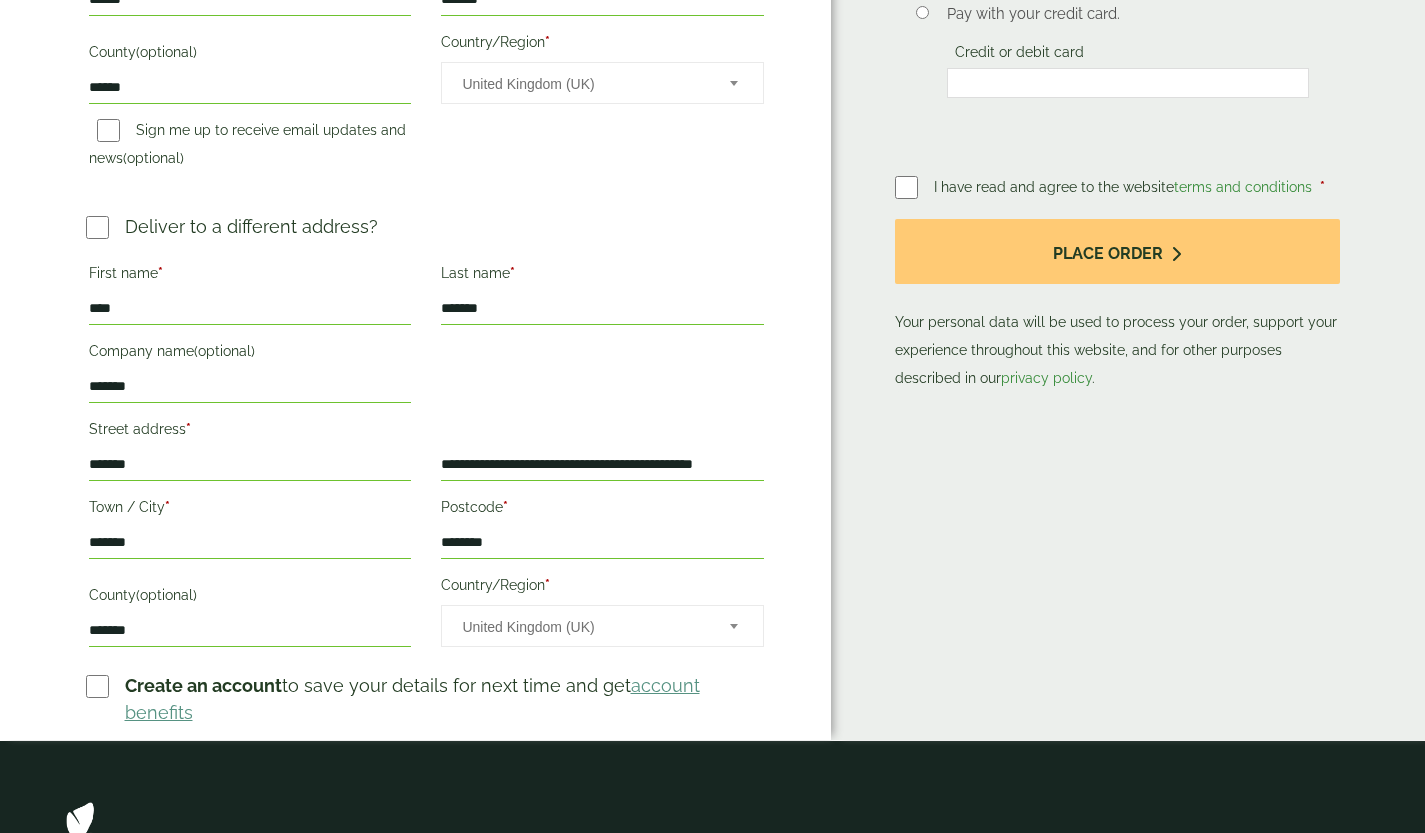 scroll, scrollTop: 820, scrollLeft: 0, axis: vertical 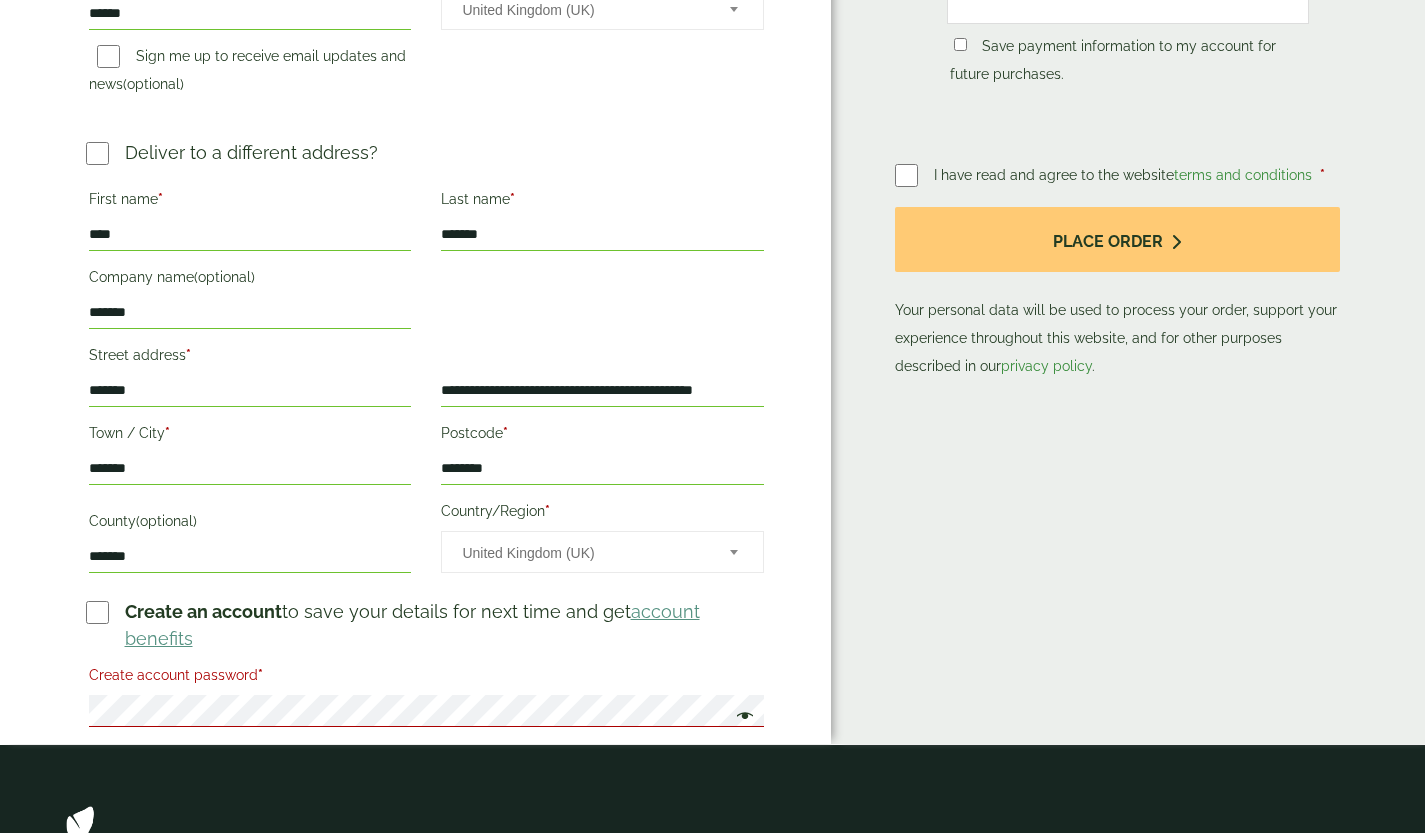 type on "**********" 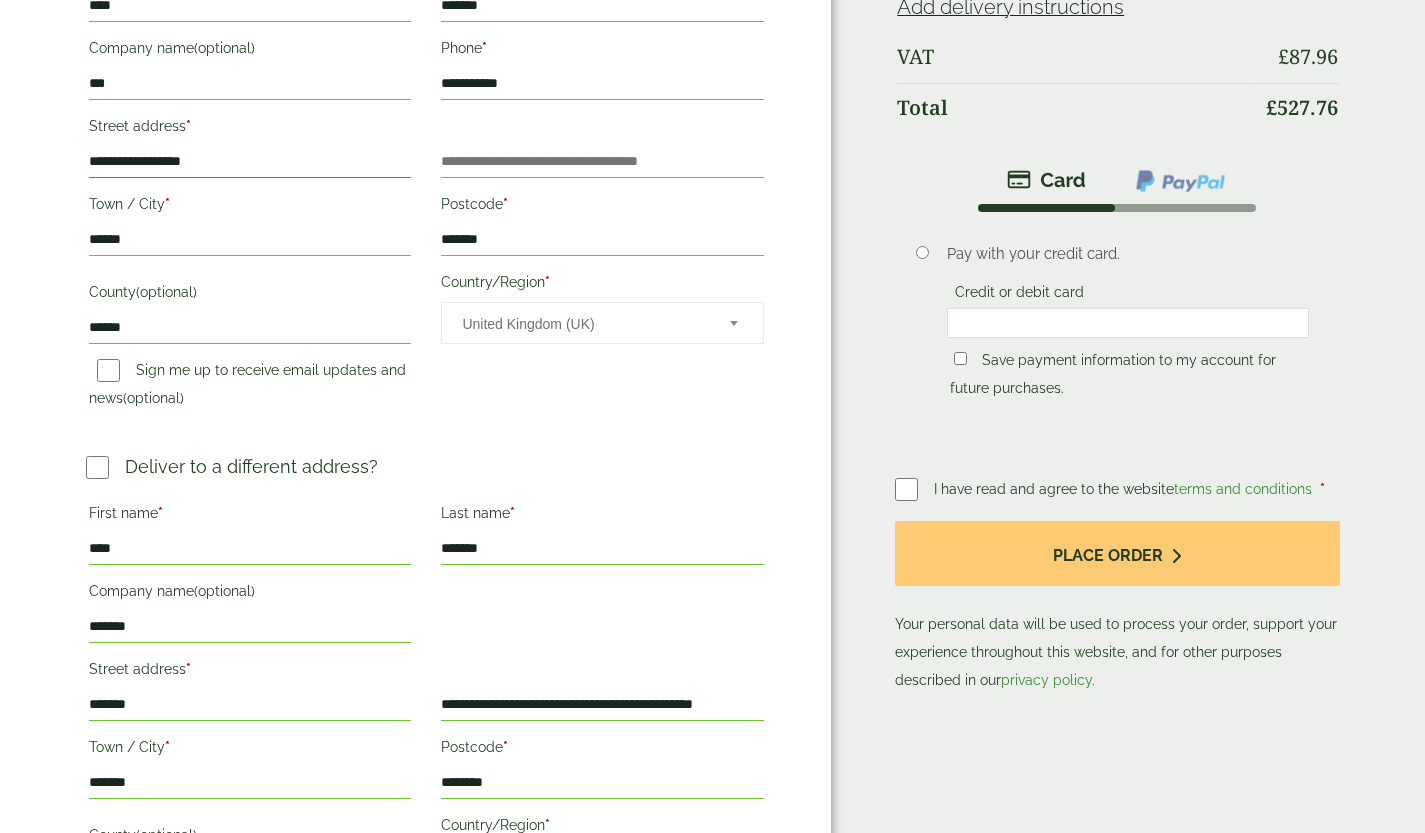 scroll, scrollTop: 505, scrollLeft: 0, axis: vertical 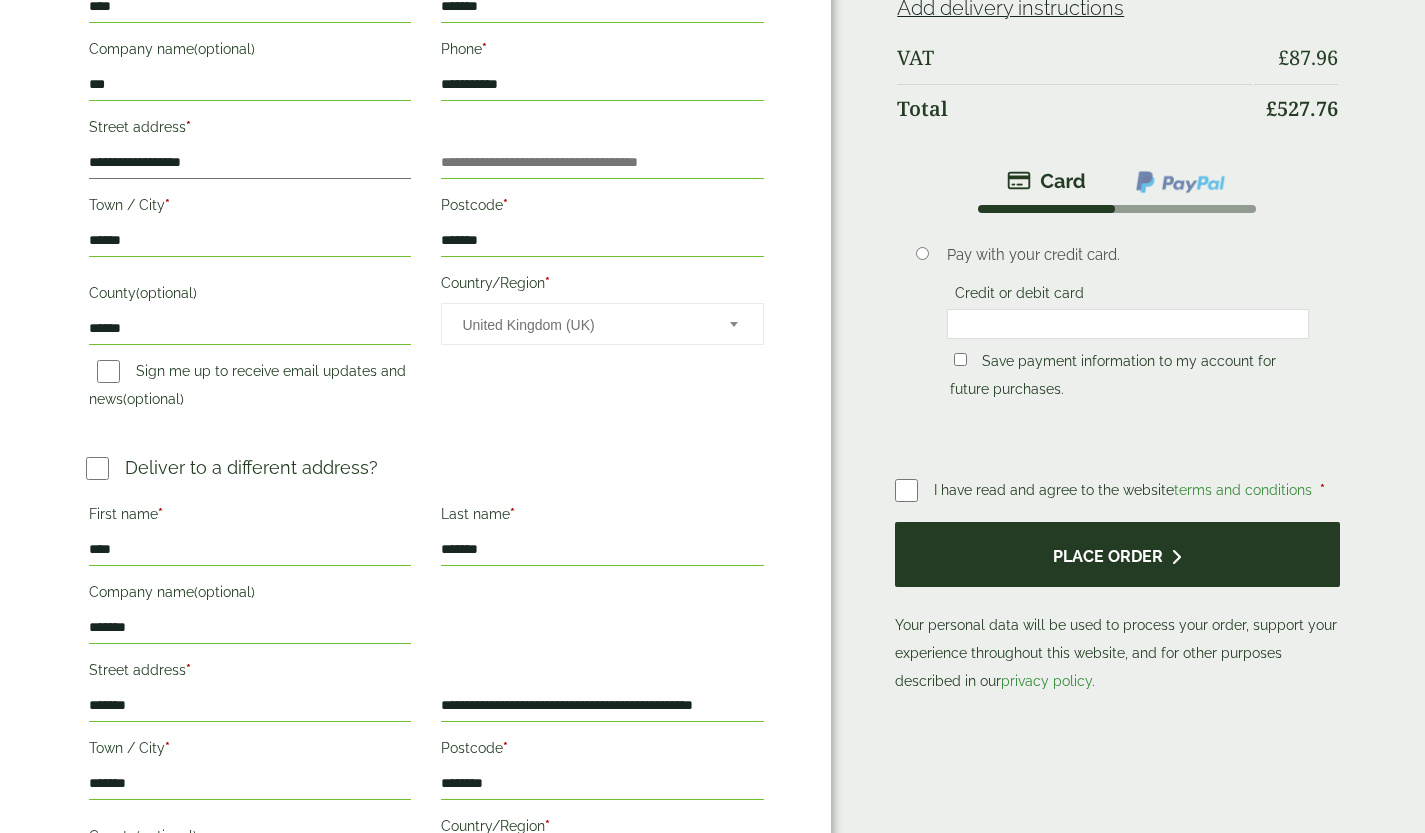 click on "Place order" at bounding box center (1117, 554) 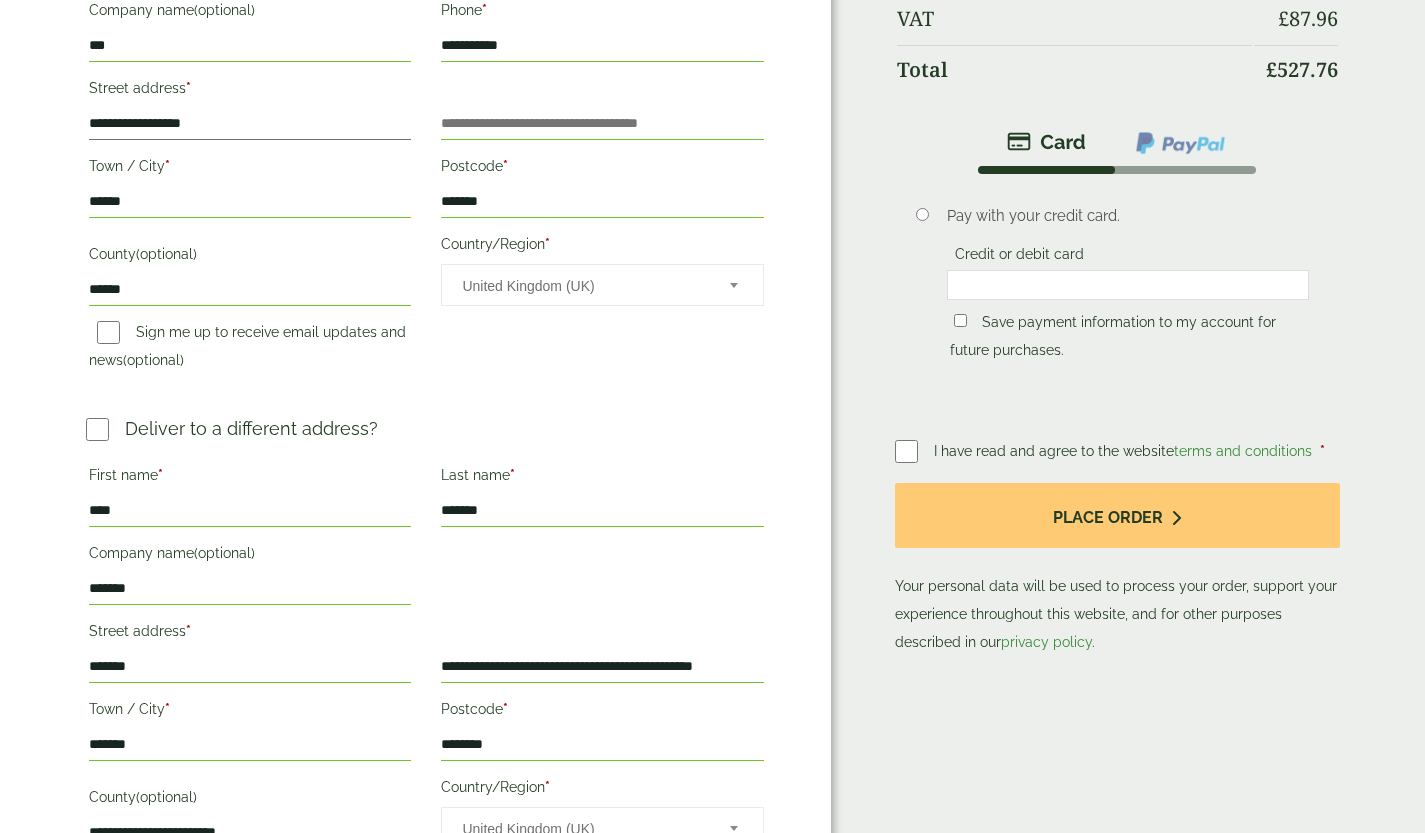 scroll, scrollTop: 445, scrollLeft: 0, axis: vertical 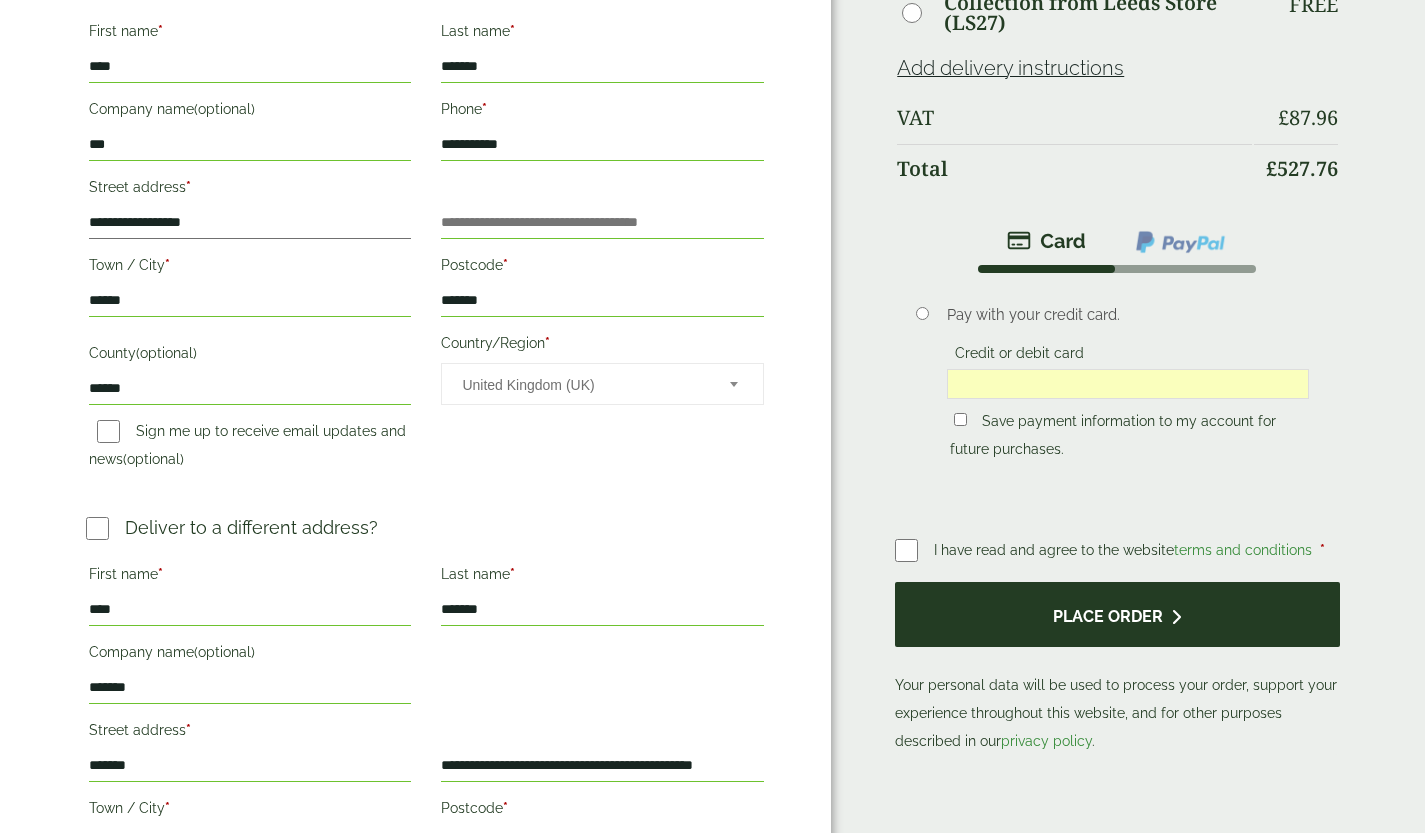 click on "Place order" at bounding box center (1117, 614) 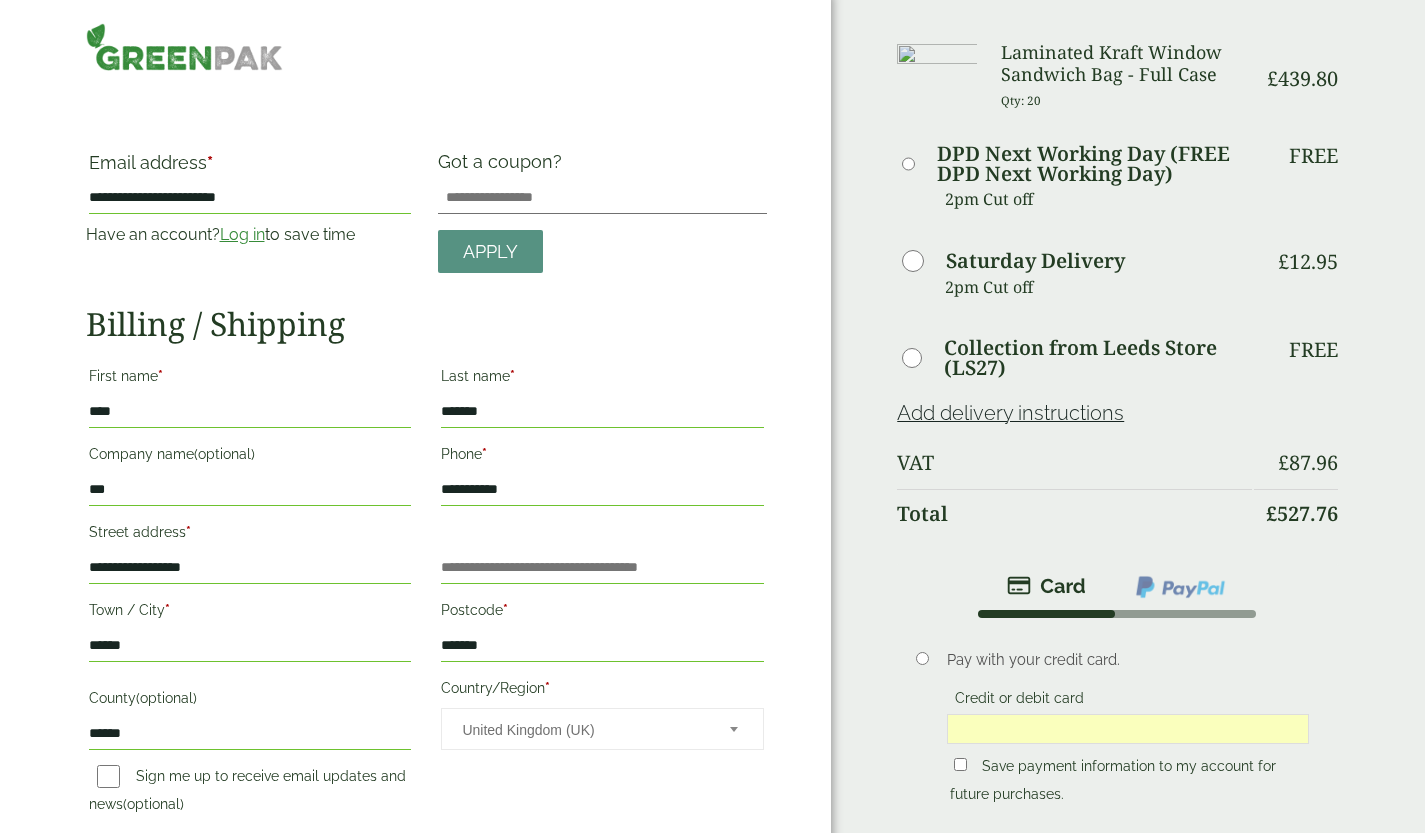 scroll, scrollTop: 0, scrollLeft: 0, axis: both 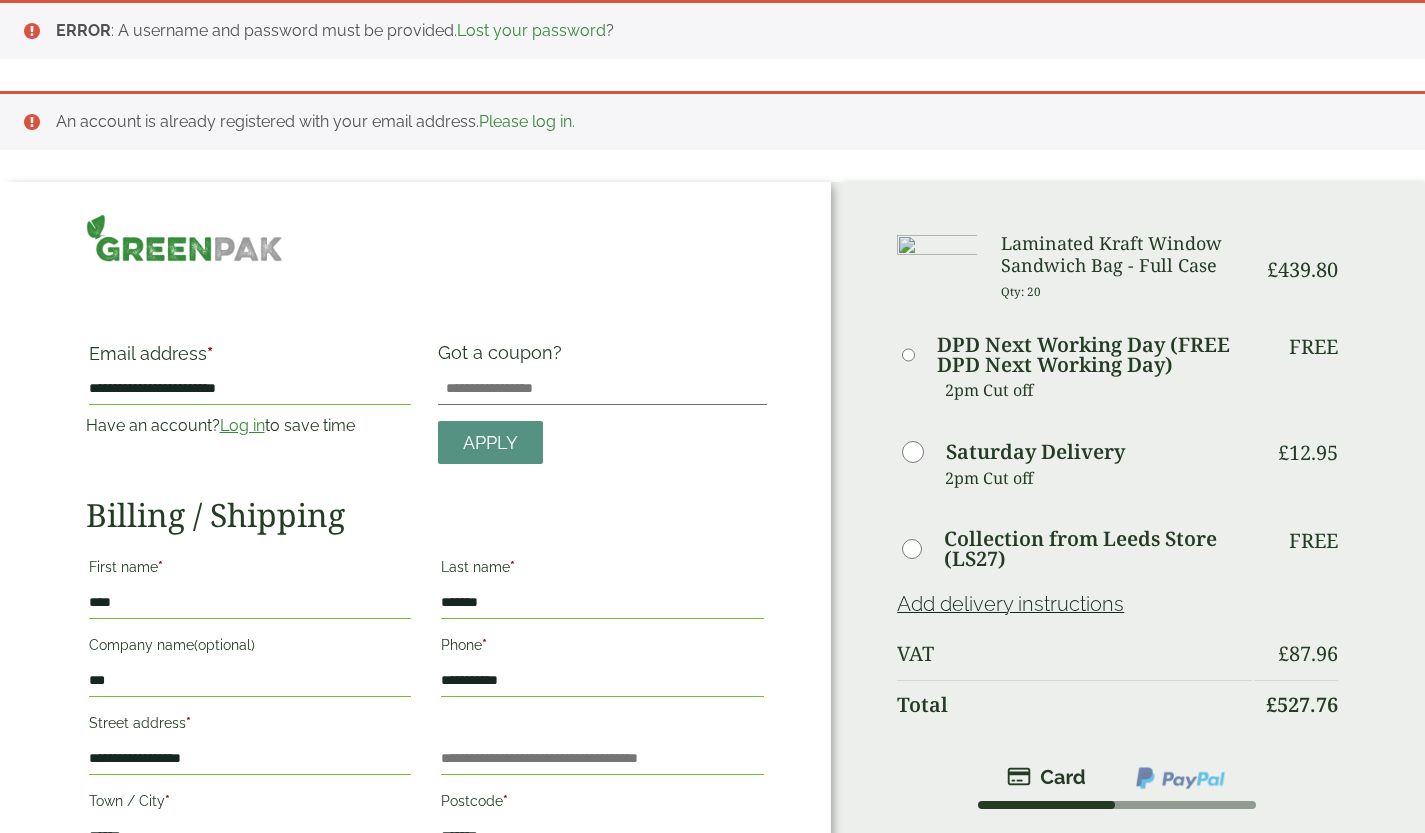 click on "Please log in." at bounding box center (527, 121) 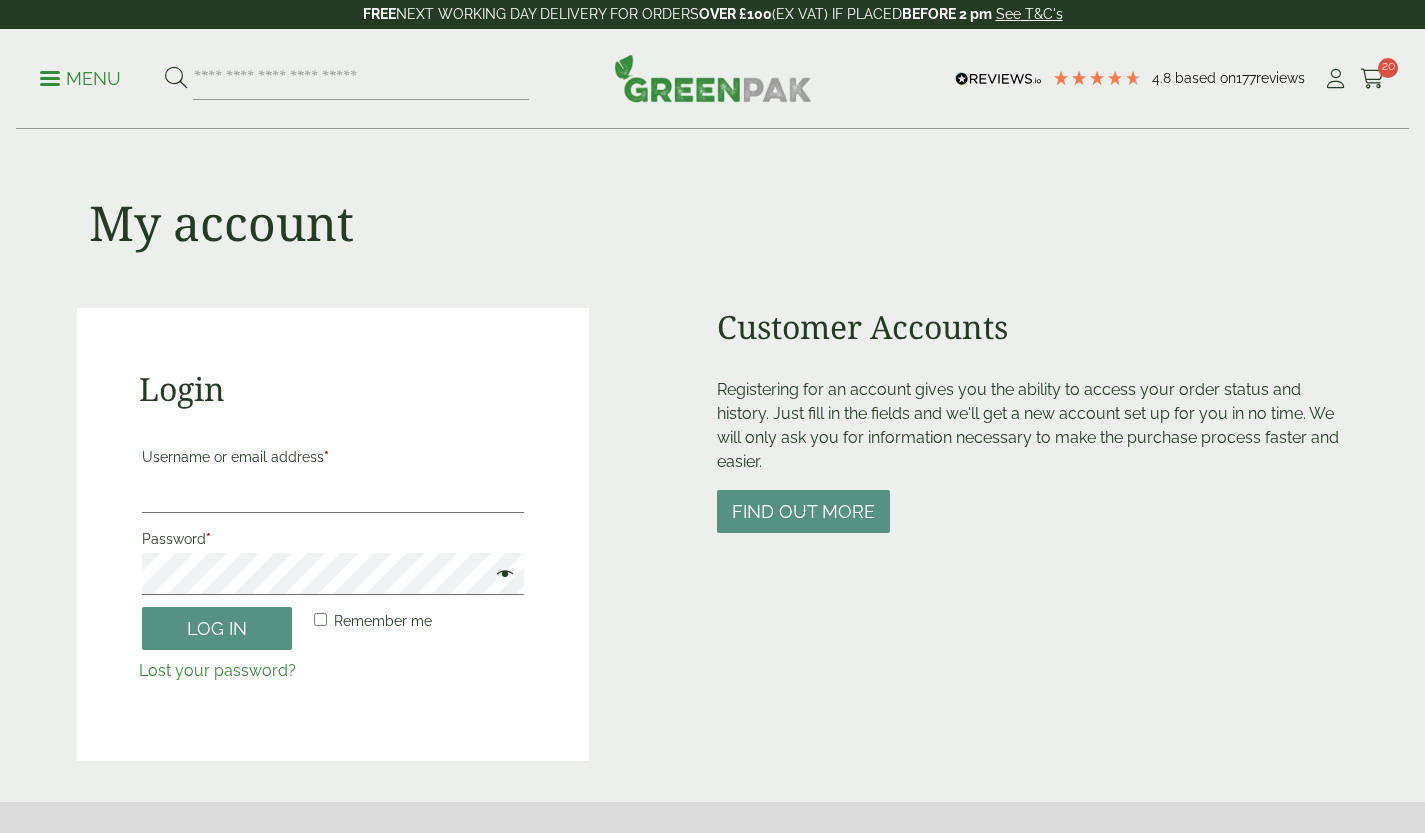 scroll, scrollTop: 0, scrollLeft: 0, axis: both 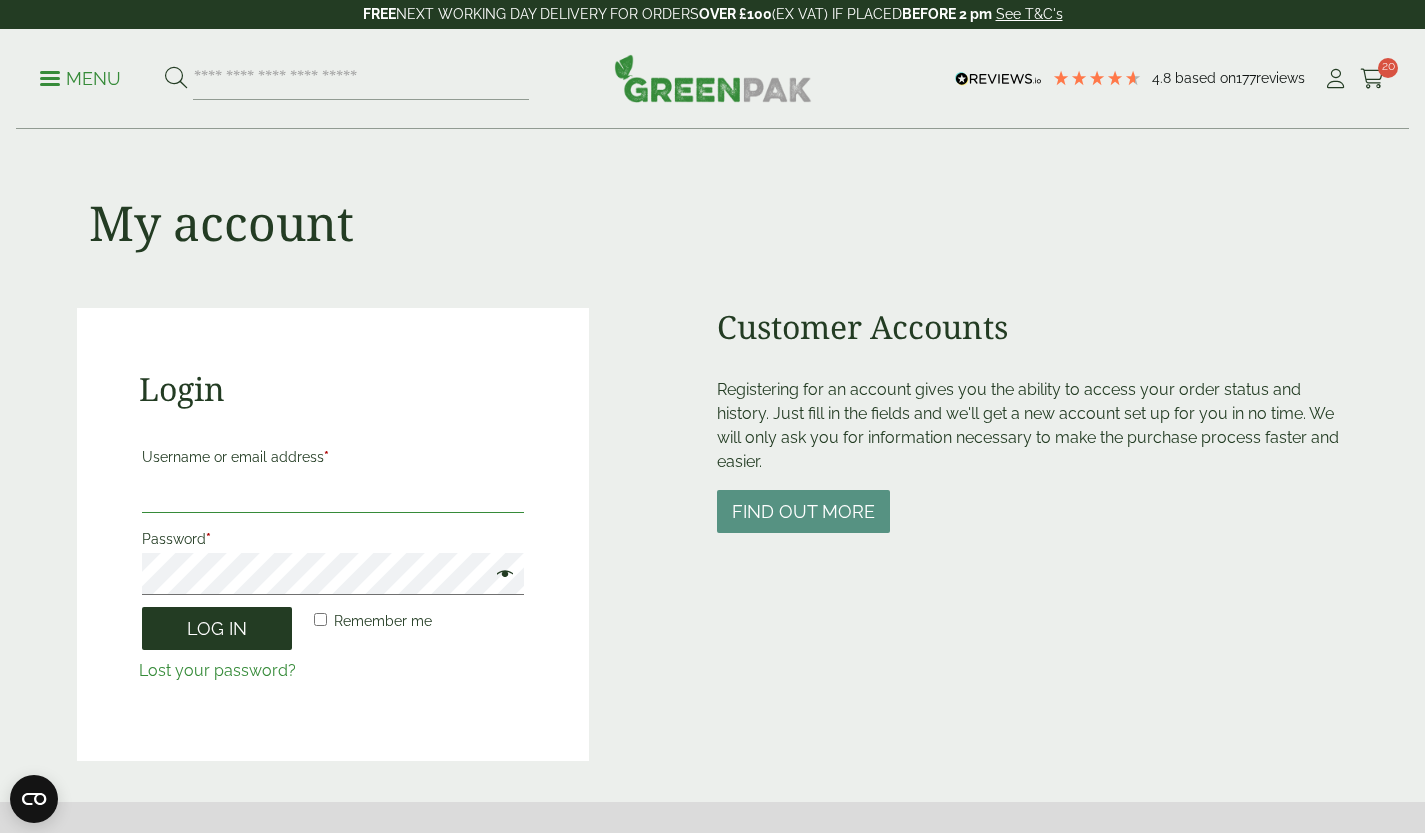 type on "**********" 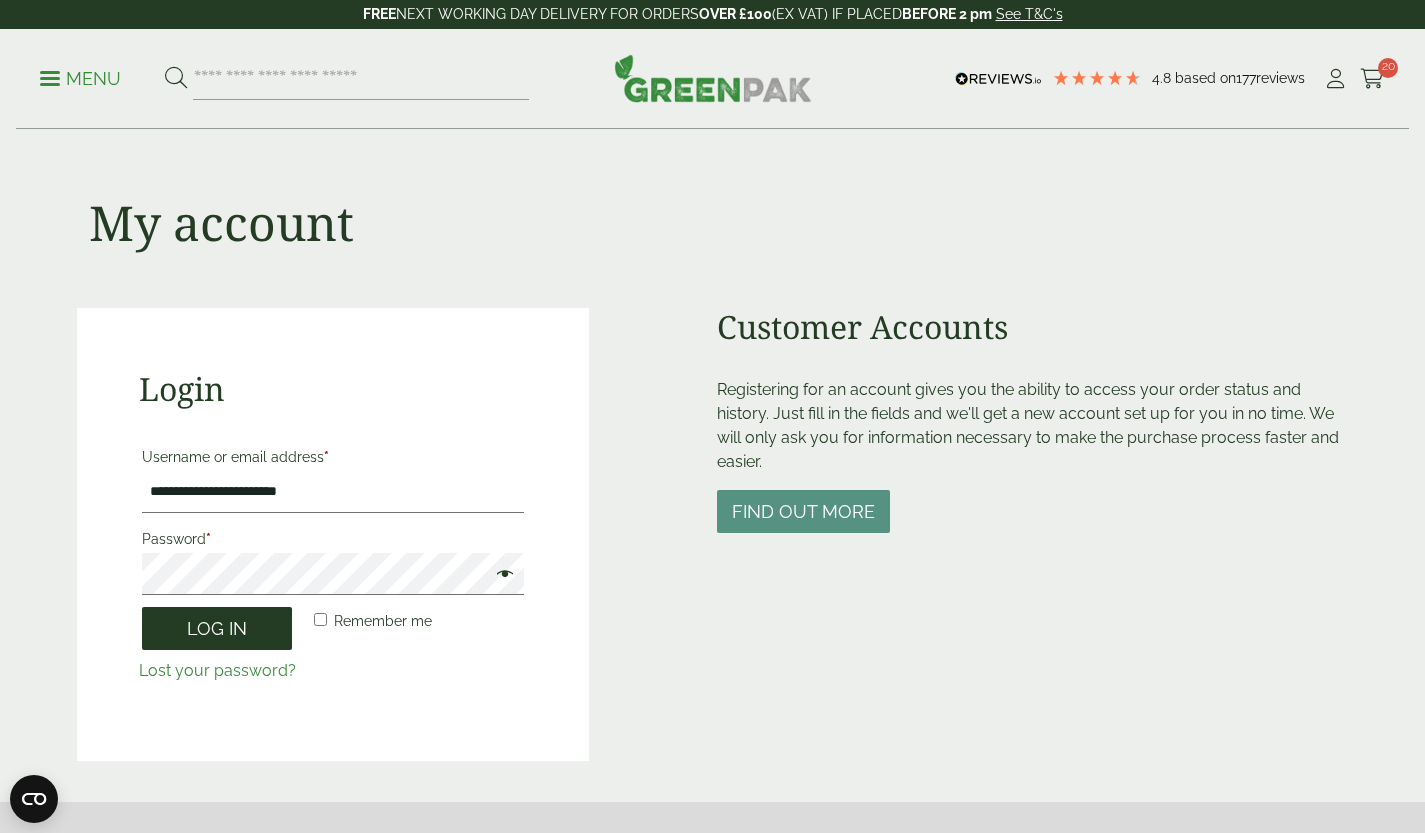 click on "Log in" at bounding box center (217, 628) 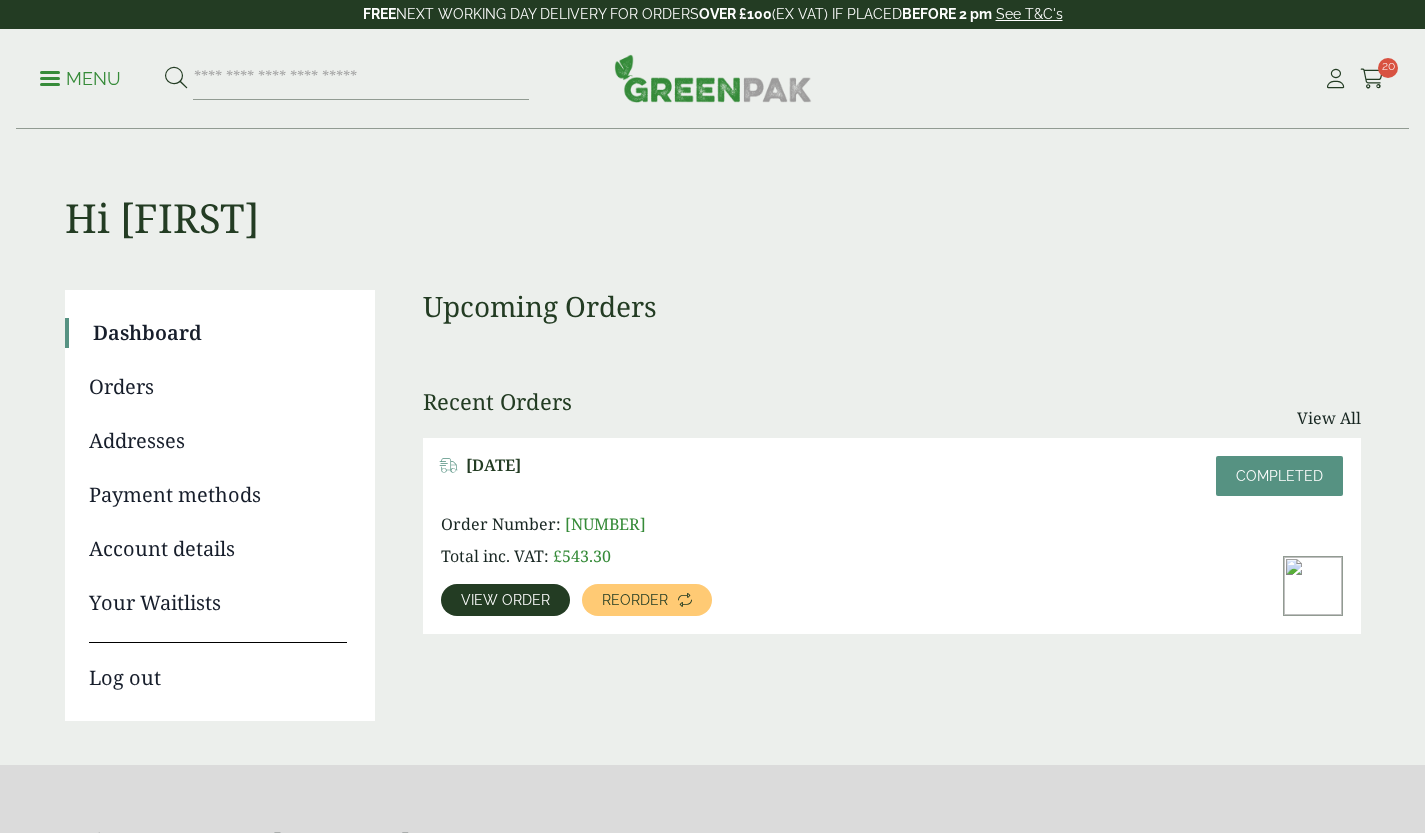 scroll, scrollTop: 0, scrollLeft: 0, axis: both 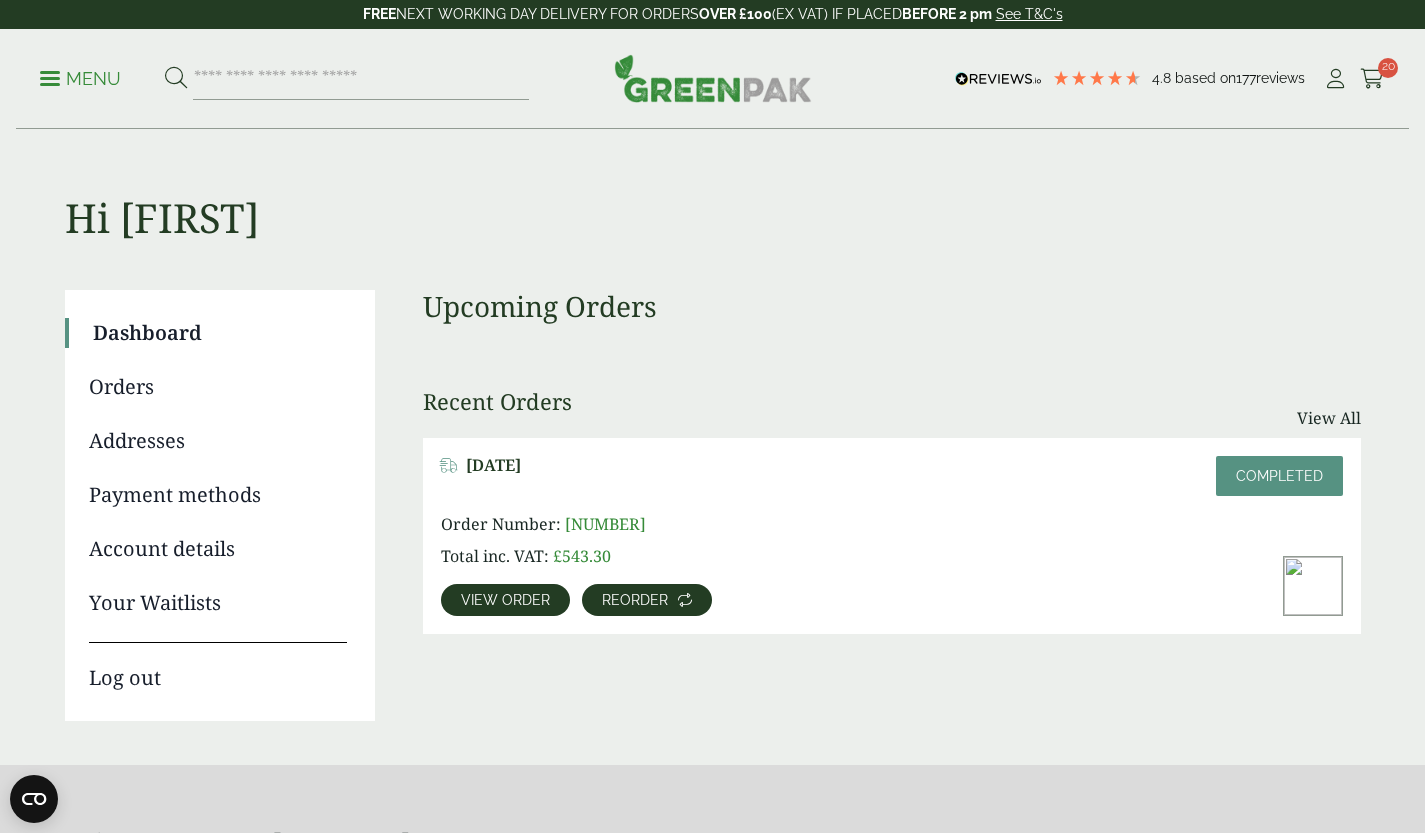 click on "Reorder" at bounding box center [635, 600] 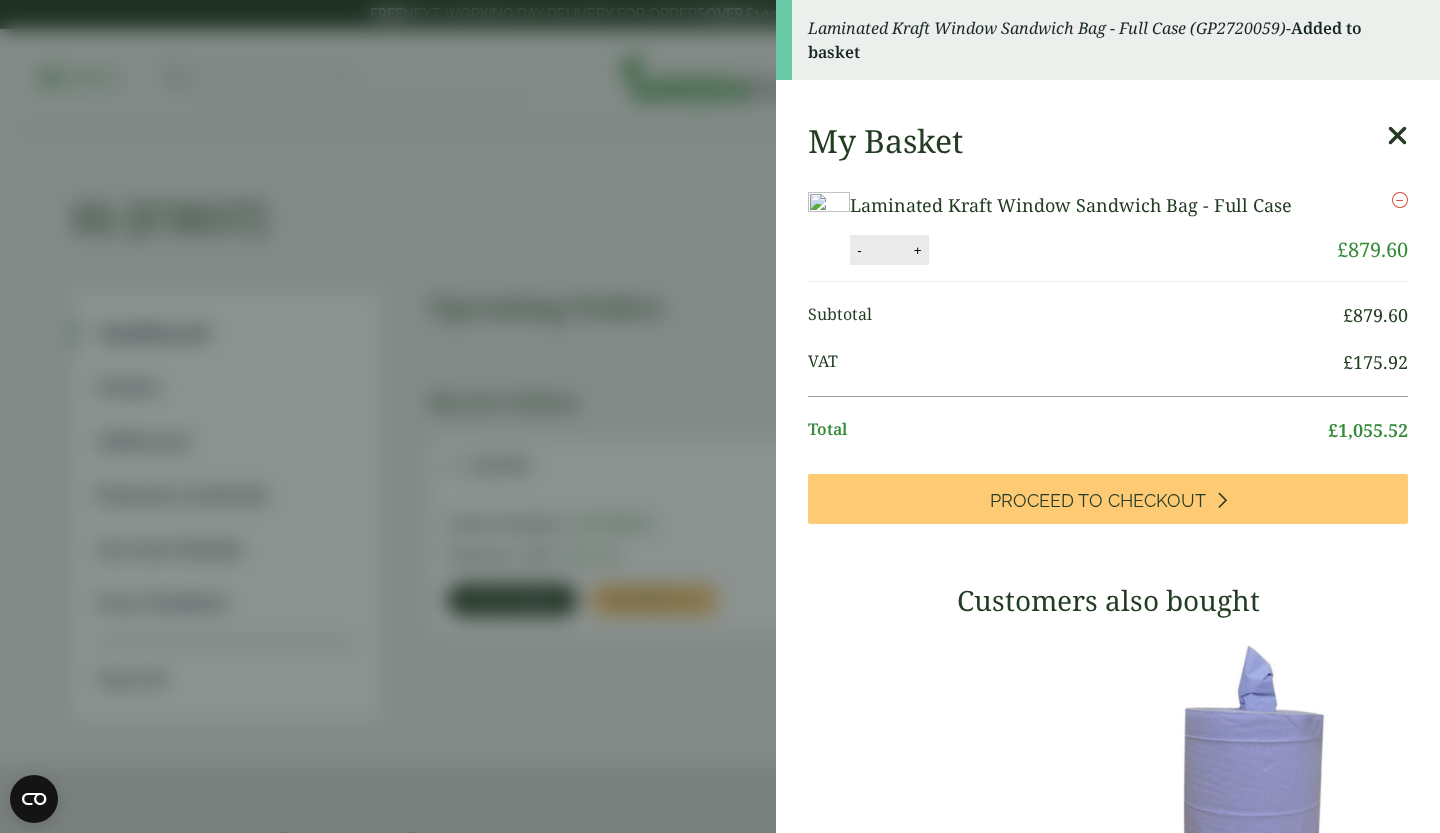 click on "-" at bounding box center (859, 250) 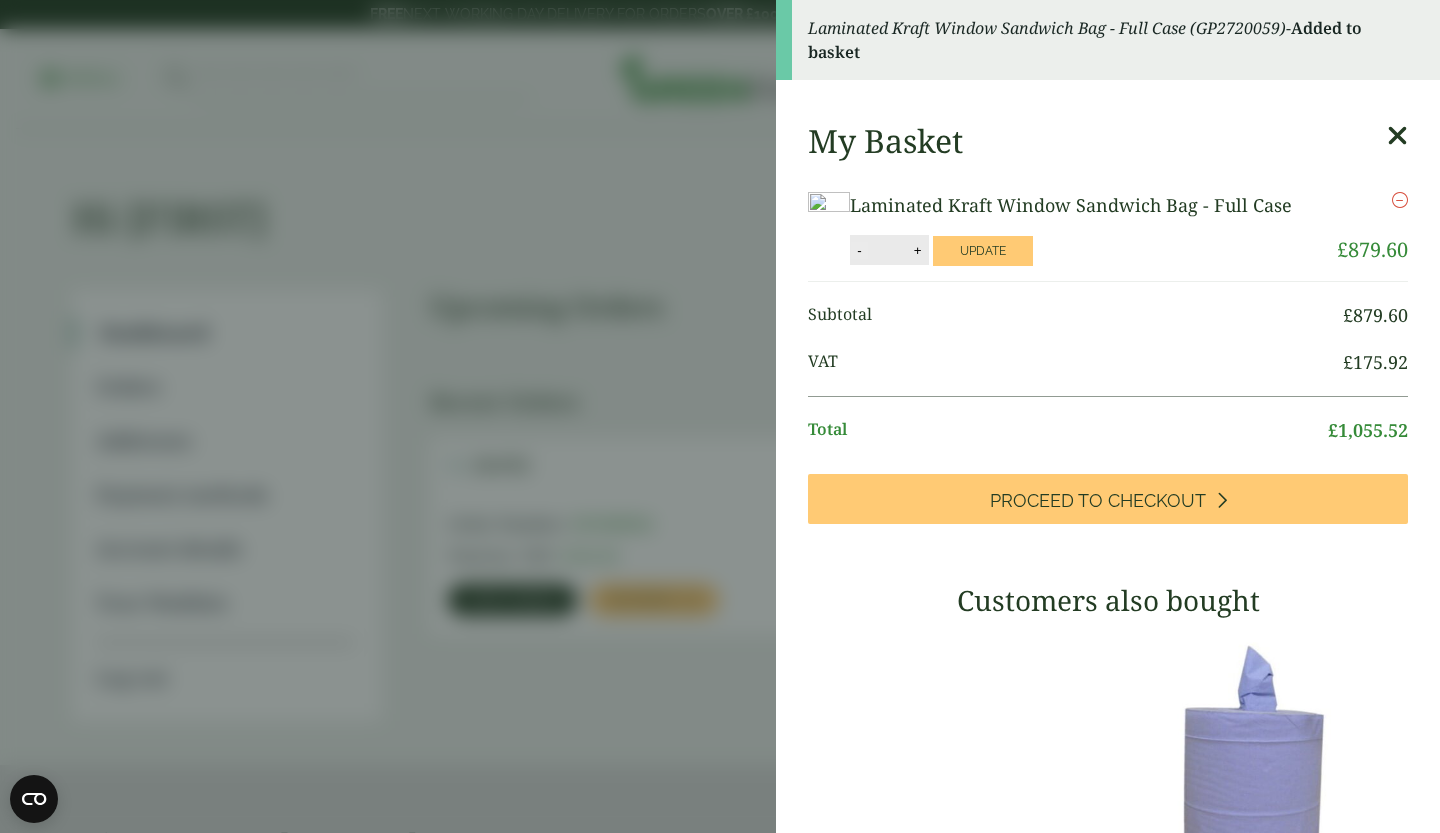 click on "**" at bounding box center [888, 250] 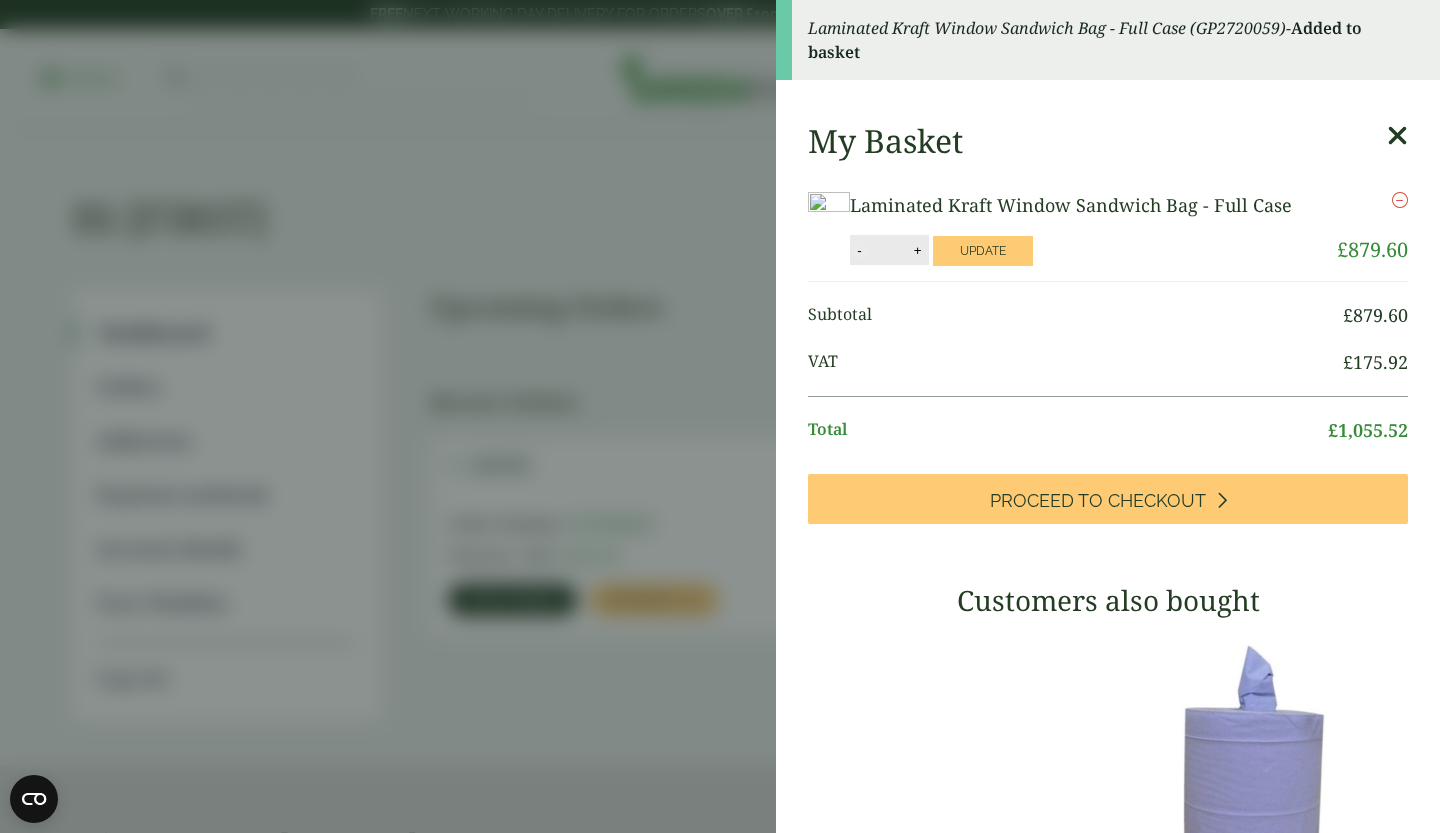 click on "-" at bounding box center (859, 250) 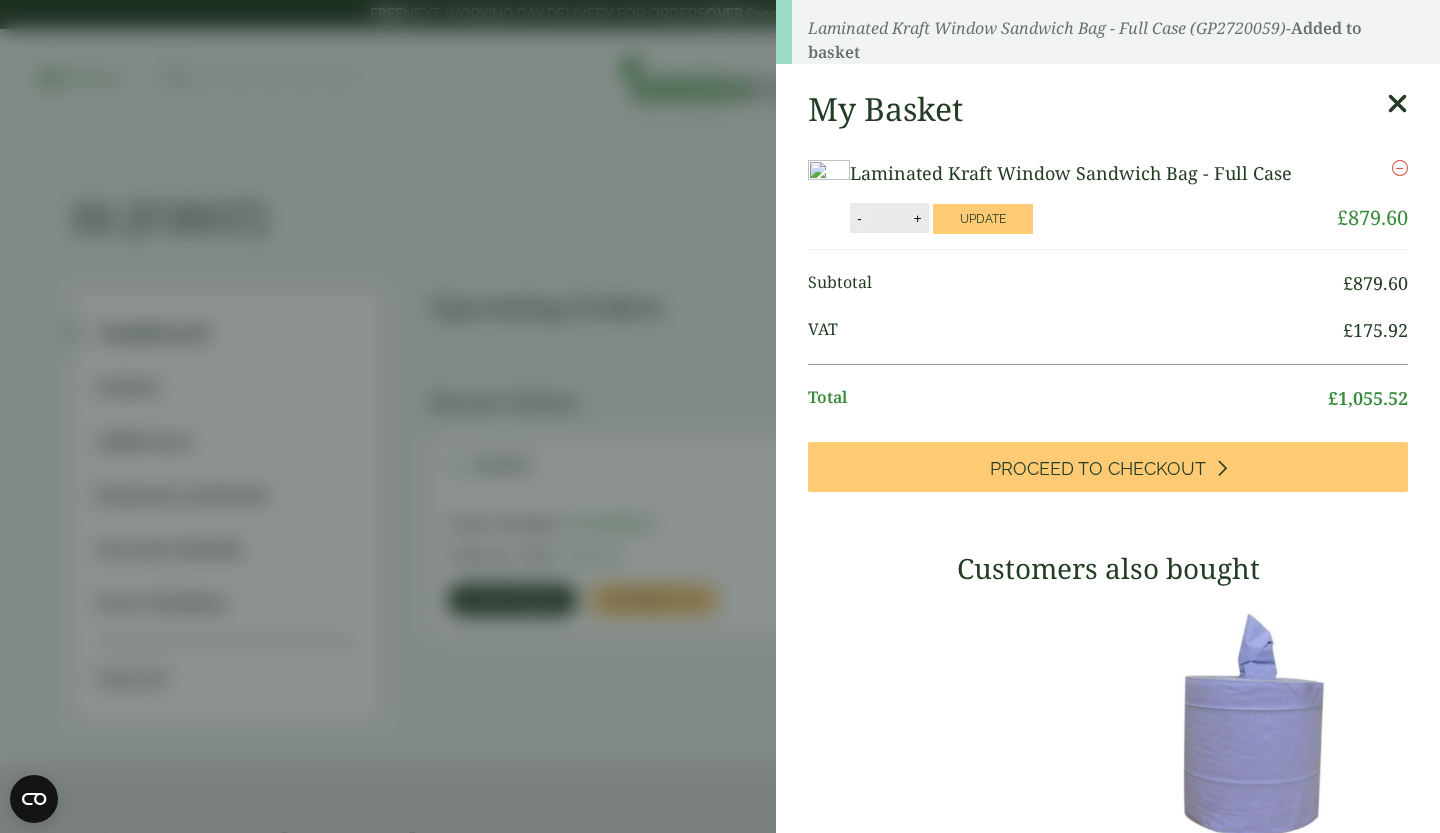 click on "My Basket
Laminated Kraft Window Sandwich Bag - Full Case
Laminated Kraft Window Sandwich Bag - Full Case quantity
- ** +
Update
Remove
£ 879.60" at bounding box center (1108, 666) 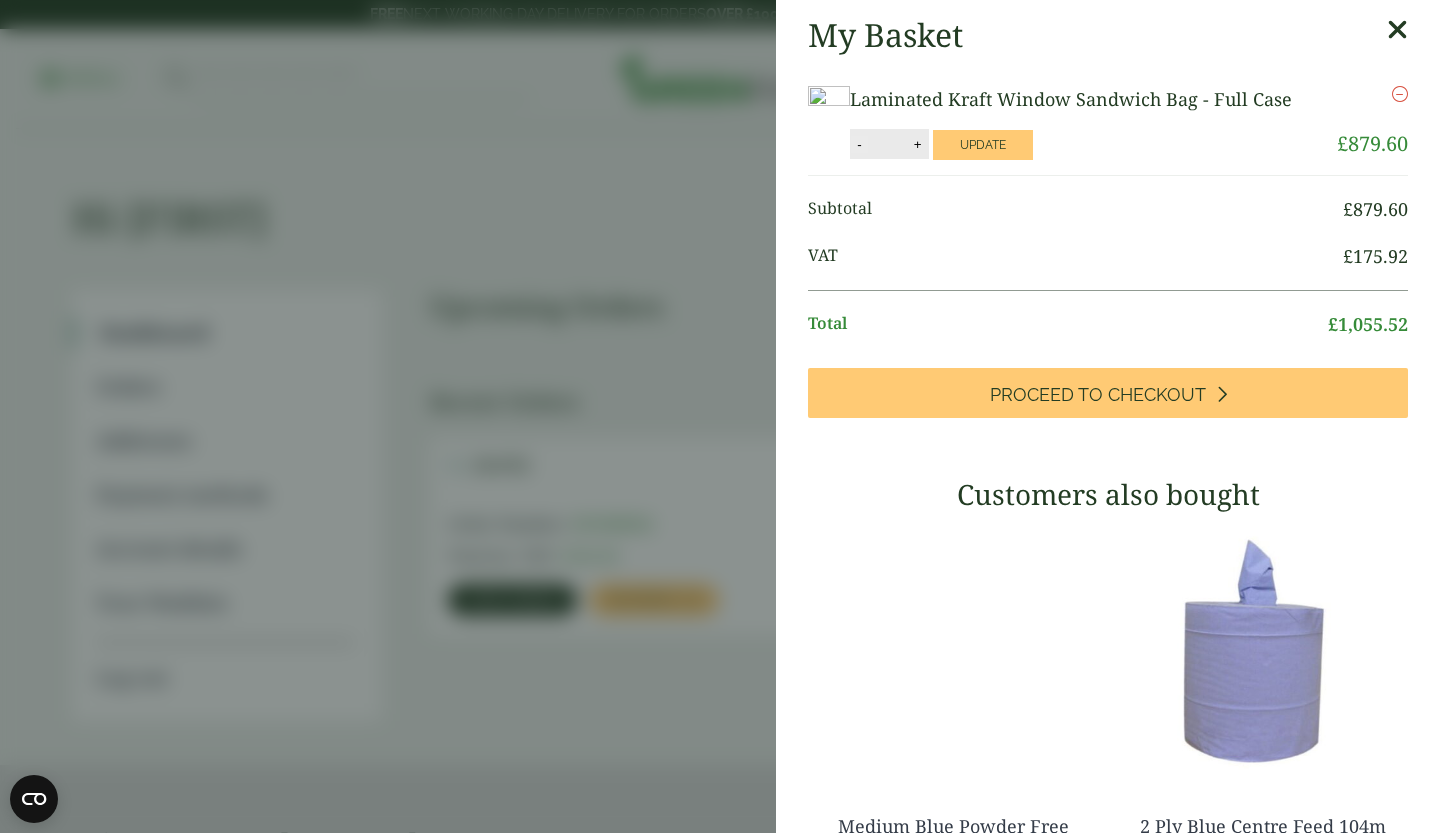 click on "VAT" at bounding box center (1075, 256) 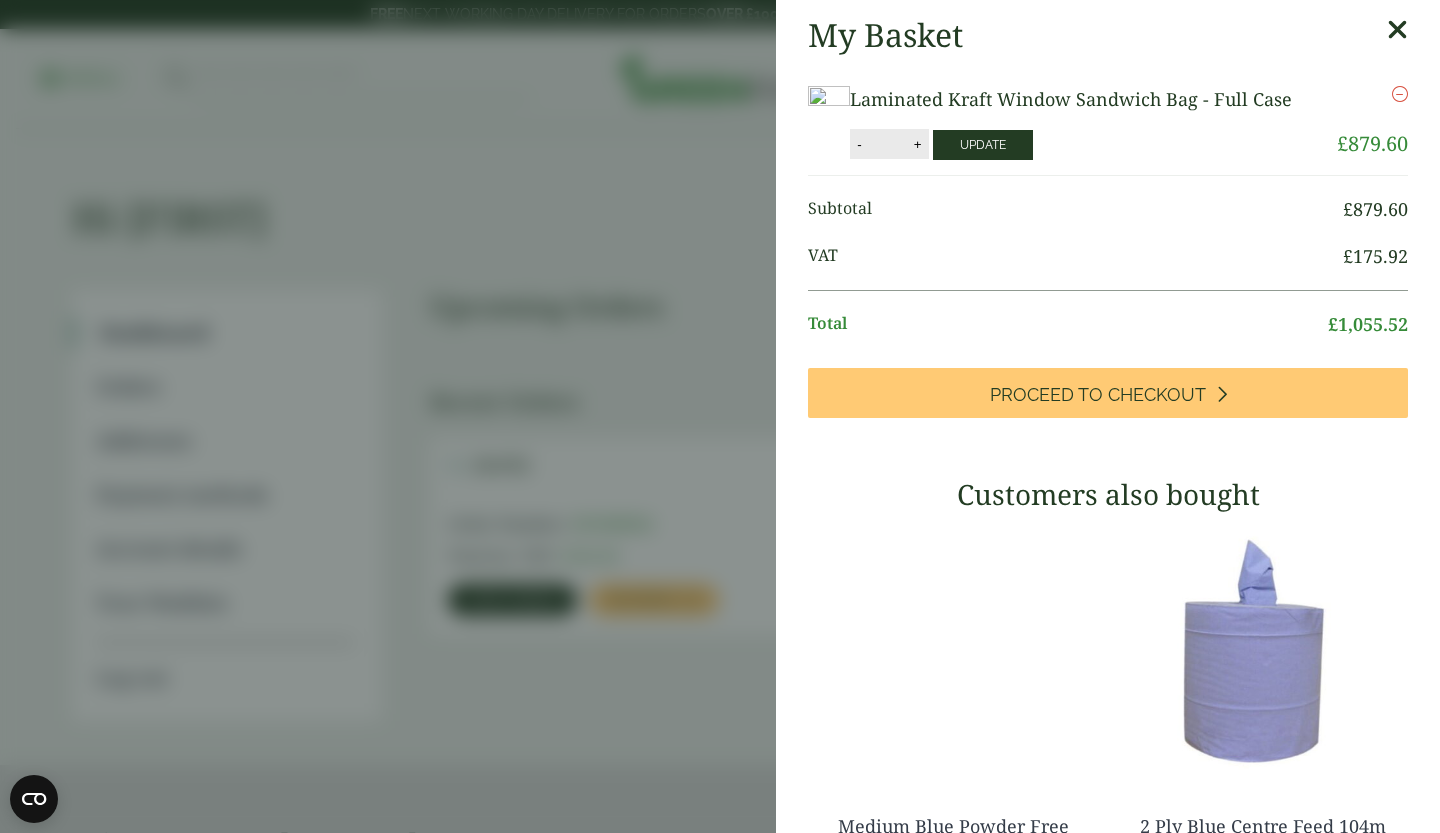 click on "Update" at bounding box center [983, 145] 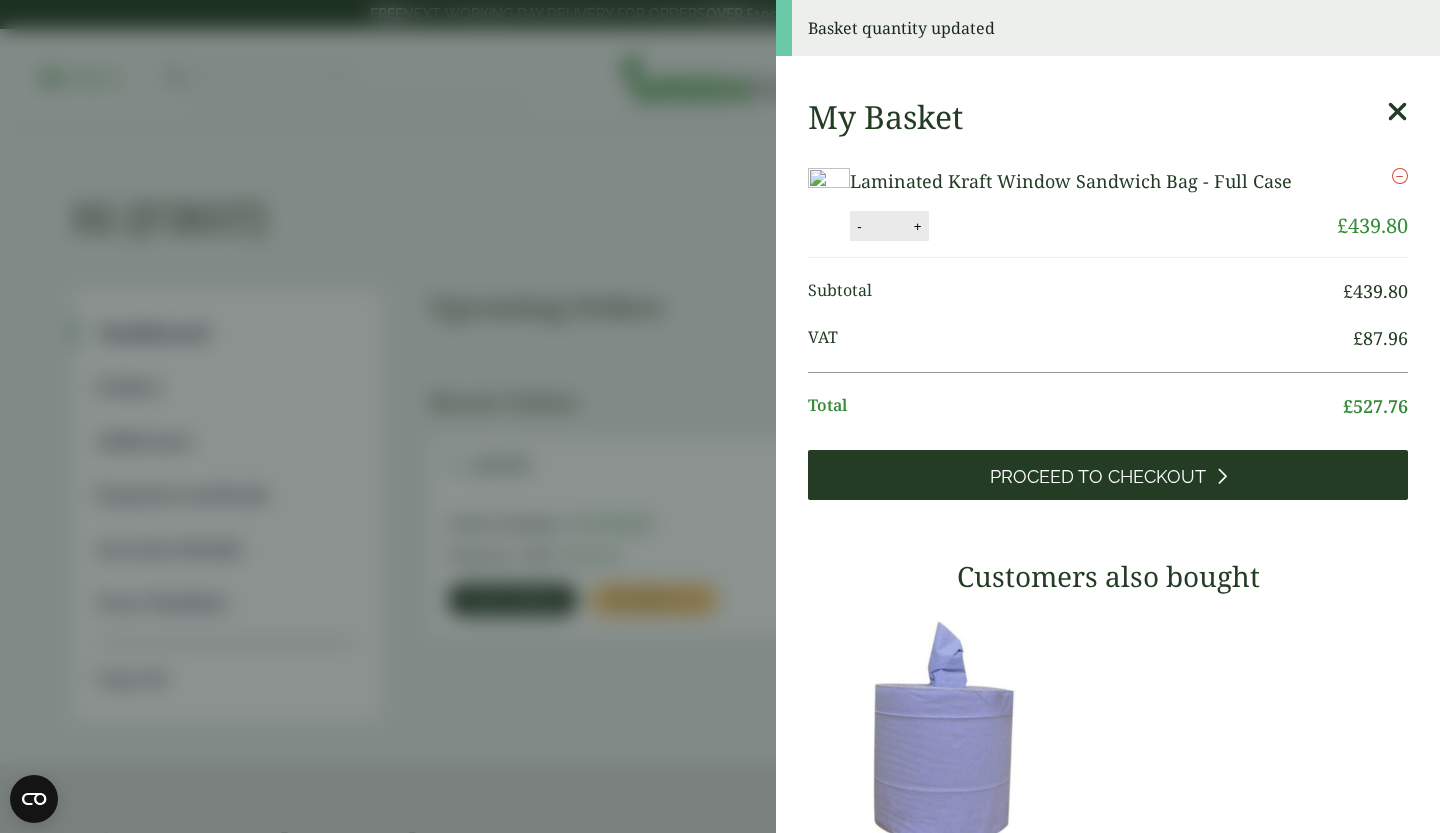 click on "Proceed to Checkout" at bounding box center [1098, 477] 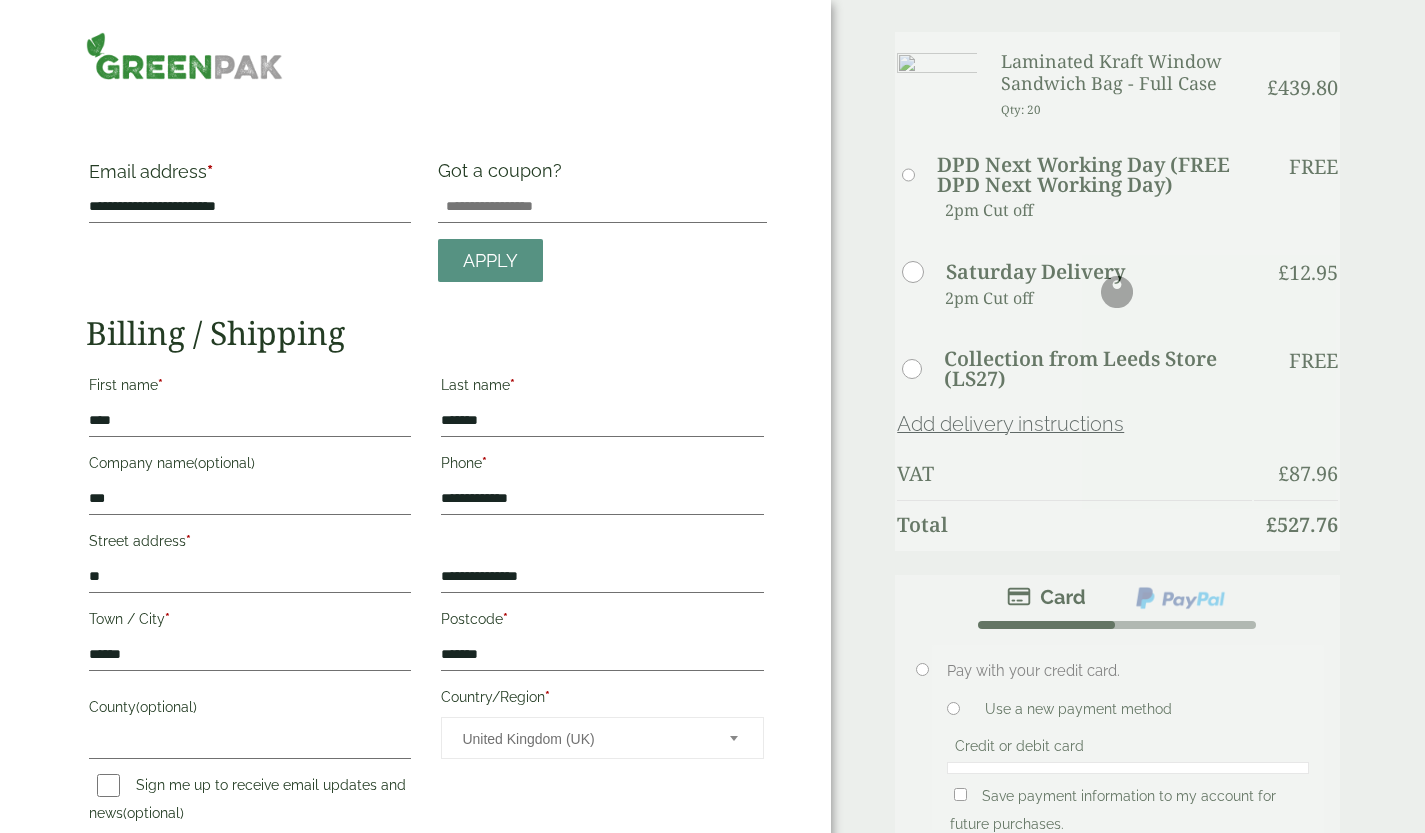 scroll, scrollTop: 0, scrollLeft: 0, axis: both 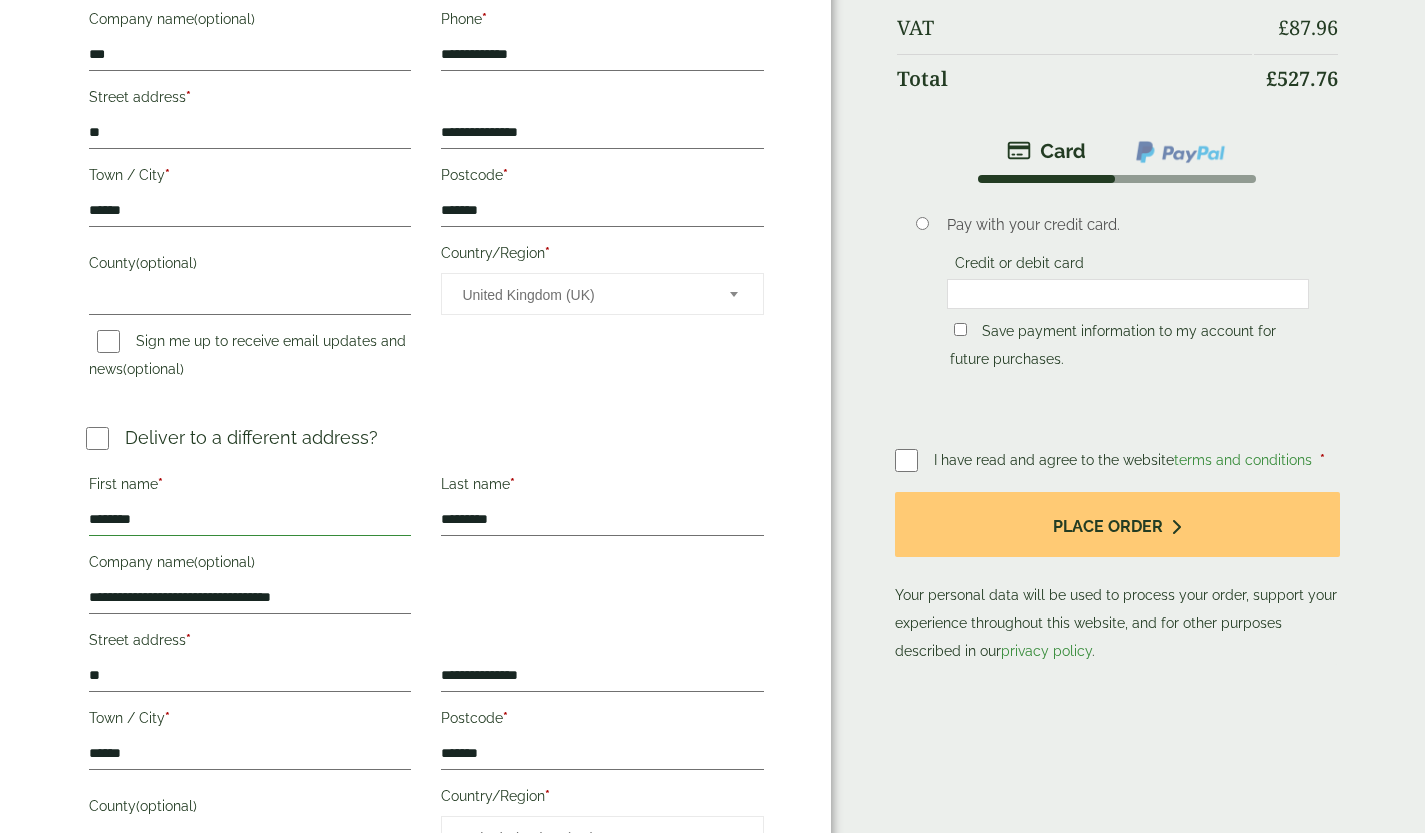 click on "********" at bounding box center (250, 520) 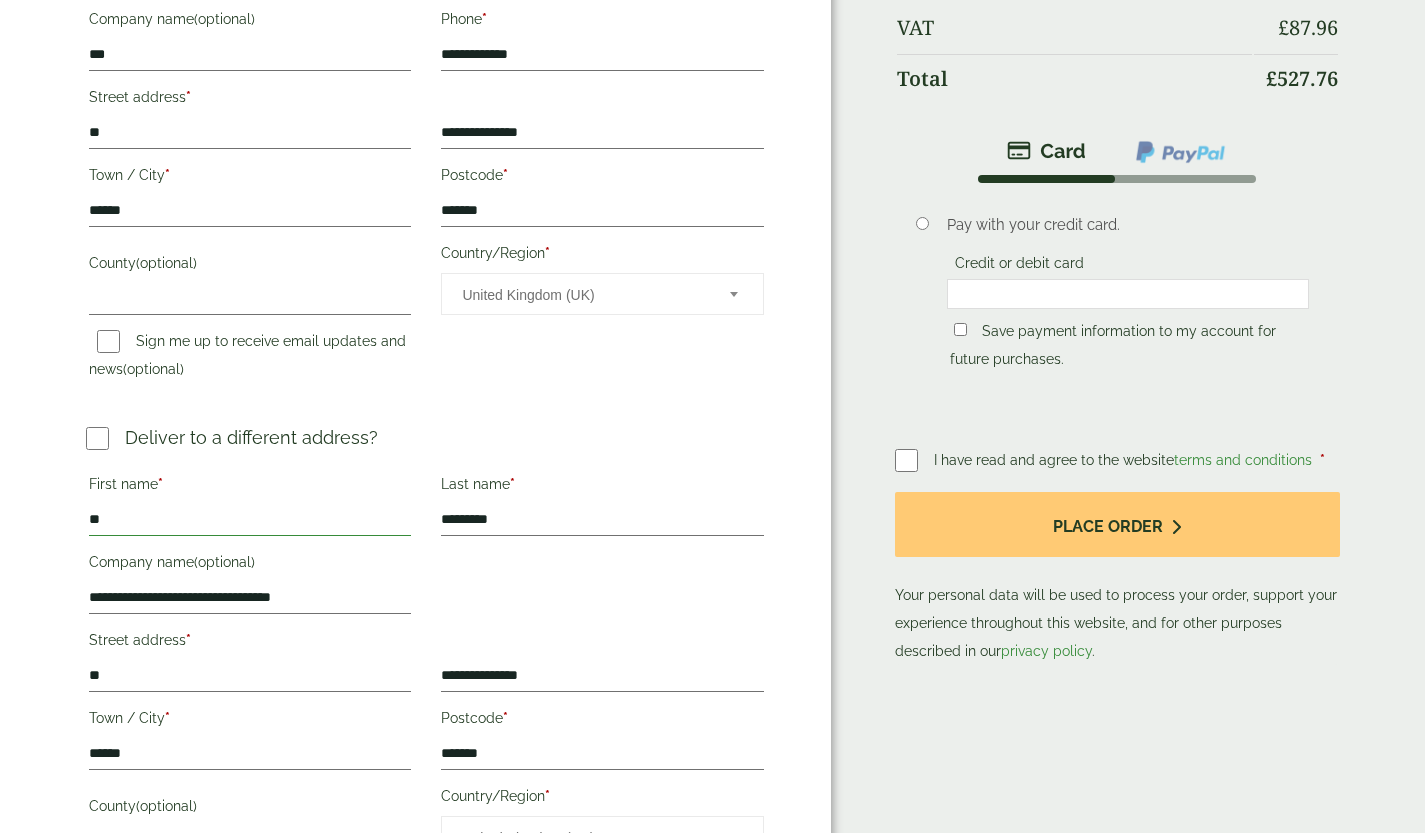 type on "*" 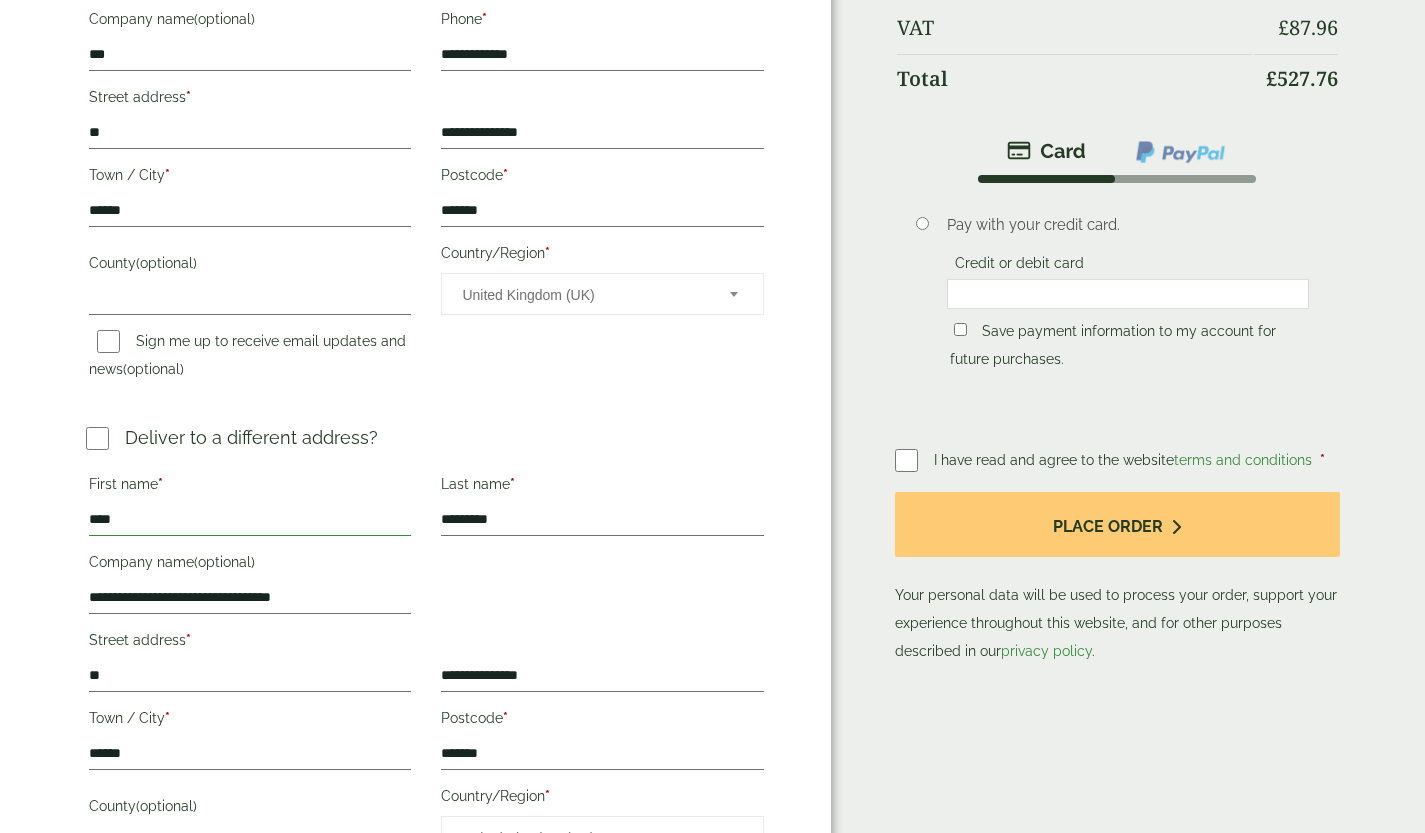 type on "****" 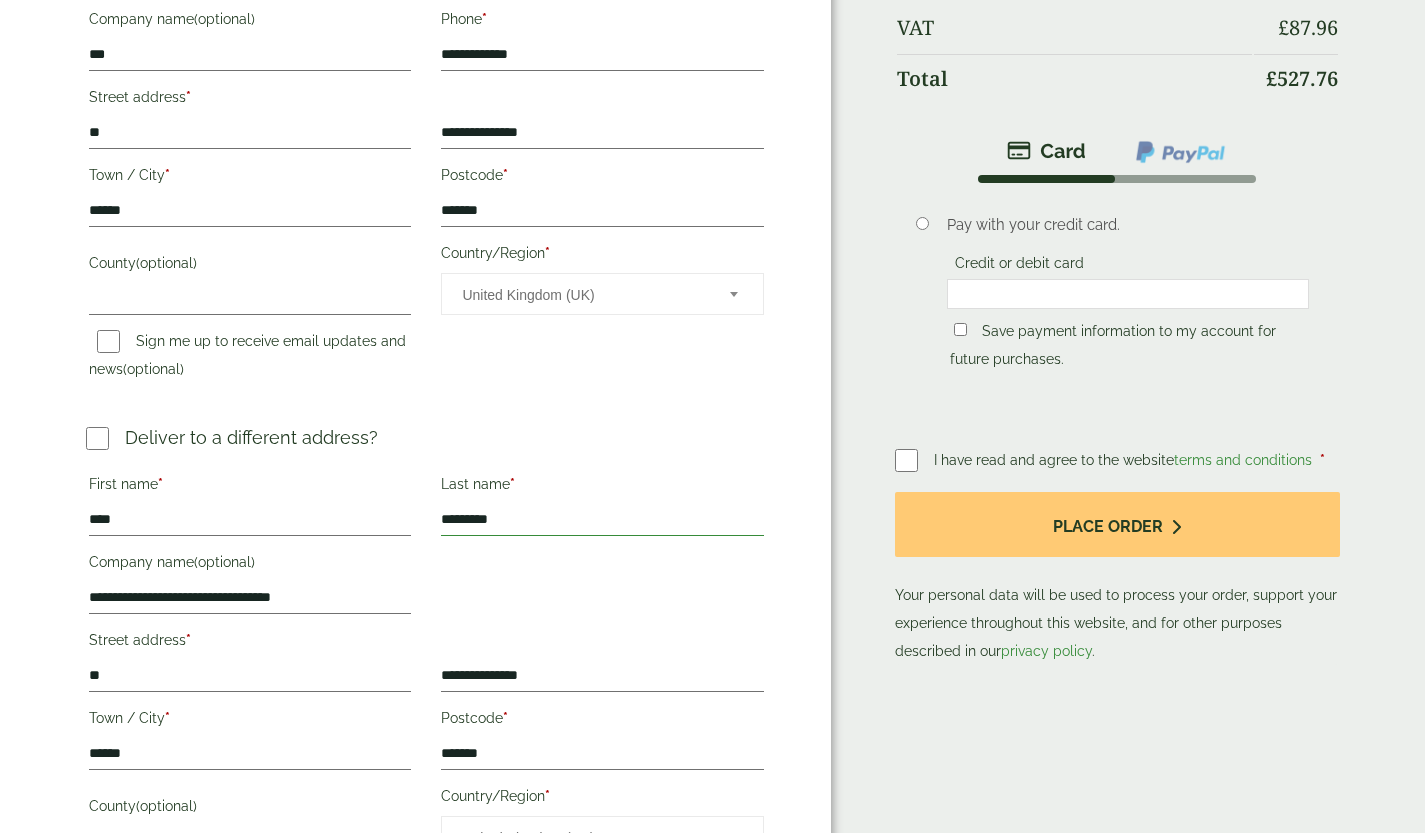 click on "*********" at bounding box center [602, 520] 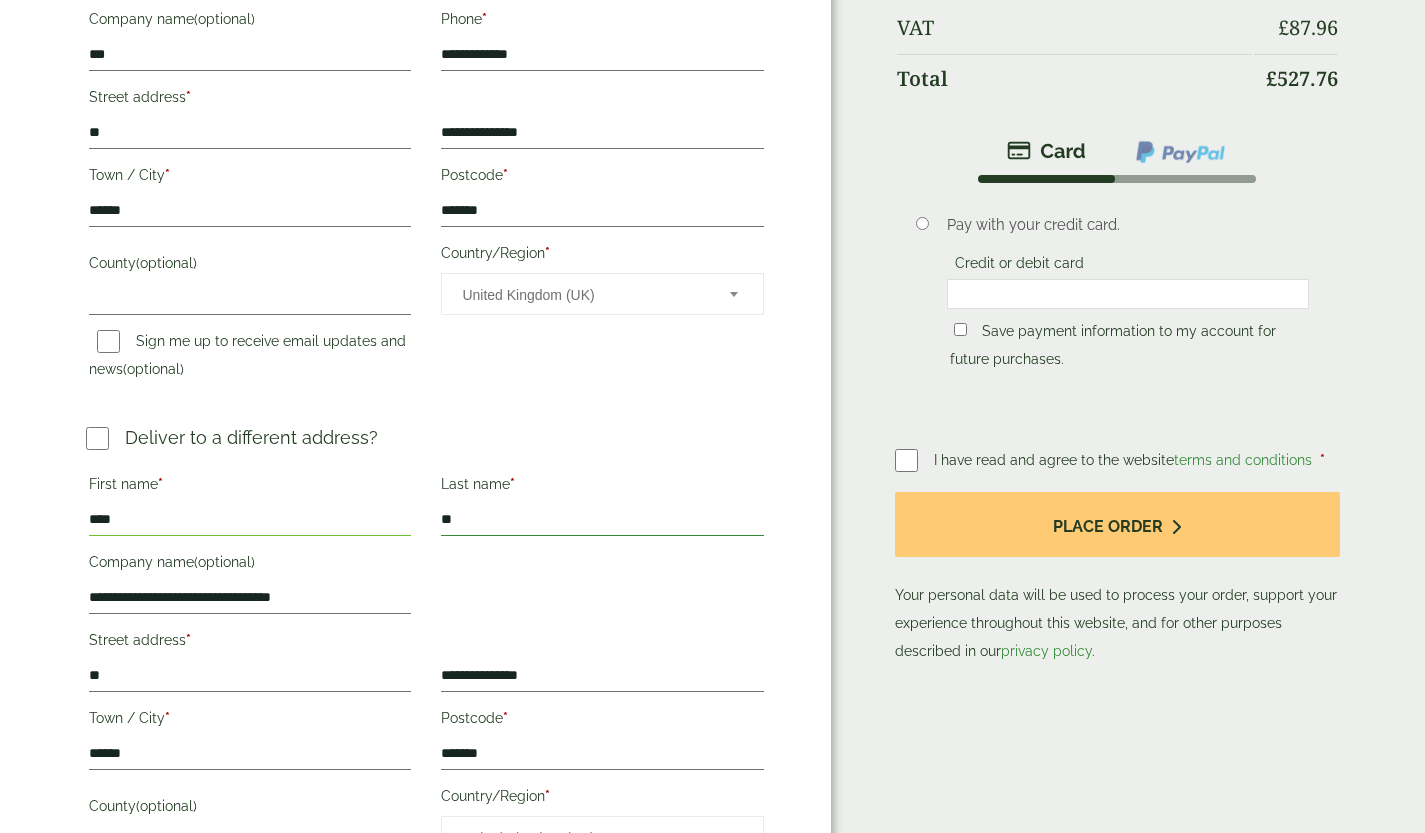 type on "*" 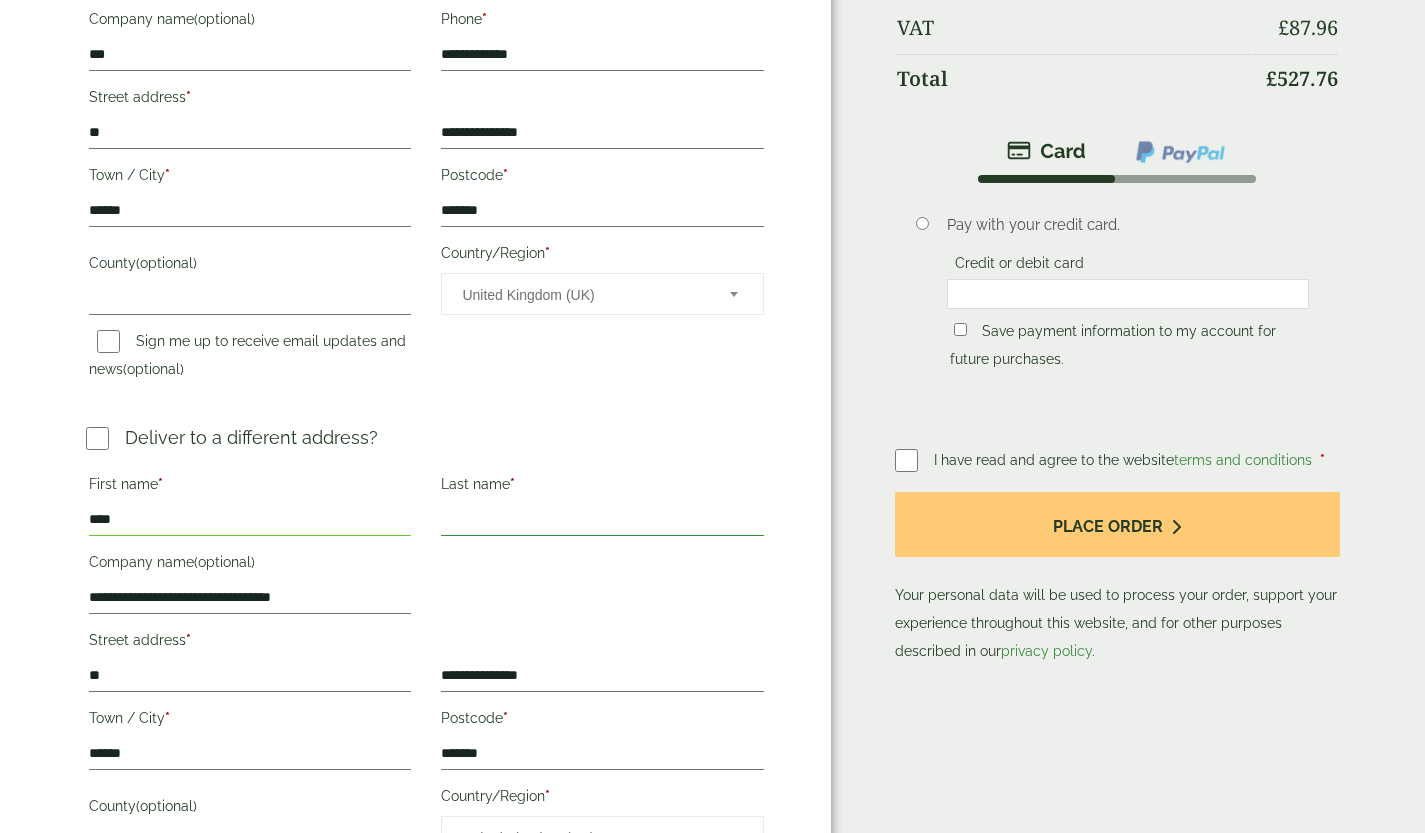 type on "*" 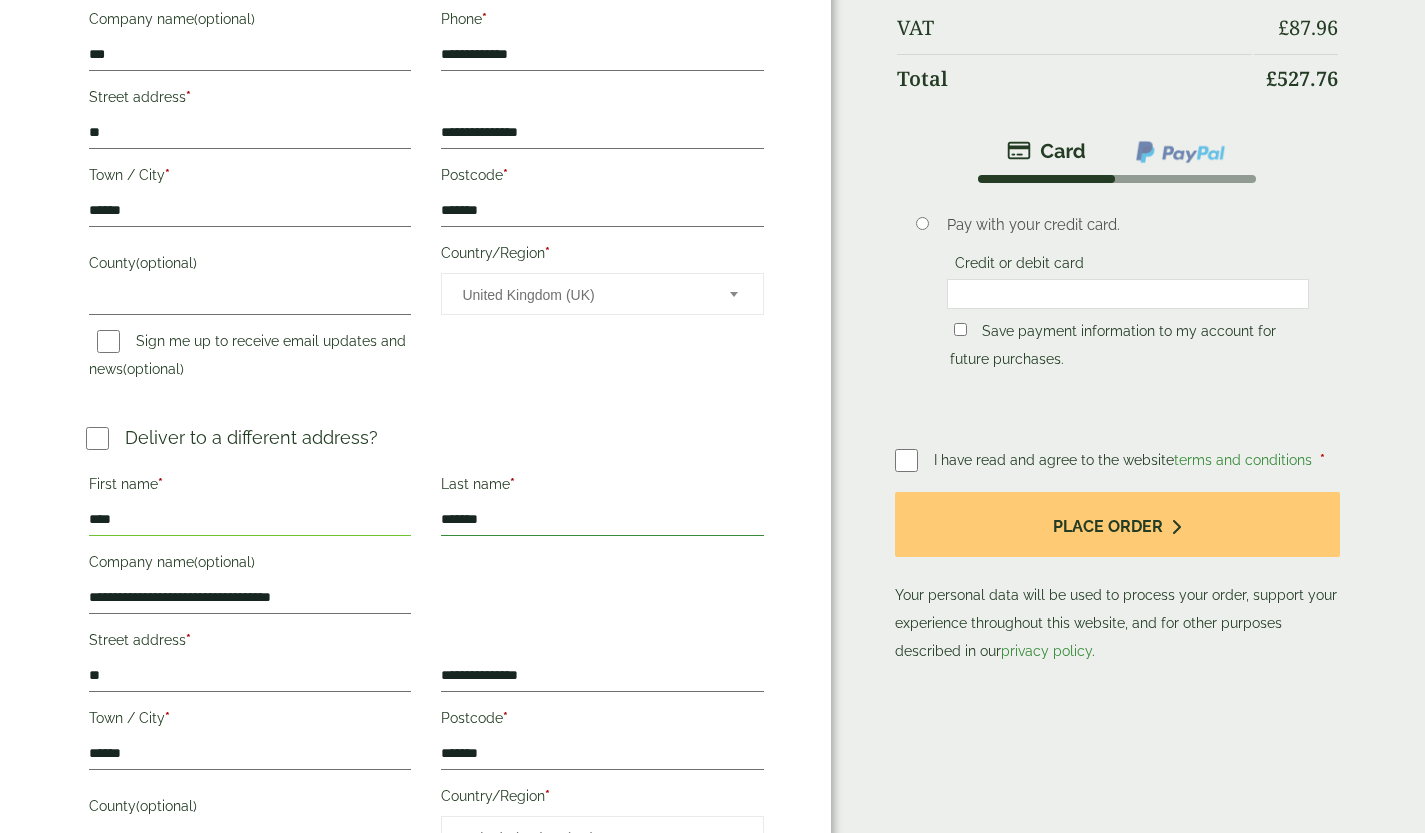 type on "*******" 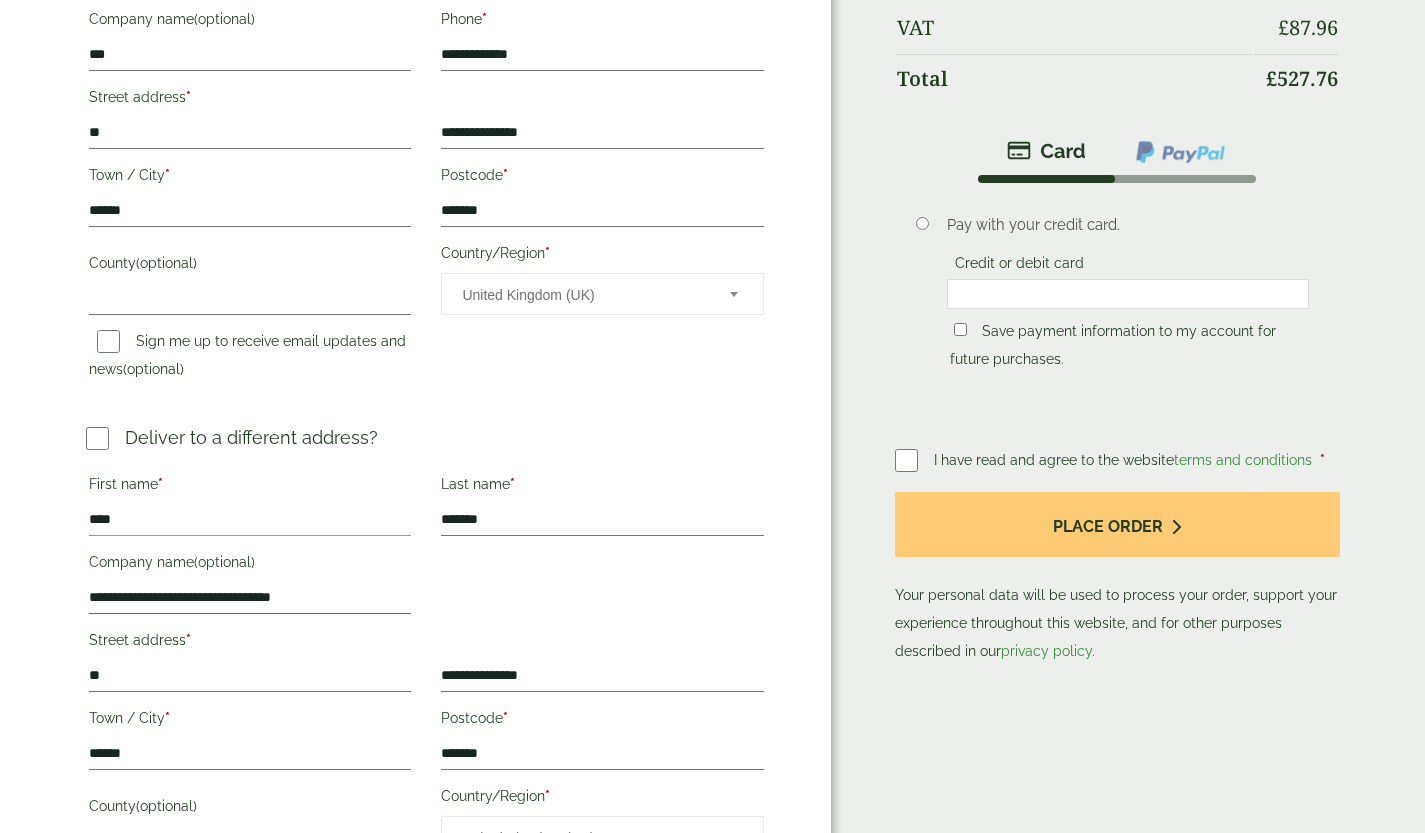 click on "**********" at bounding box center [250, 598] 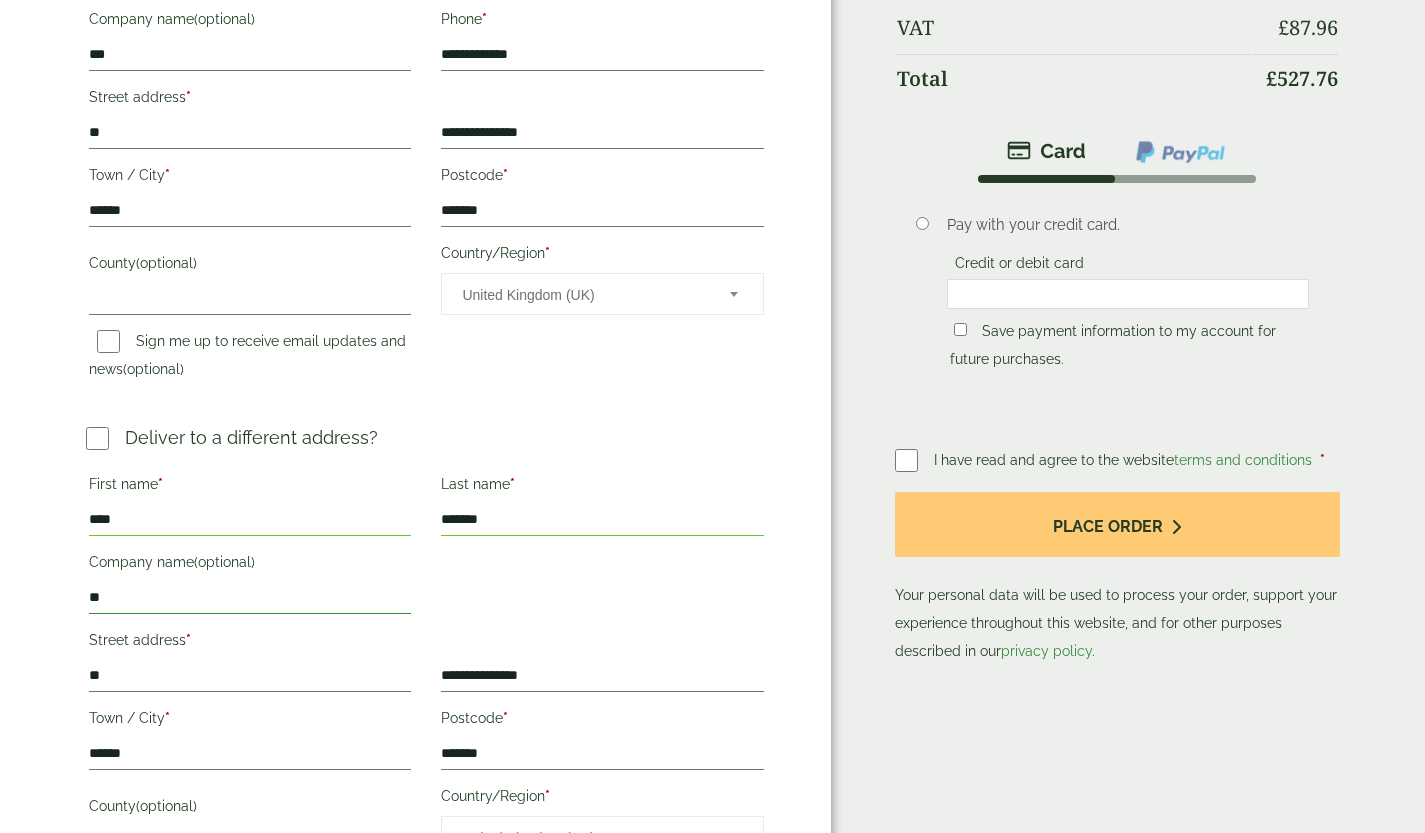 type on "*" 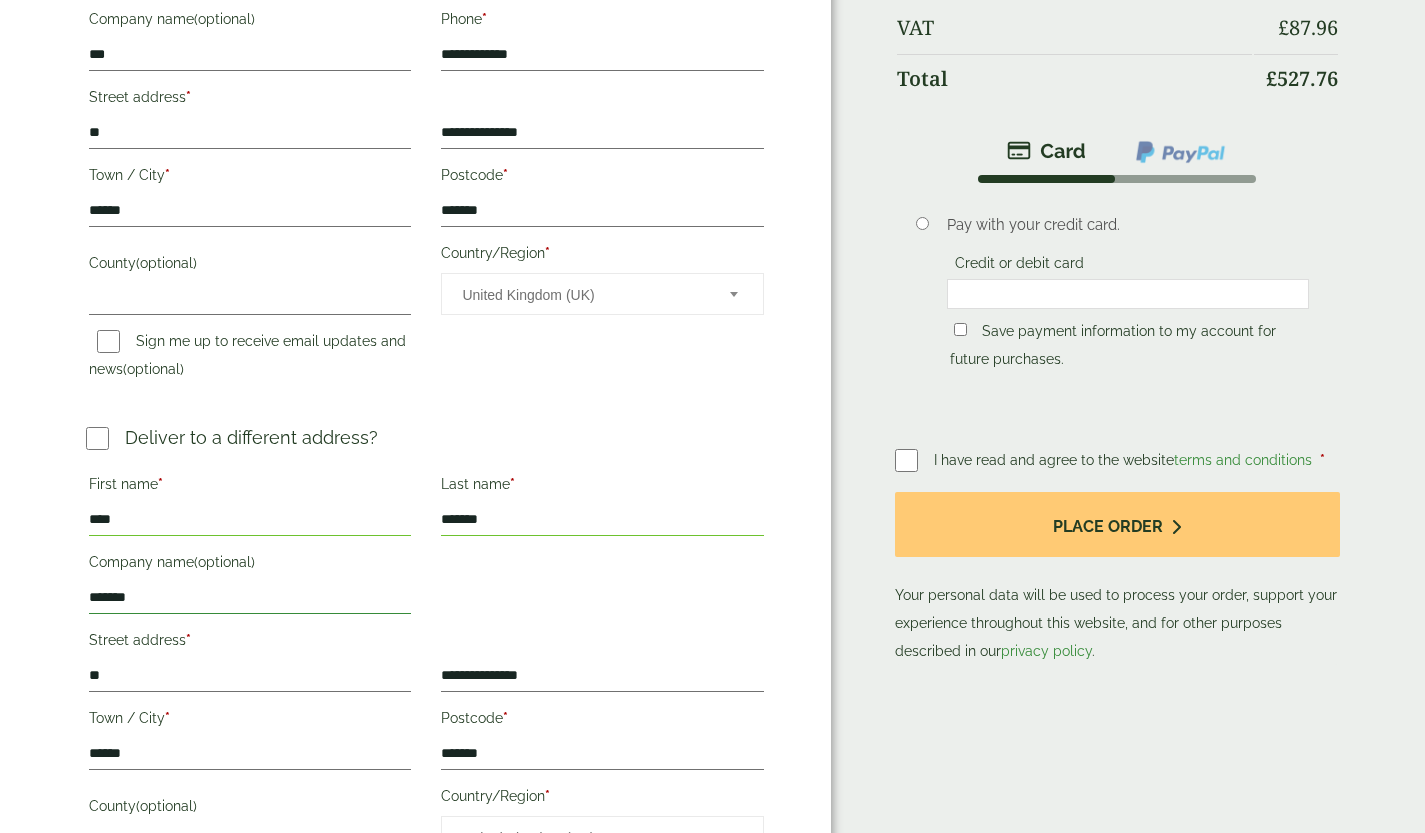 type on "*******" 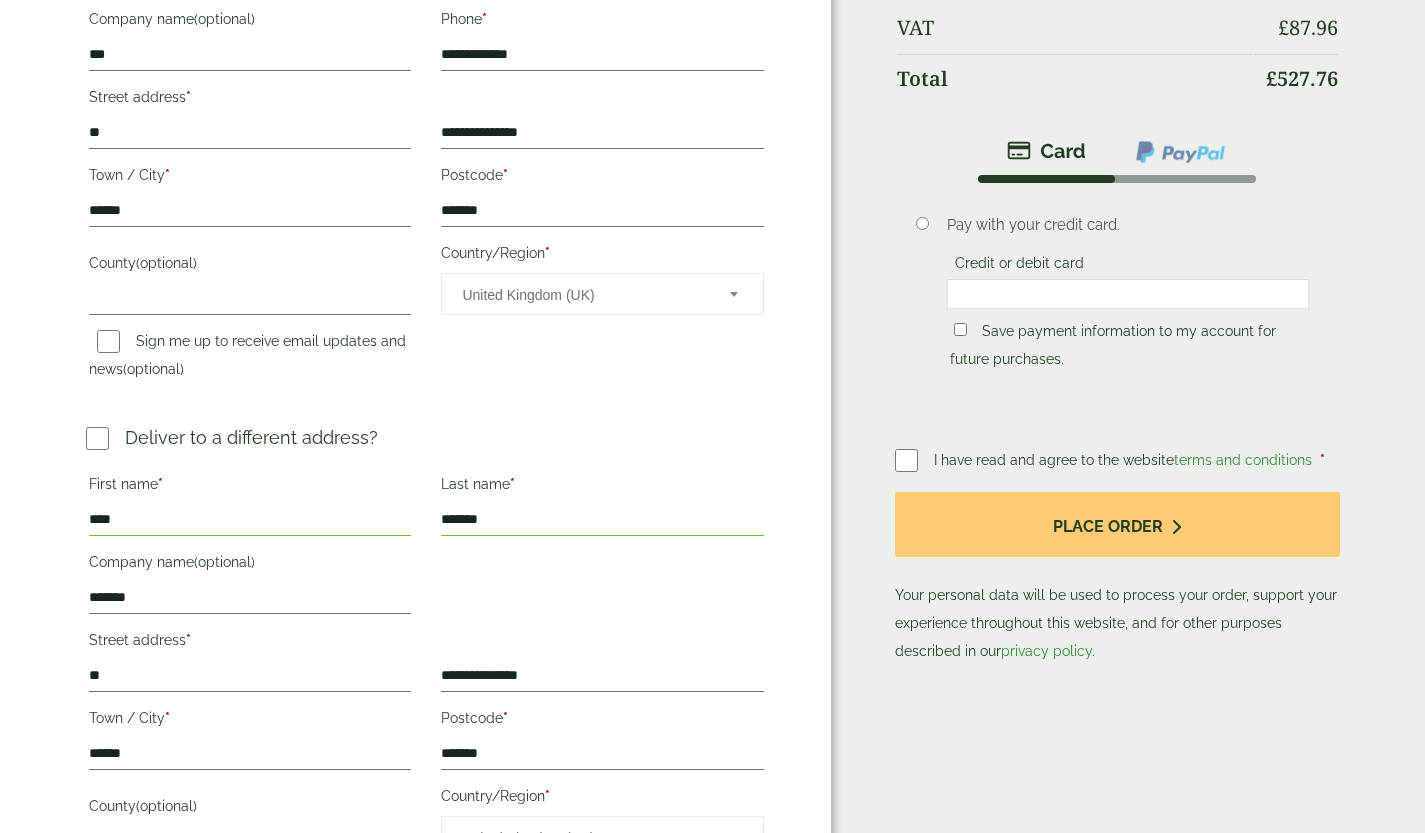 click on "First name  * ****
Last name  * *******
Company name  (optional) *******
* ** * * *" at bounding box center [427, 667] 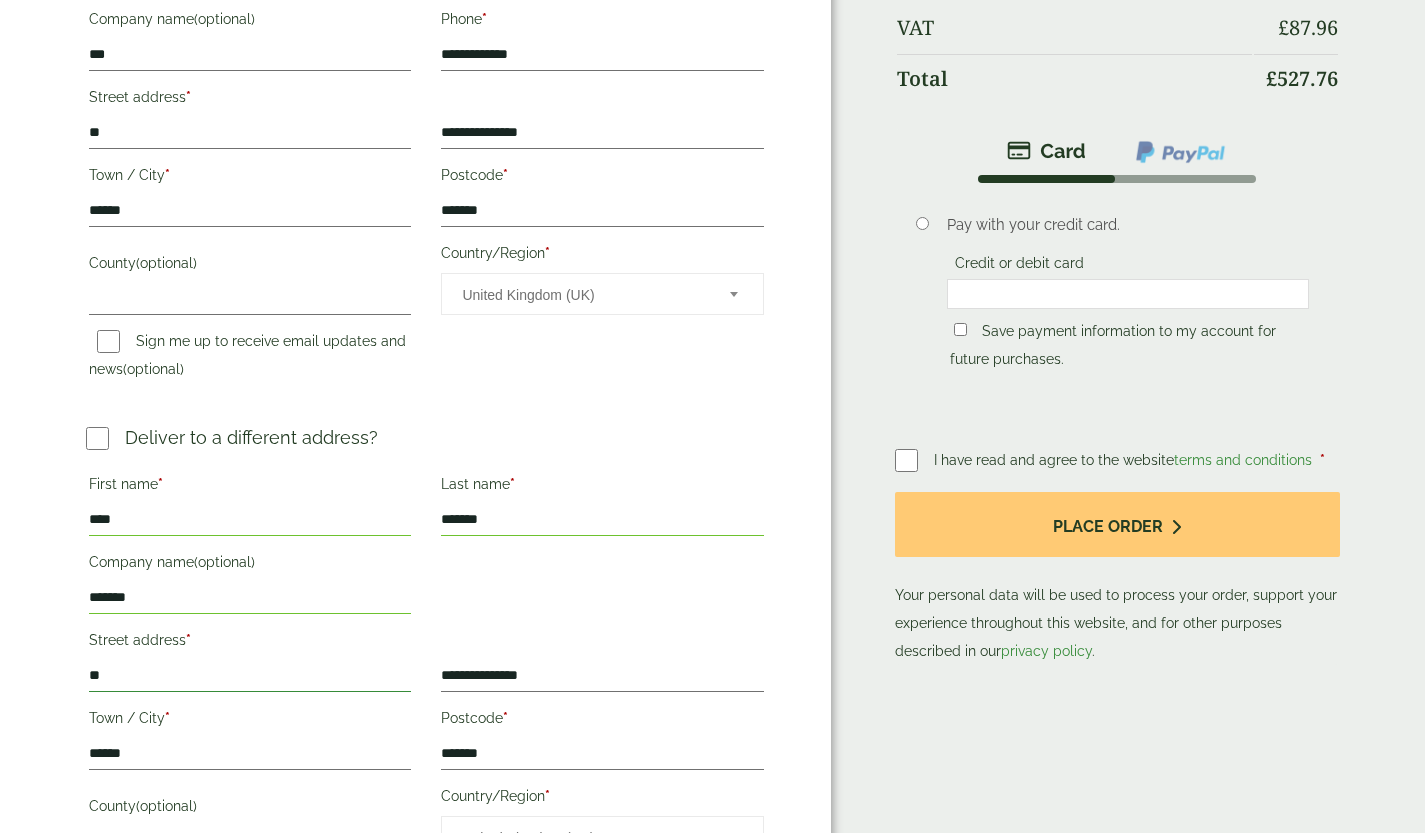 click on "**" at bounding box center [250, 676] 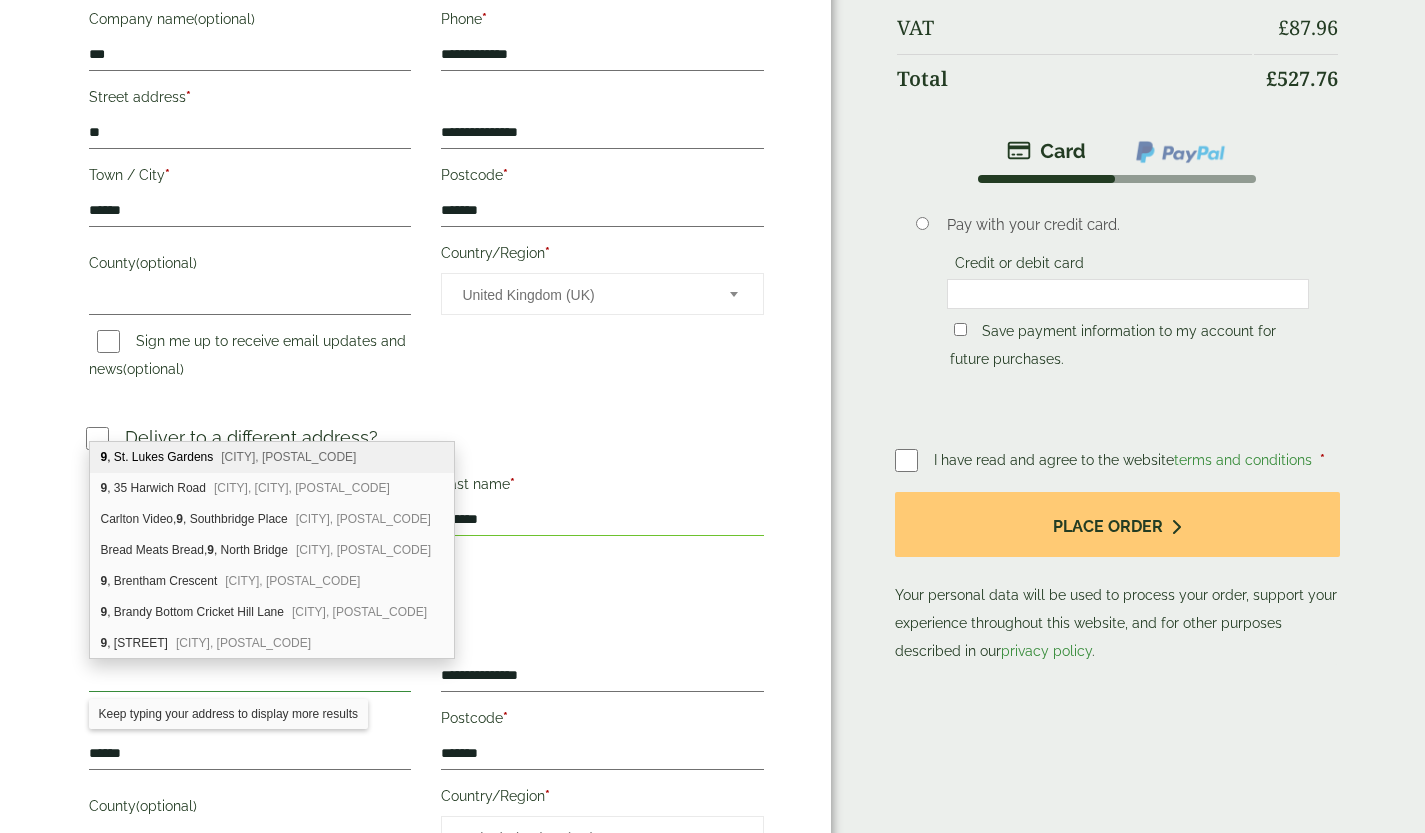 type 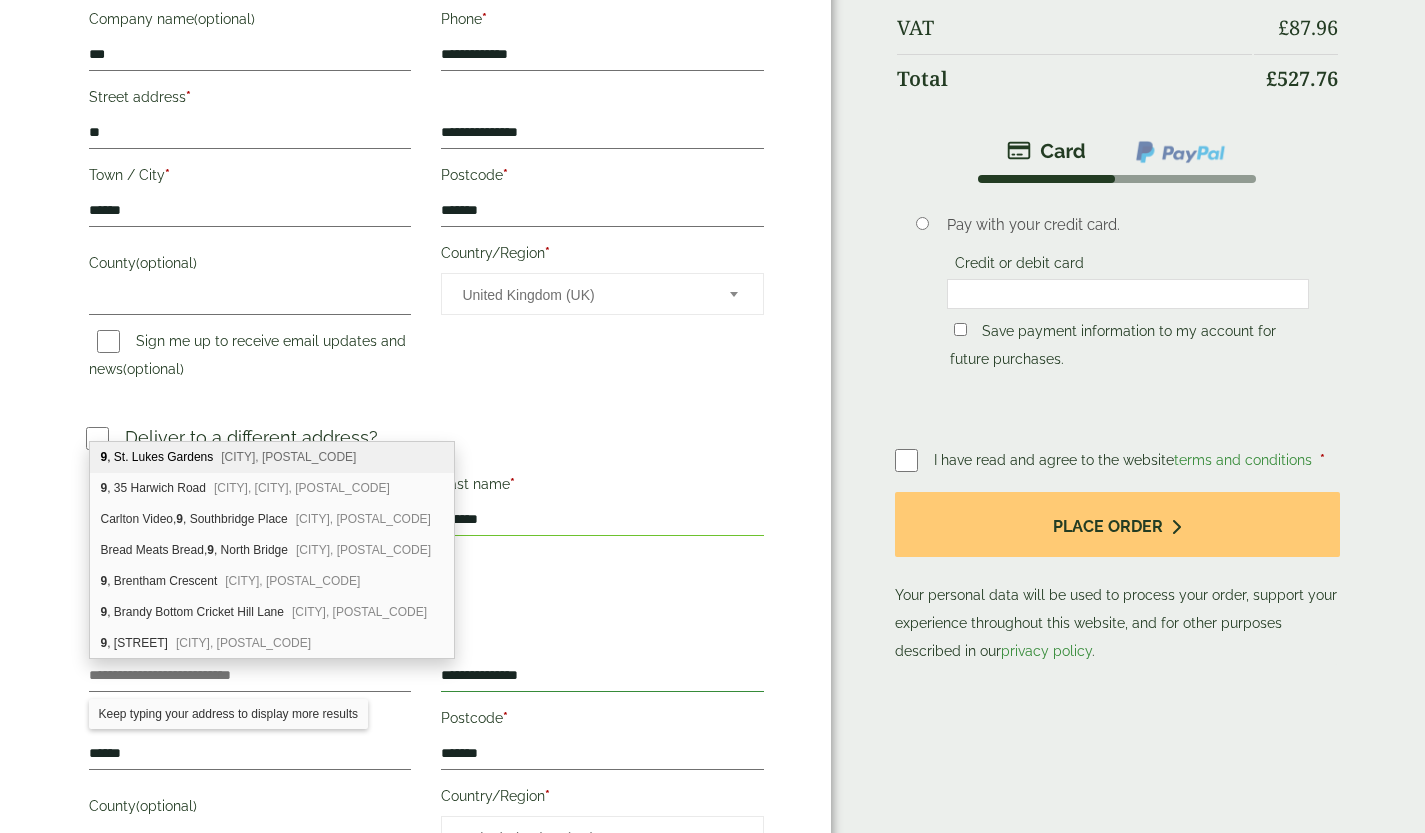 click on "**********" at bounding box center (602, 676) 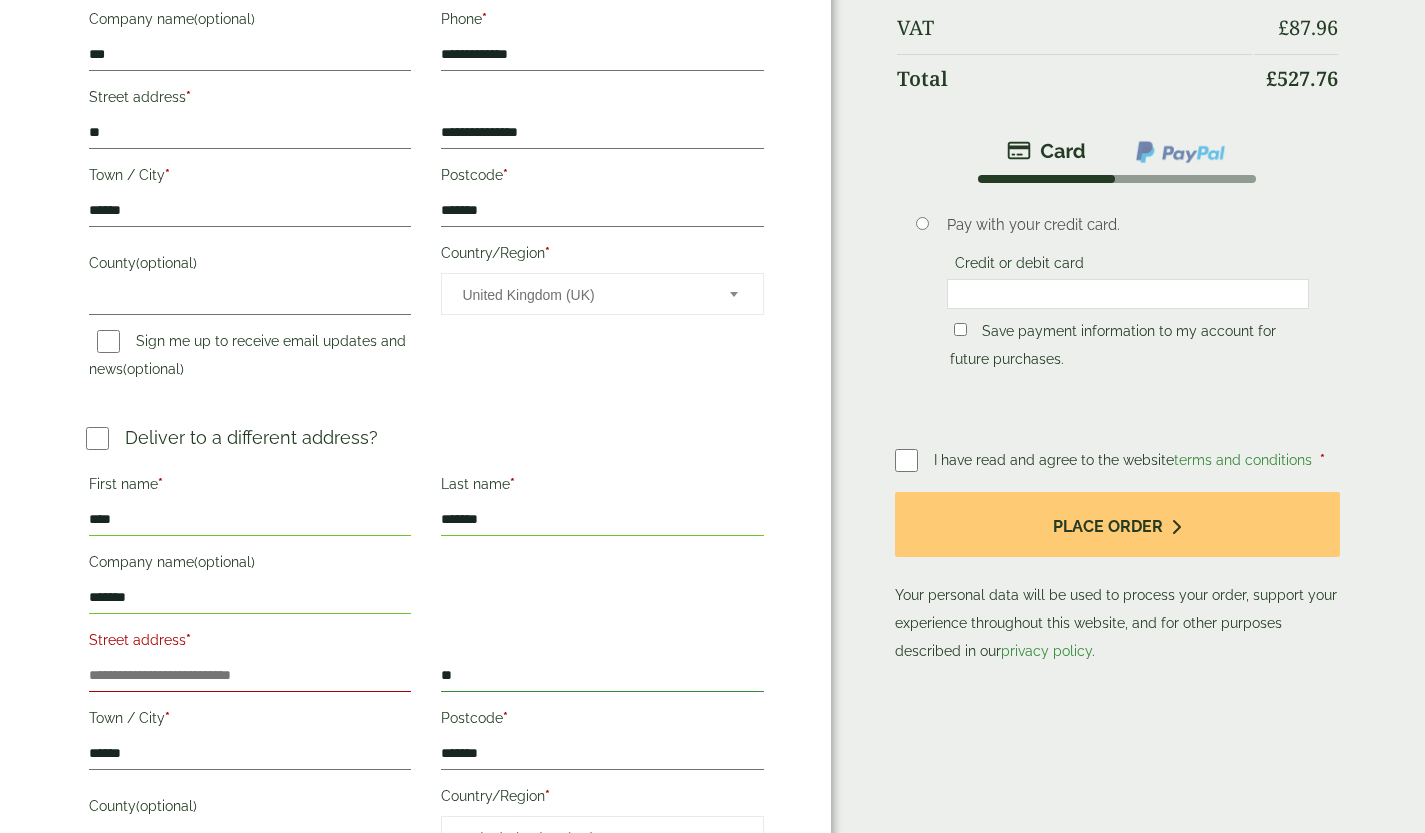 type on "*" 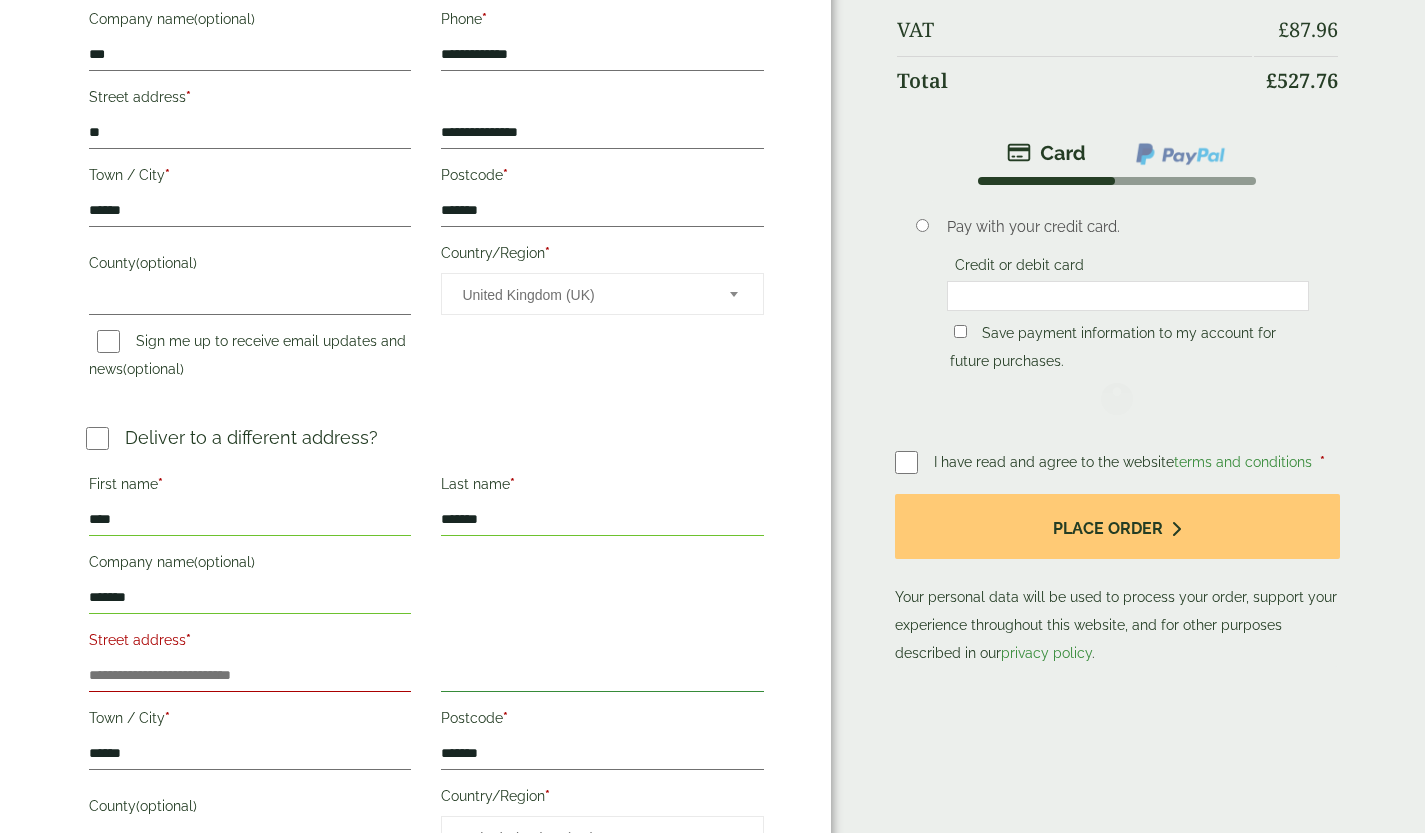 type 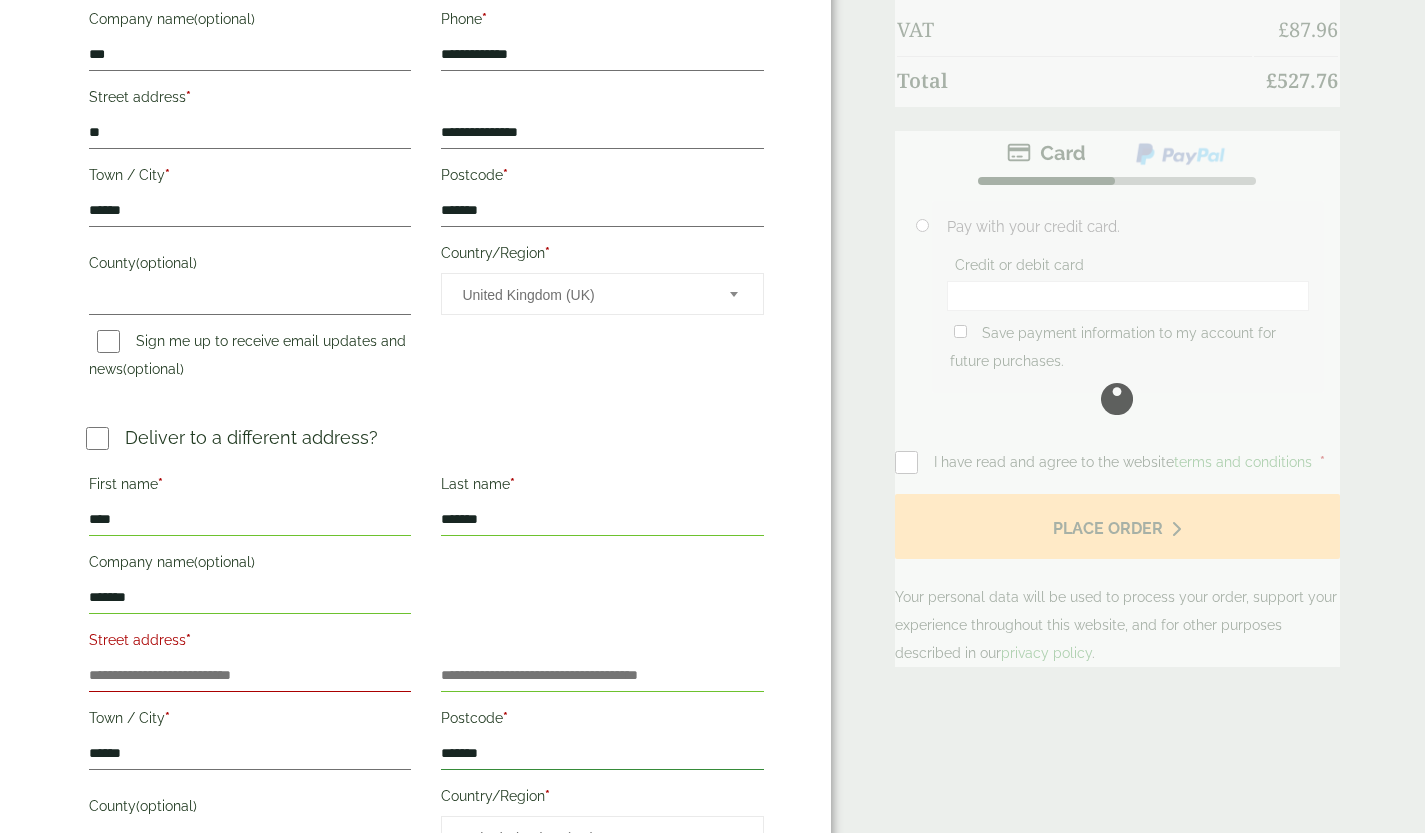 click on "*******" at bounding box center [602, 754] 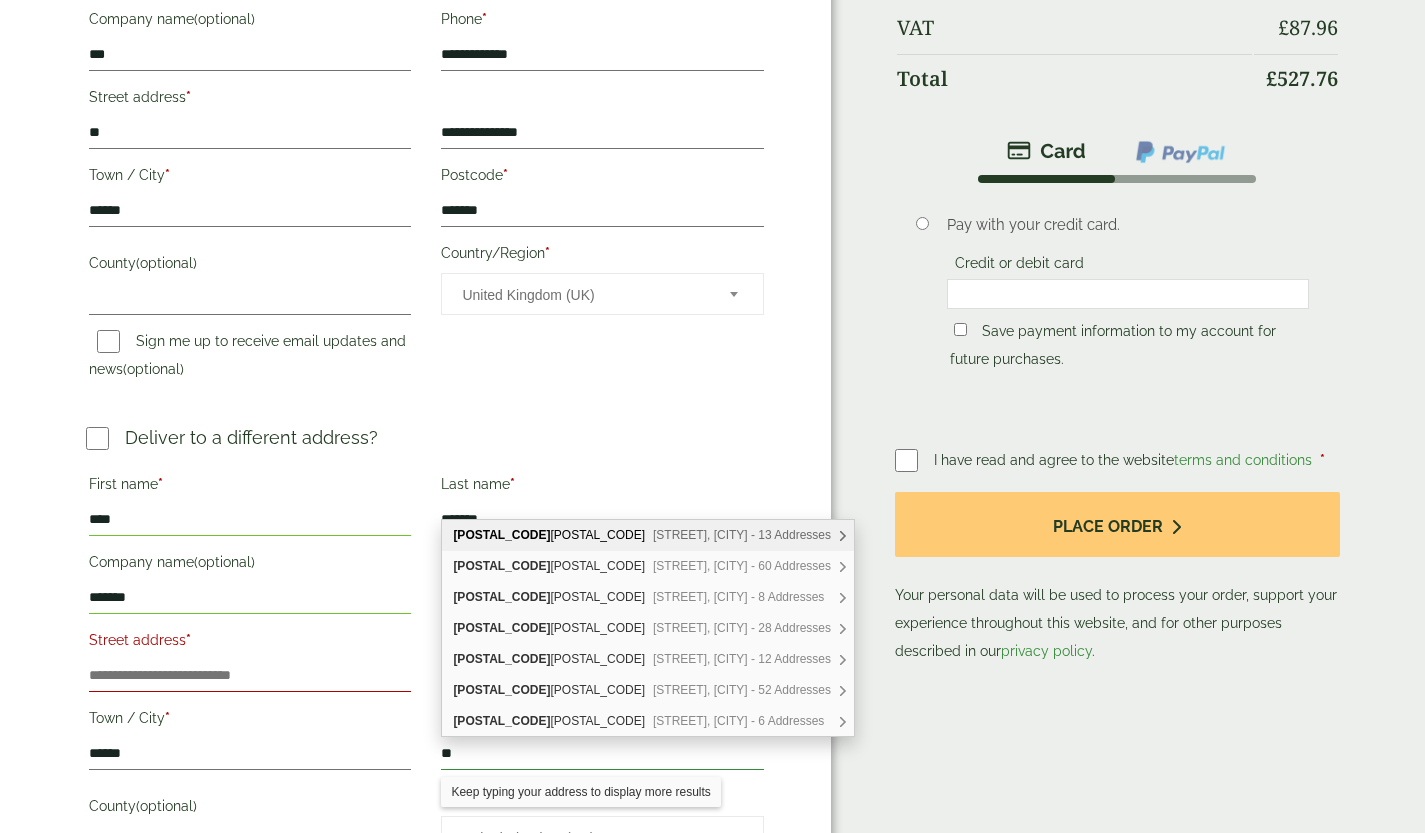 type on "*" 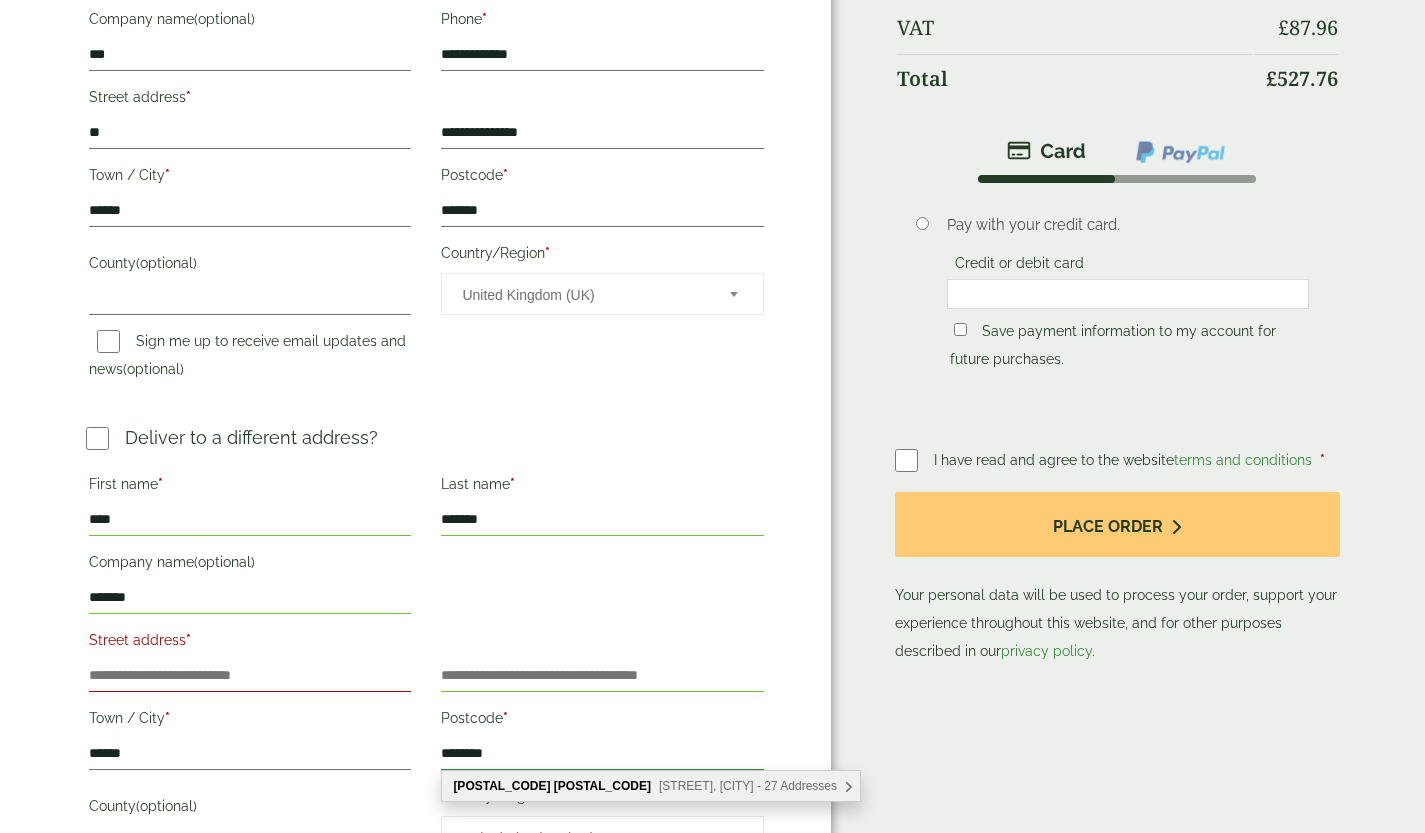 type on "********" 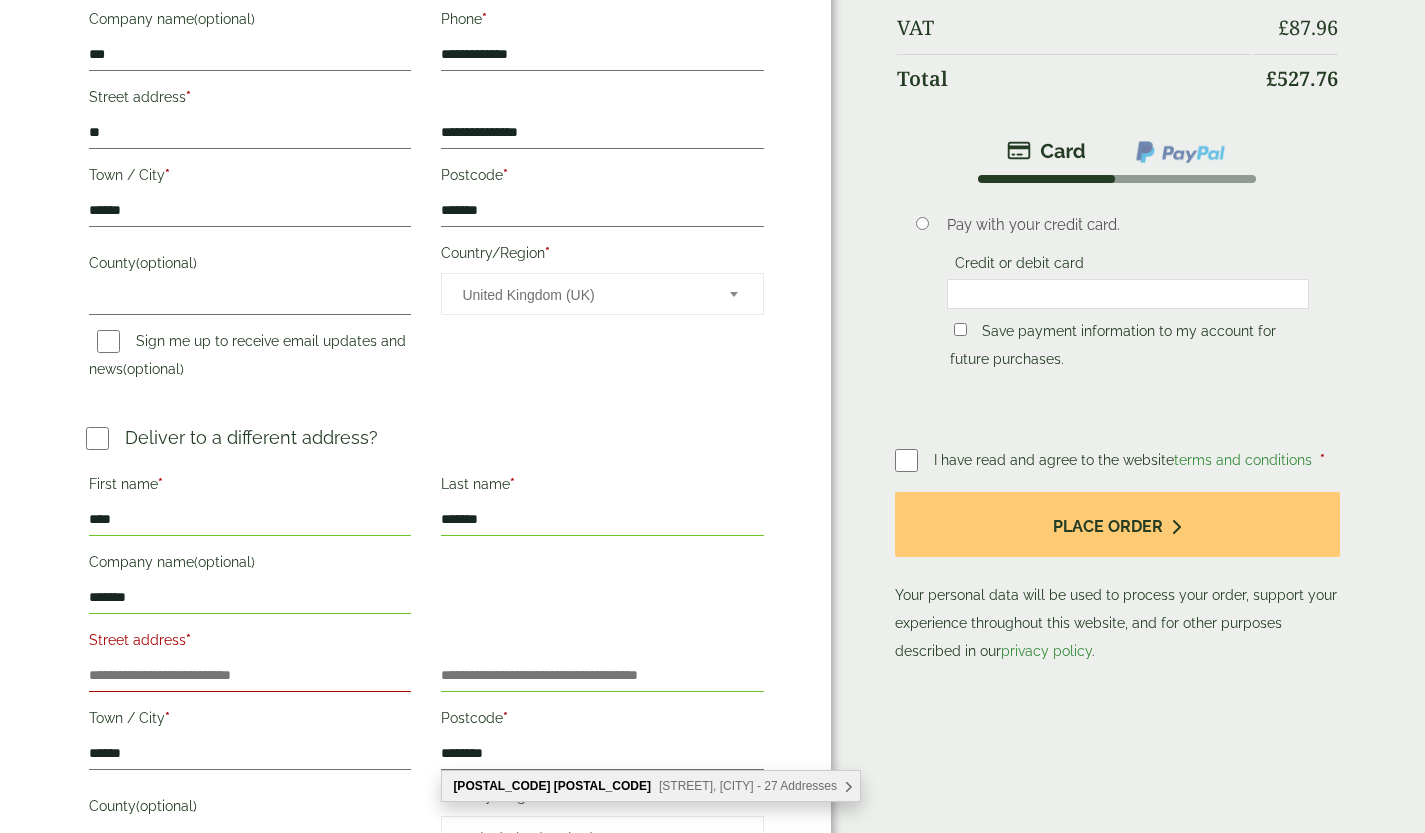 click on "Gilwilly Road, Penrith - 27 Addresses" at bounding box center (748, 786) 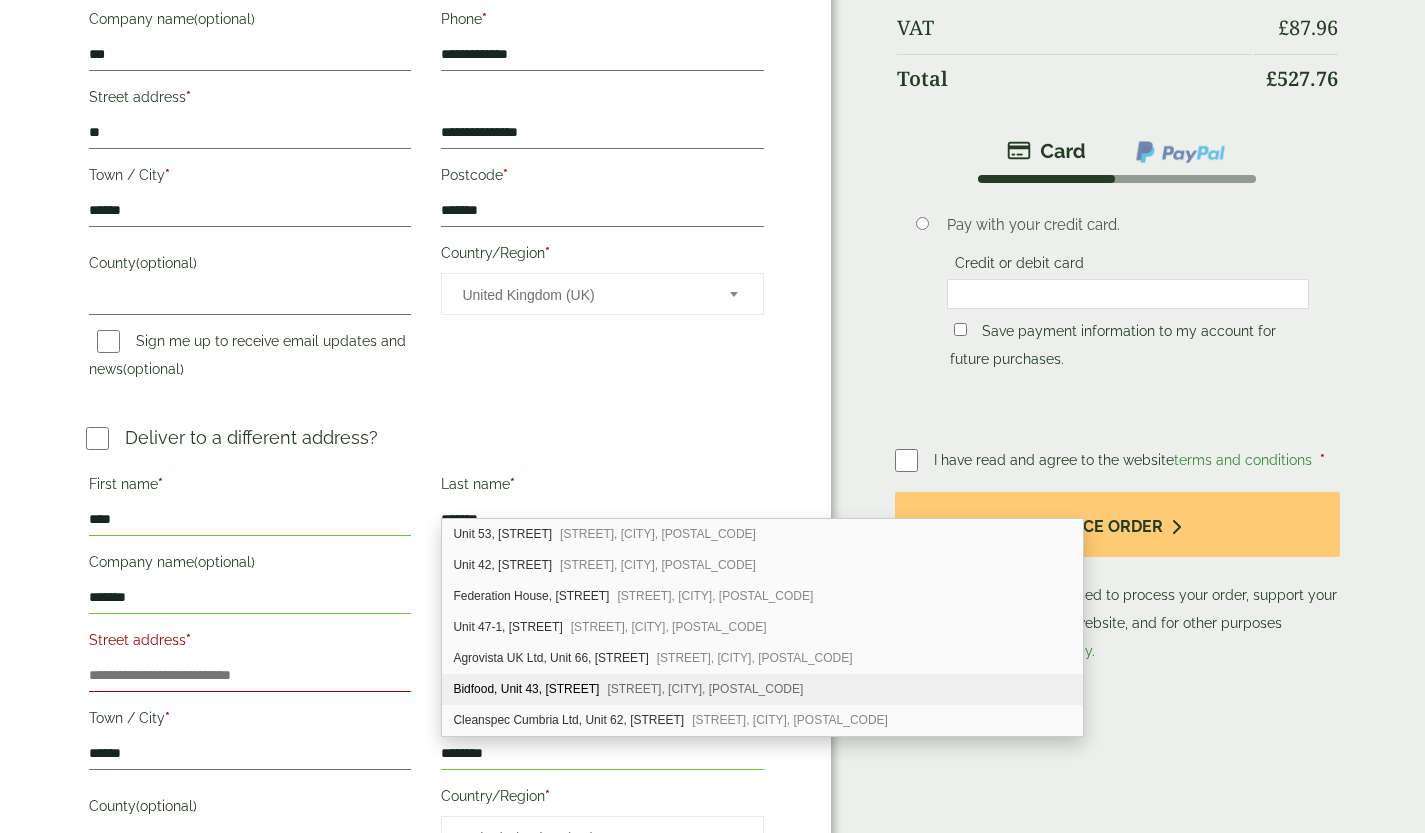 click on "Bidfood, Unit 43, Gilwilly Road Gilwilly Industrial Estate, Penrith, CA11 9BL" at bounding box center [762, 689] 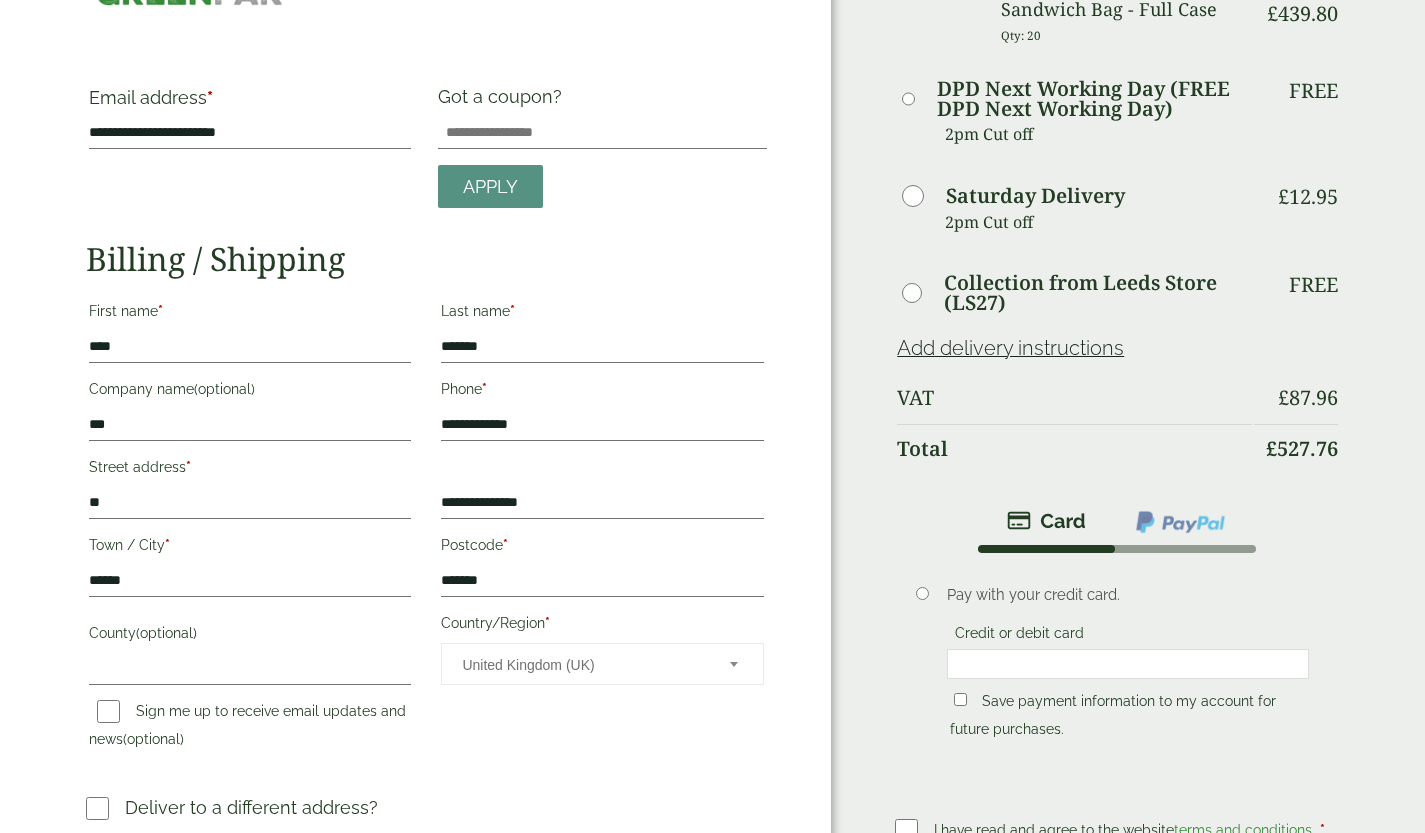 scroll, scrollTop: 0, scrollLeft: 0, axis: both 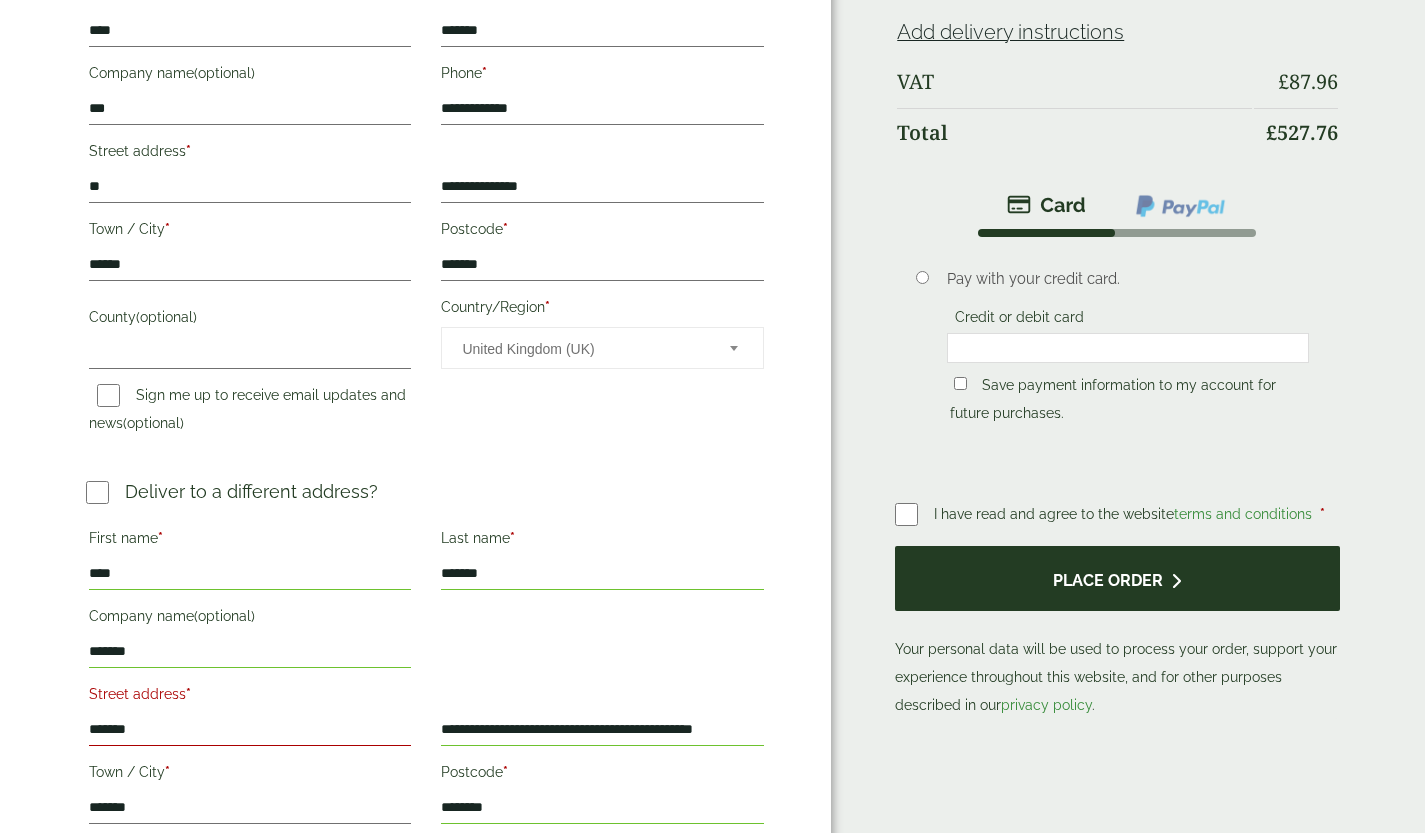 click on "Place order" at bounding box center [1117, 578] 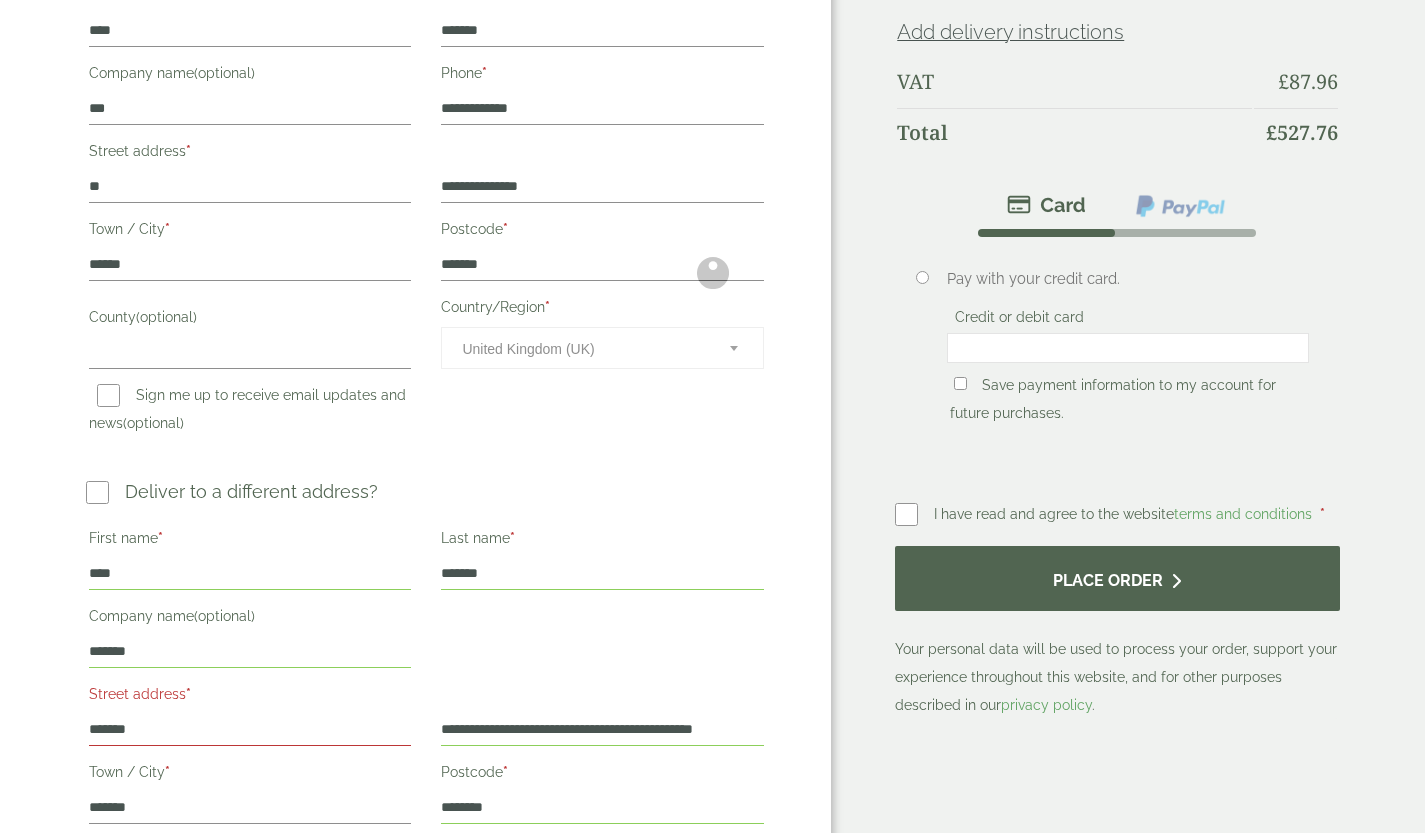 click at bounding box center (712, 273) 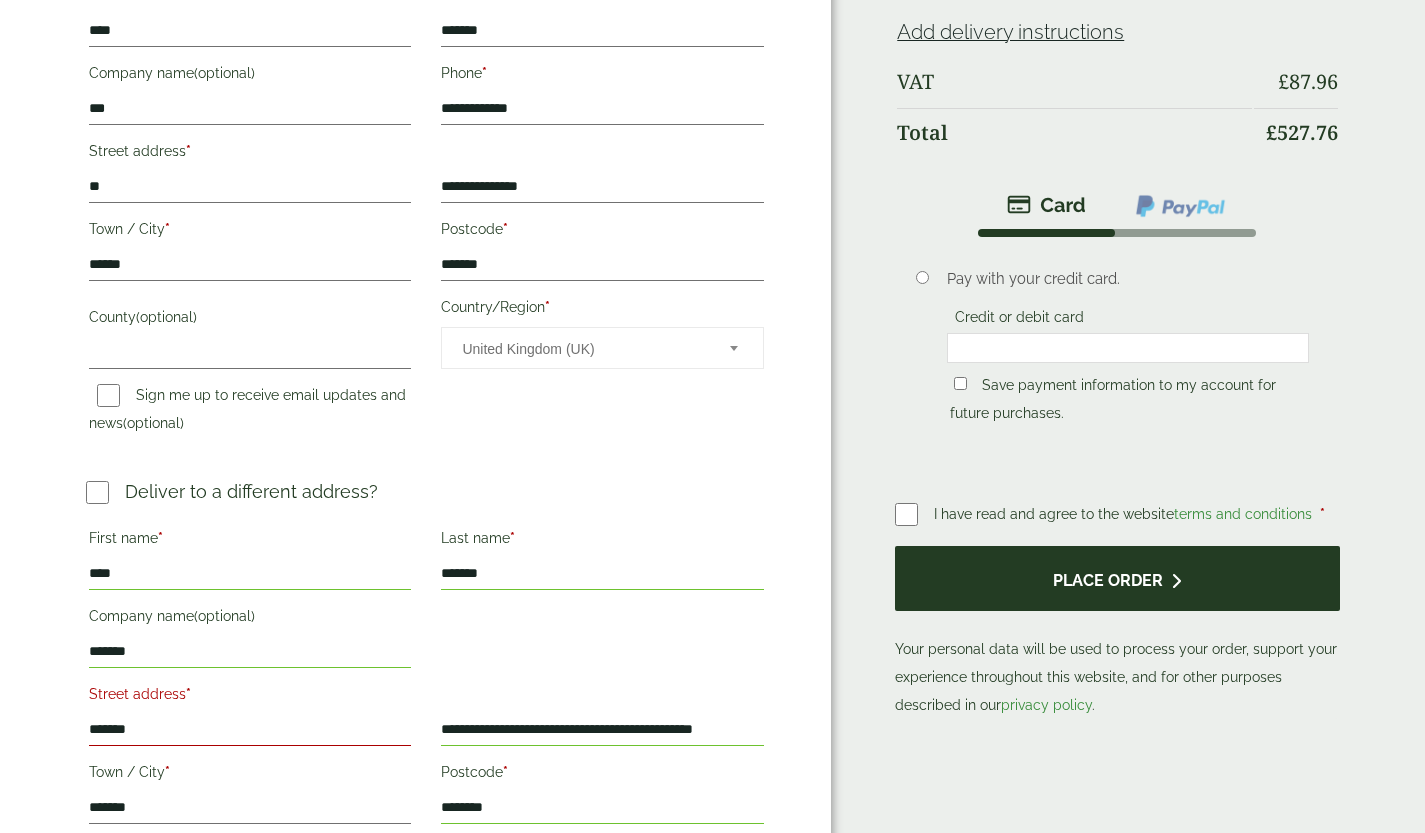click on "Place order" at bounding box center (1117, 578) 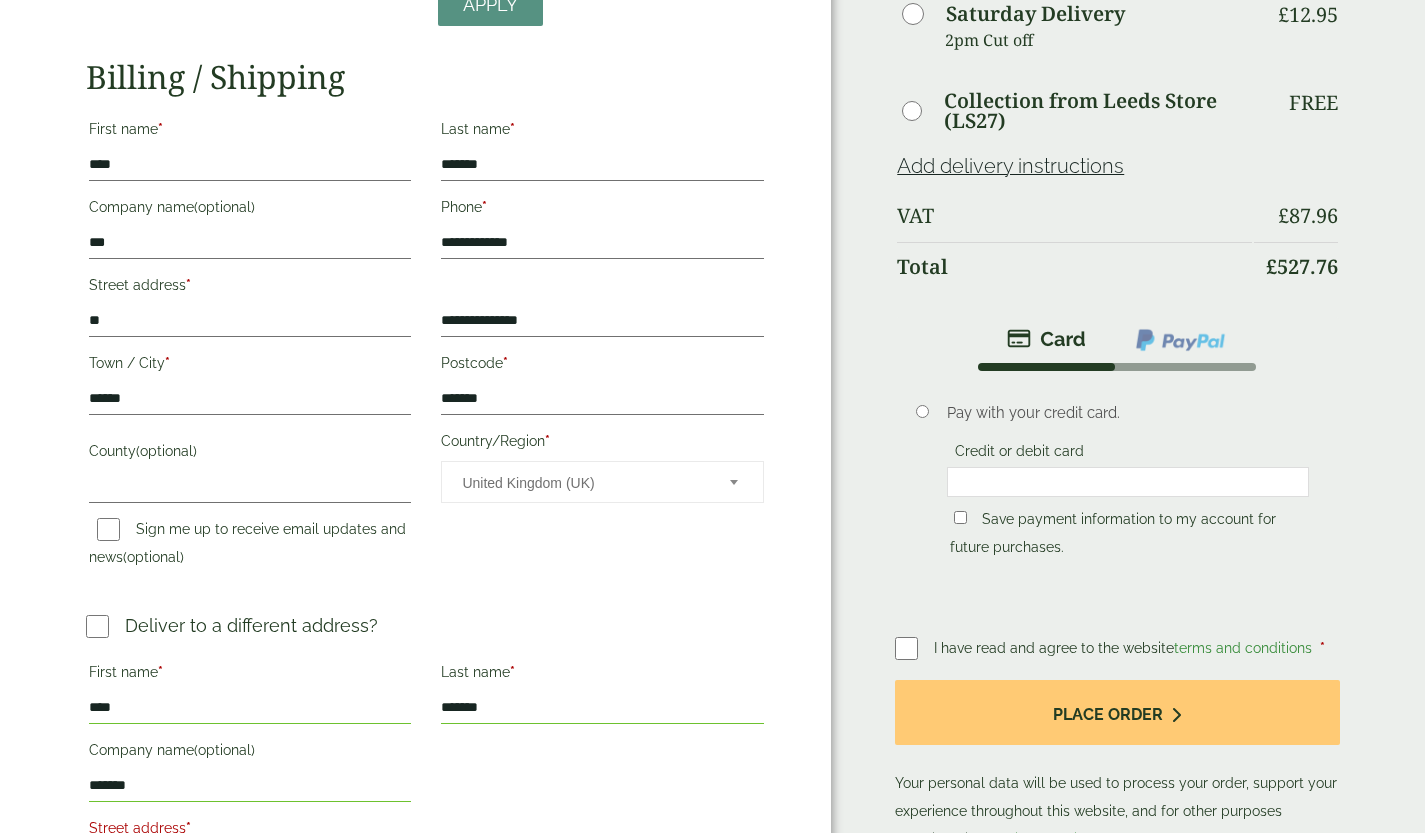 scroll, scrollTop: 273, scrollLeft: 0, axis: vertical 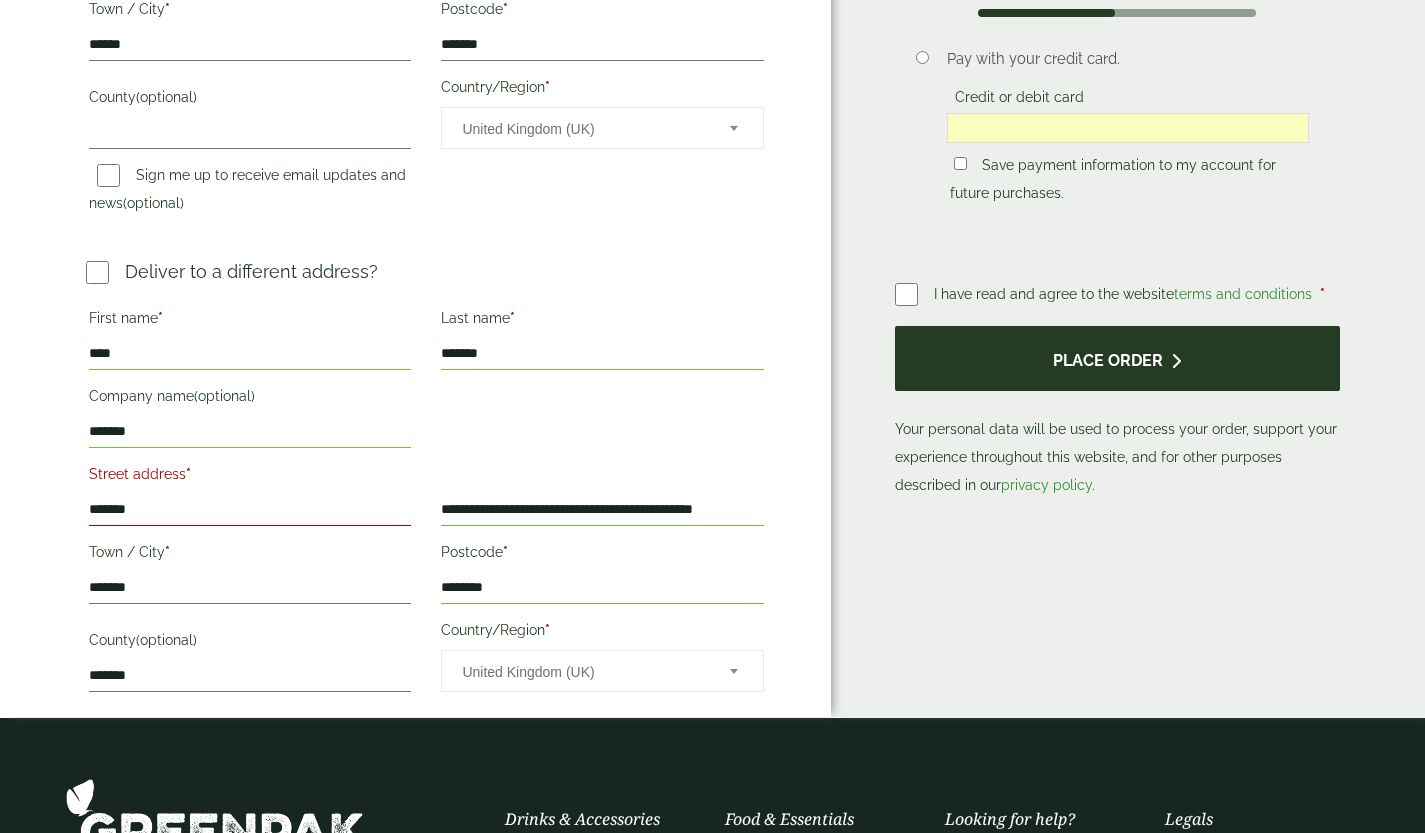 click on "Place order" at bounding box center [1117, 358] 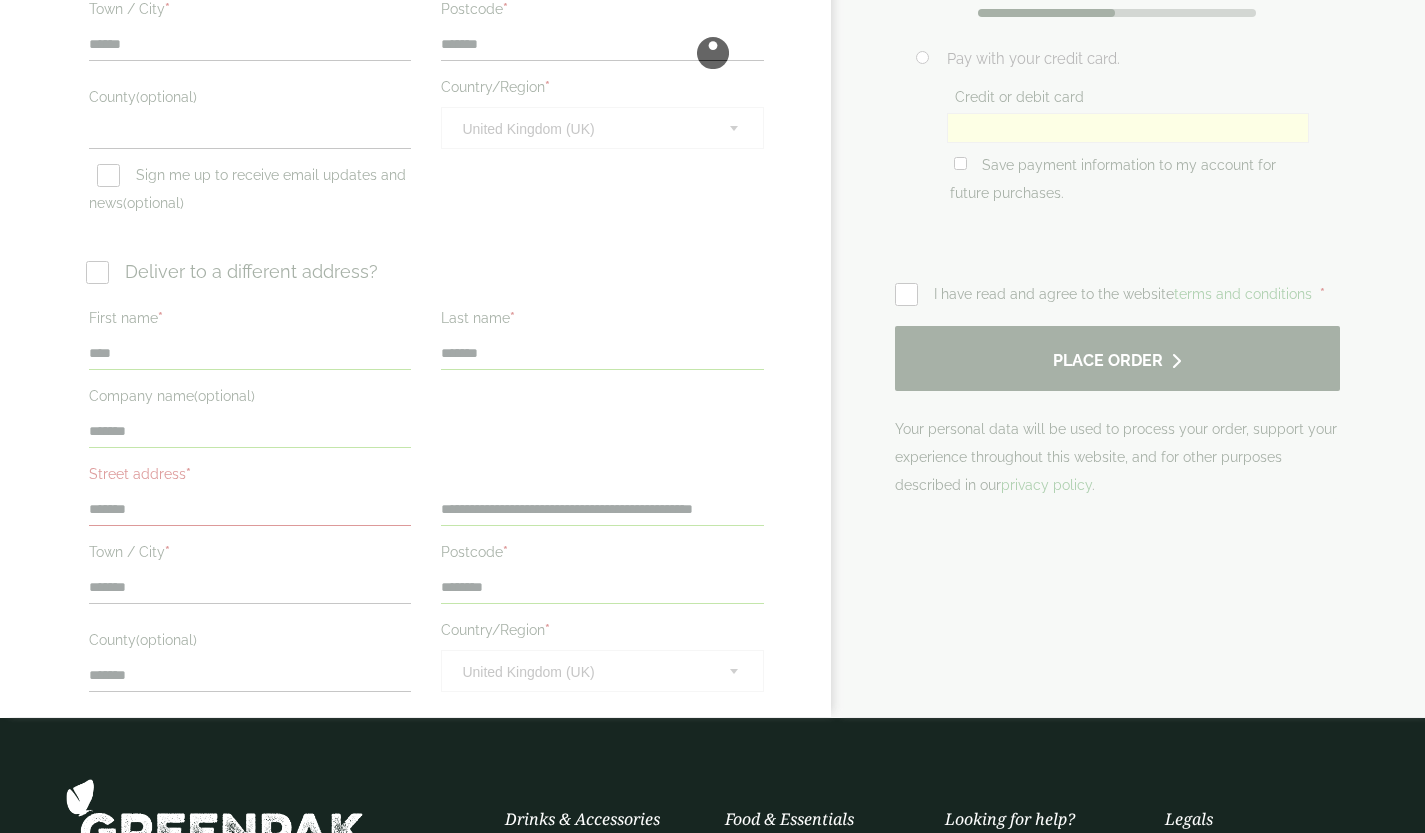 scroll, scrollTop: 0, scrollLeft: 0, axis: both 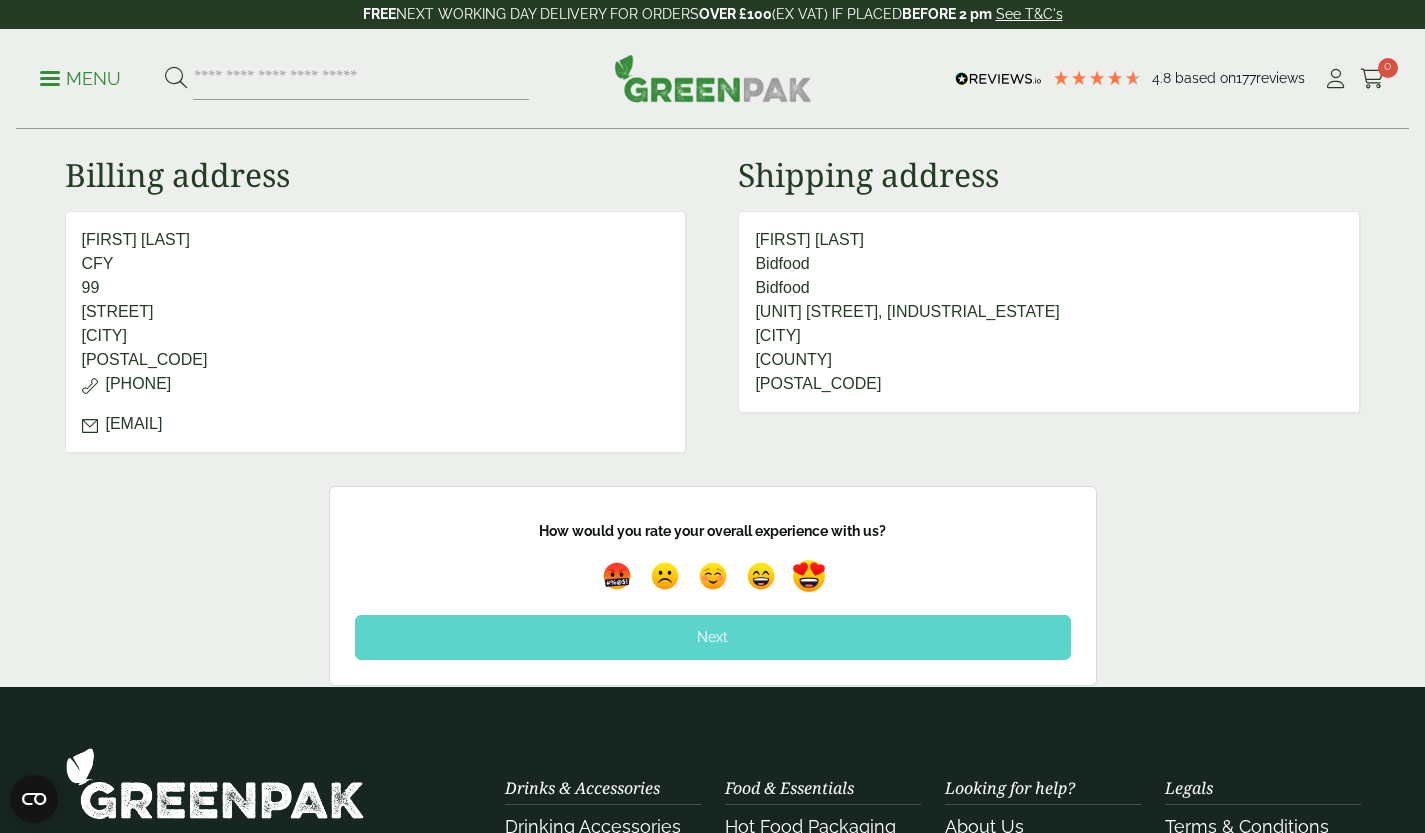 click at bounding box center [809, 577] 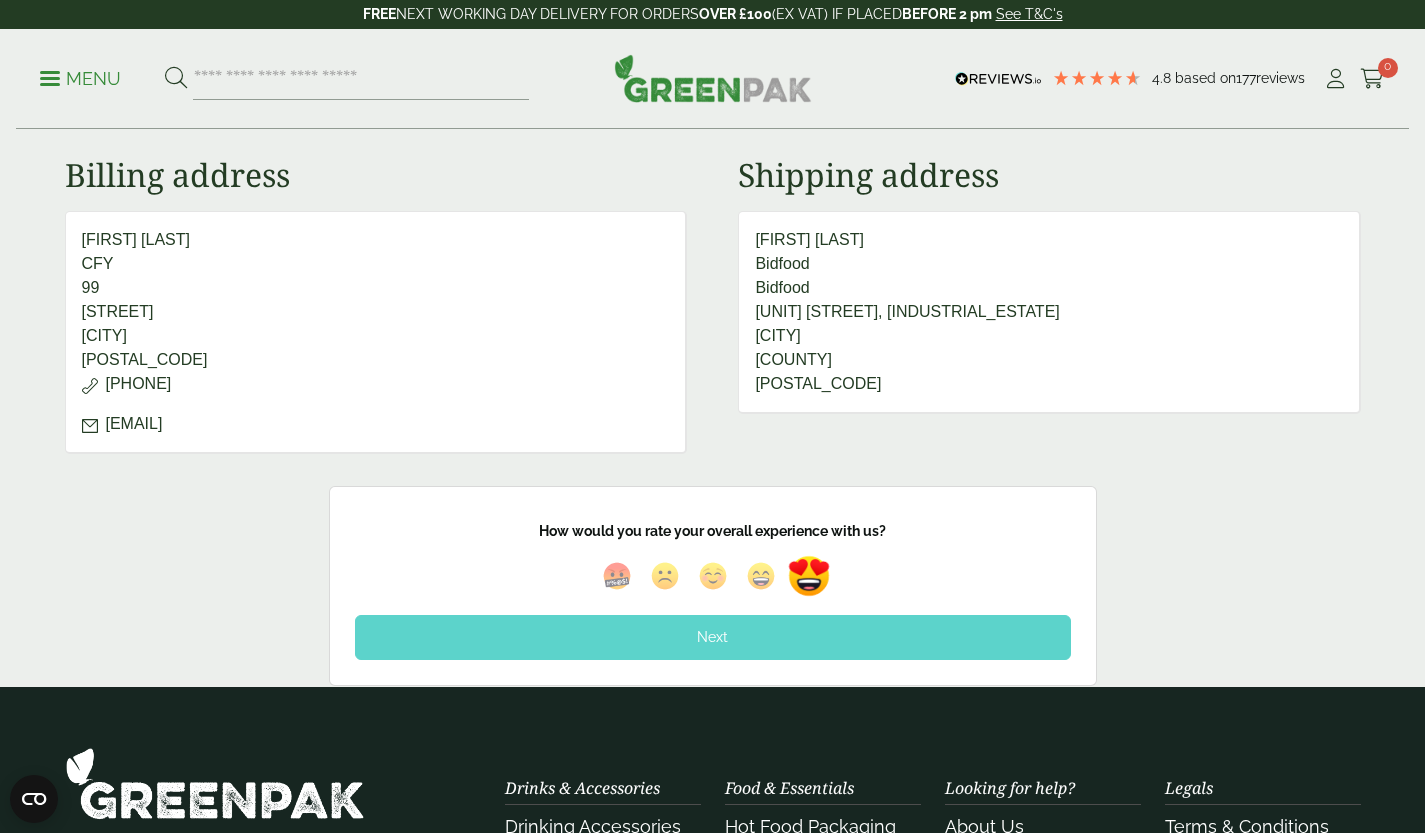 click on "Next" at bounding box center (713, 637) 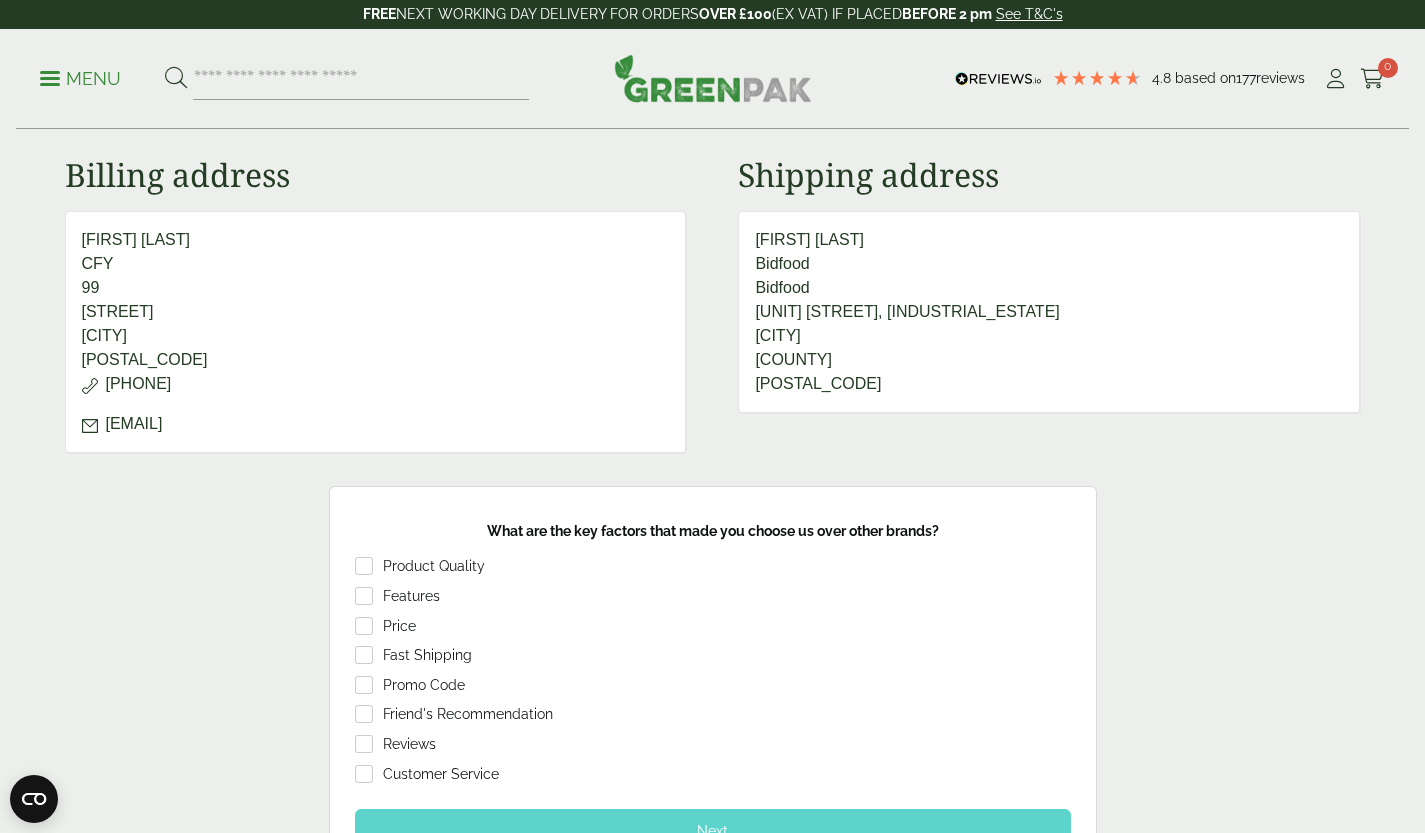 click on "Next" at bounding box center [713, 831] 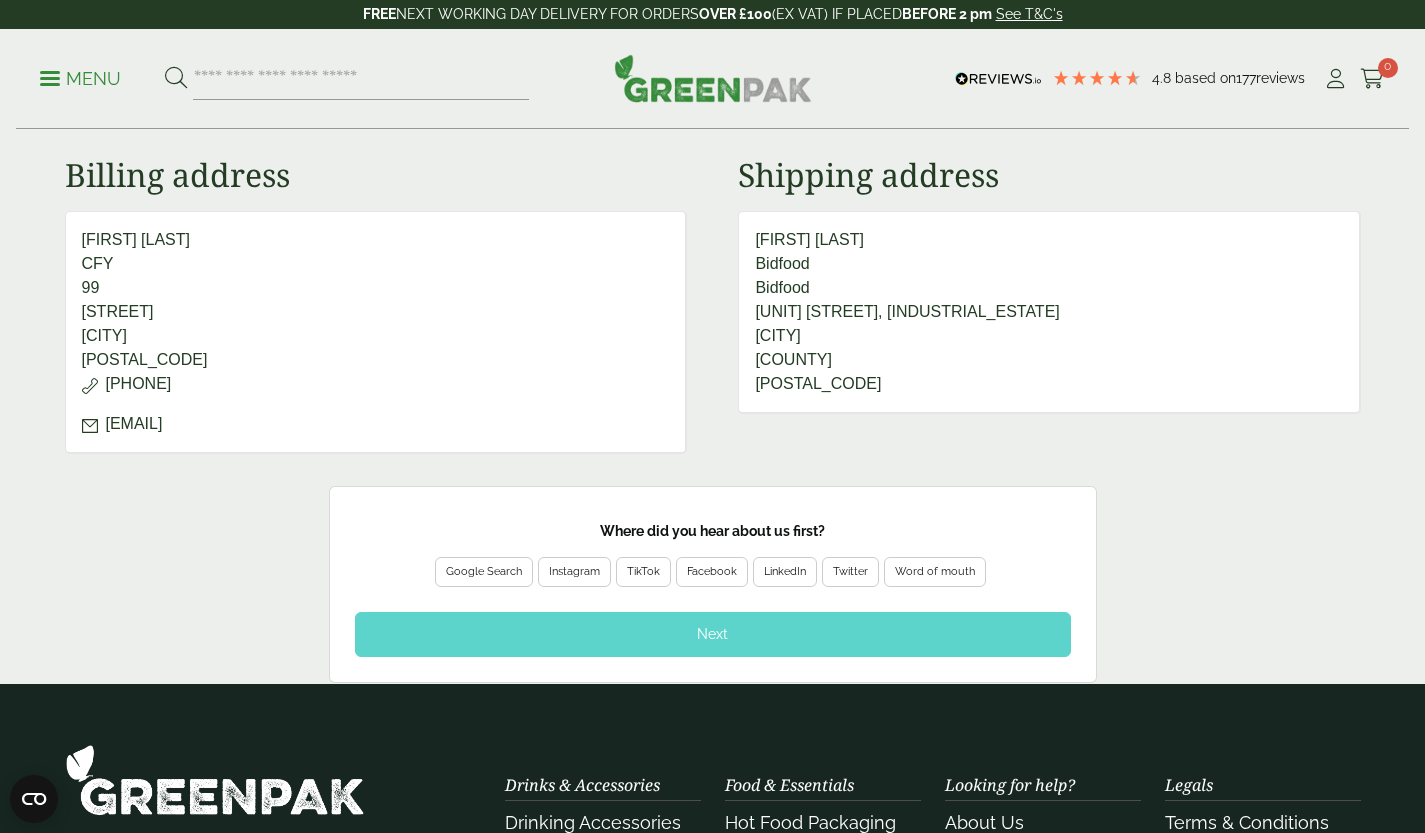 click on "Google Search" at bounding box center [484, 572] 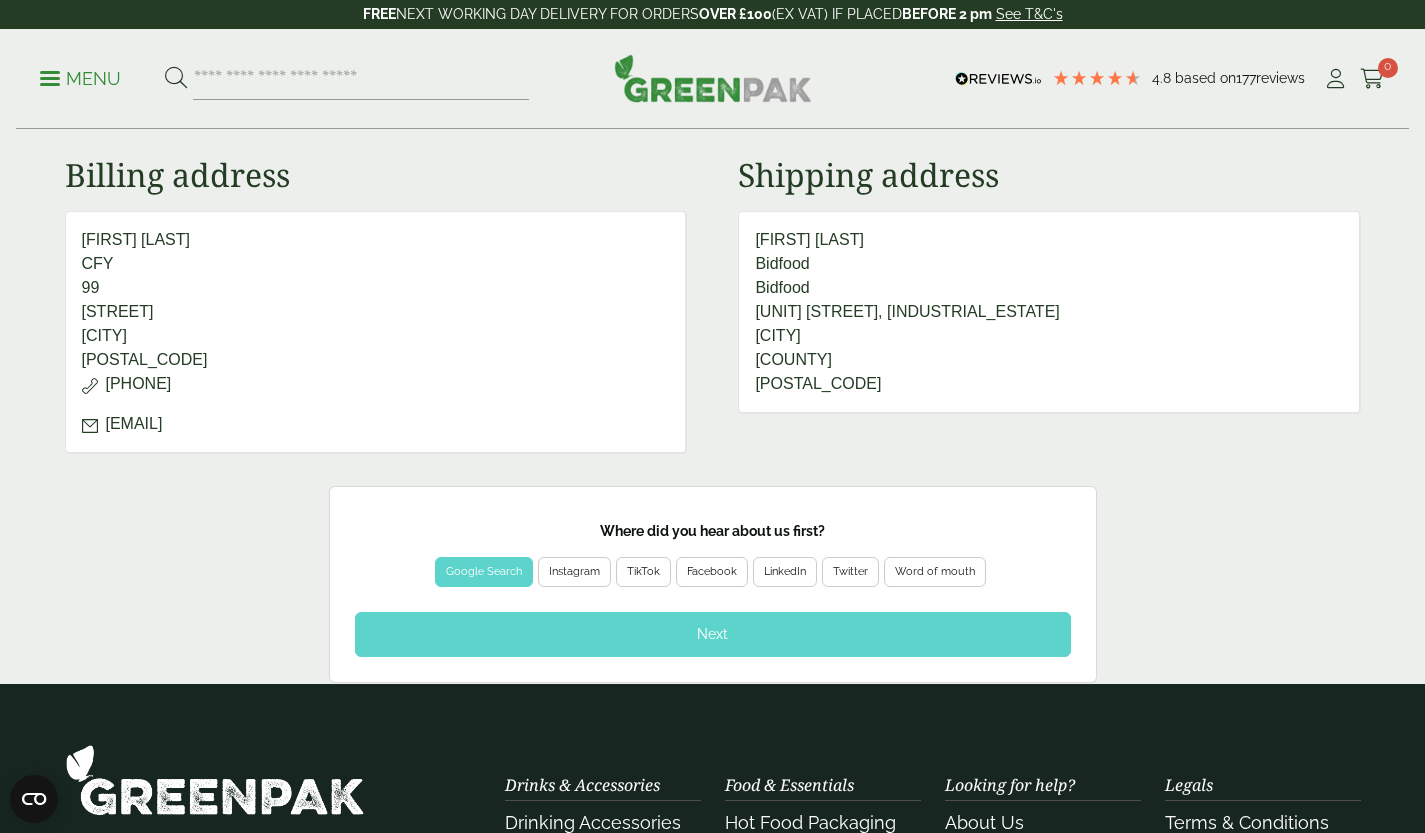 click on "Next" at bounding box center (713, 634) 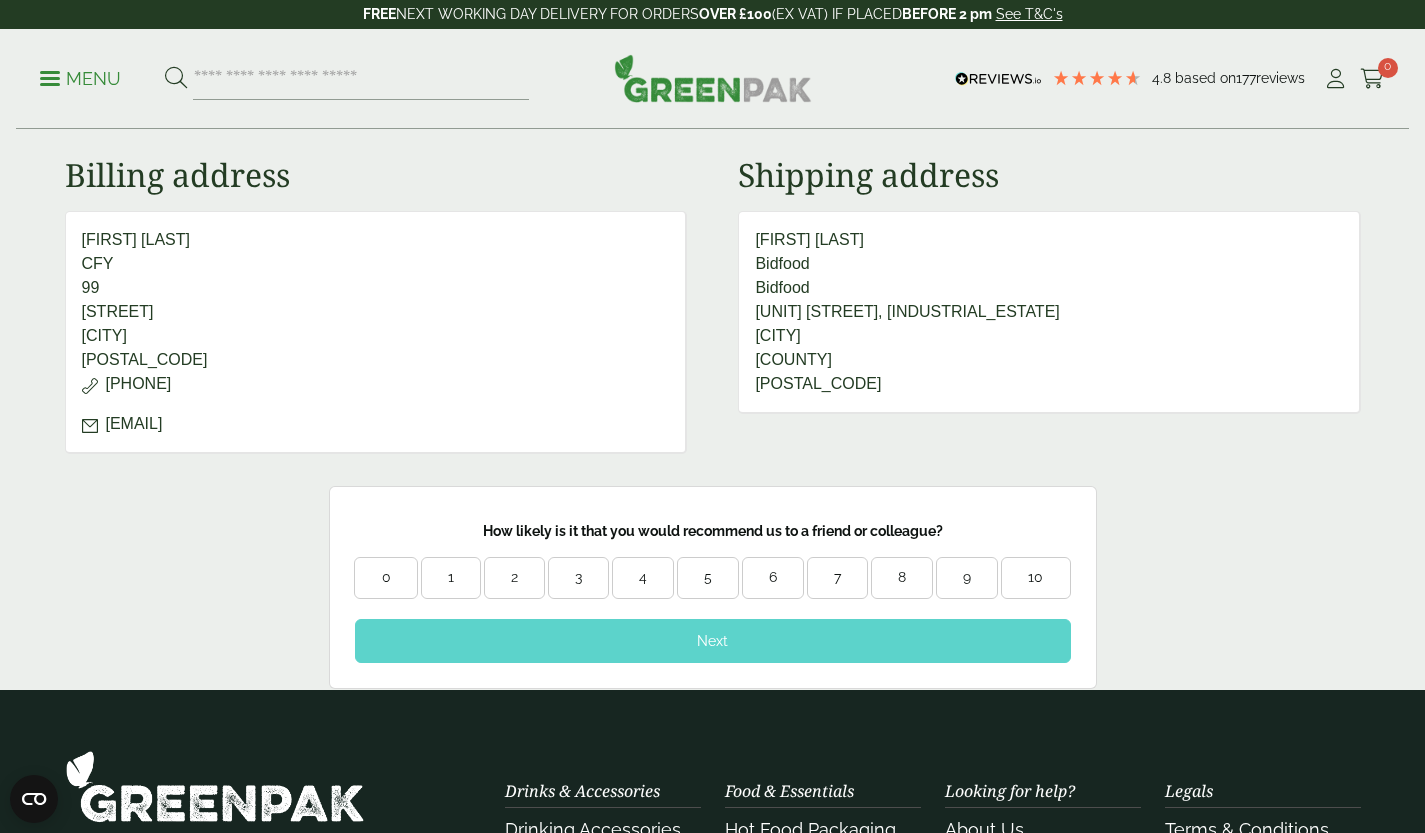 click on "10" at bounding box center [1035, 578] 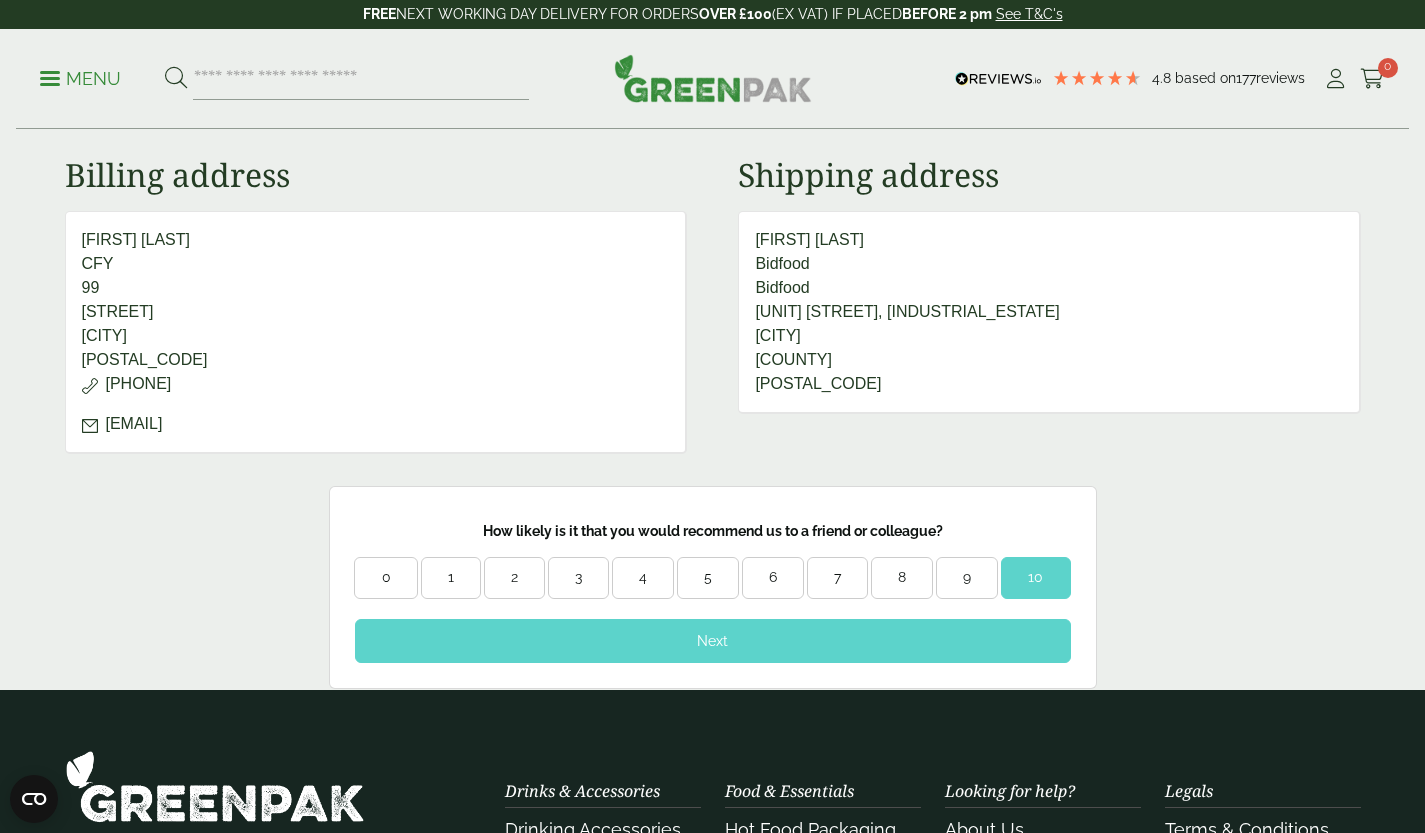 click on "Next" at bounding box center [713, 641] 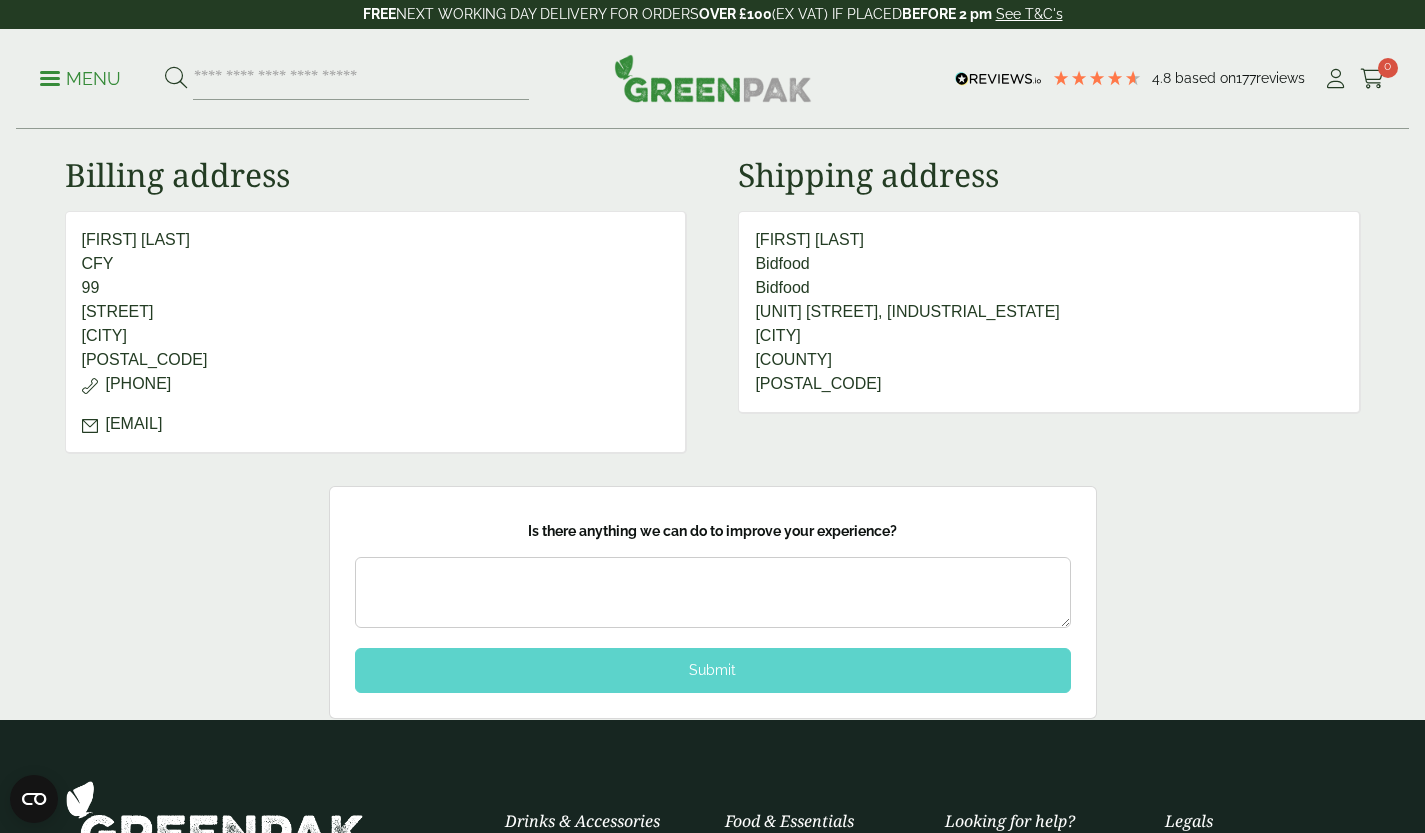 click on "Submit" at bounding box center (713, 670) 